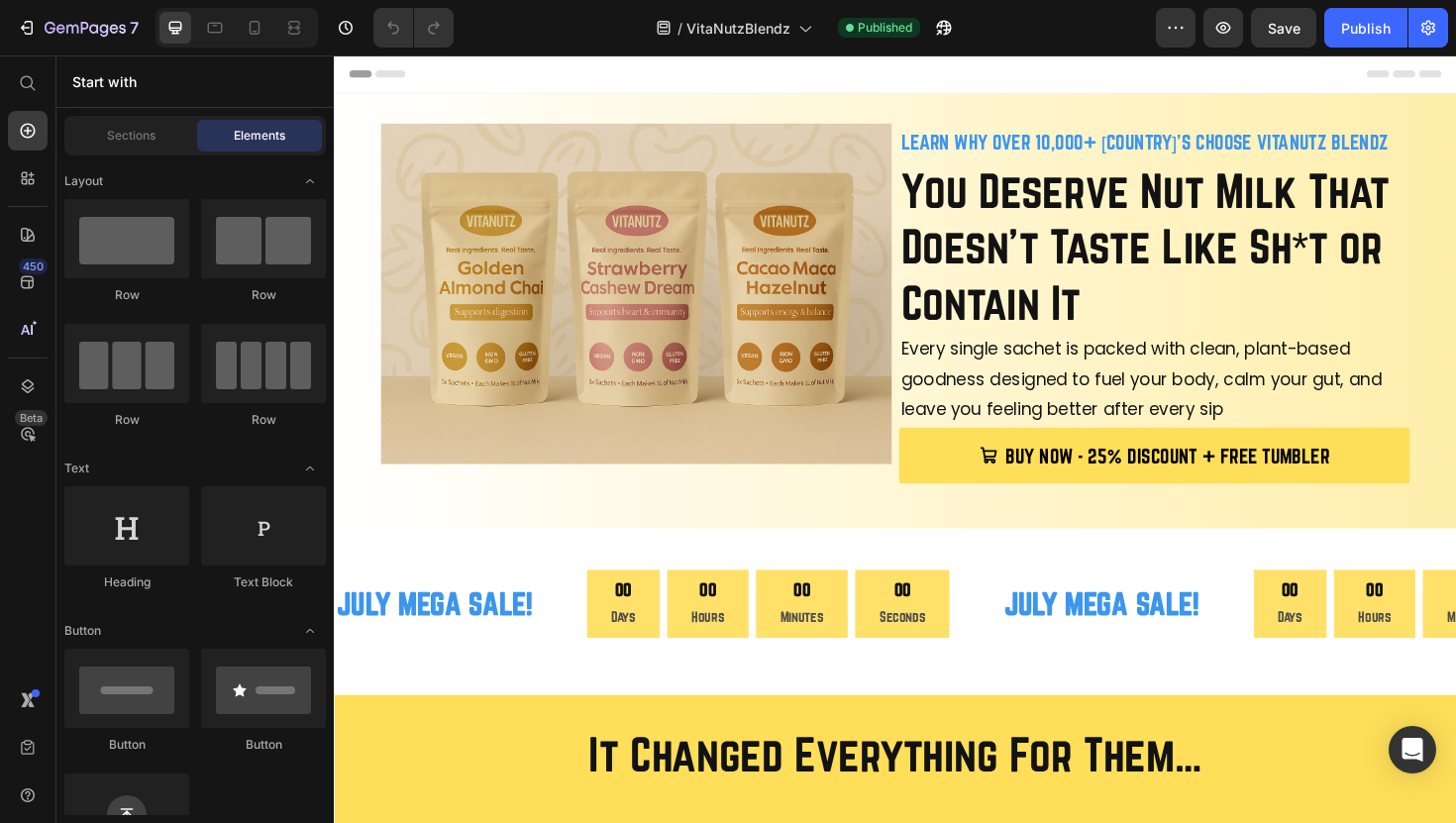 scroll, scrollTop: 0, scrollLeft: 0, axis: both 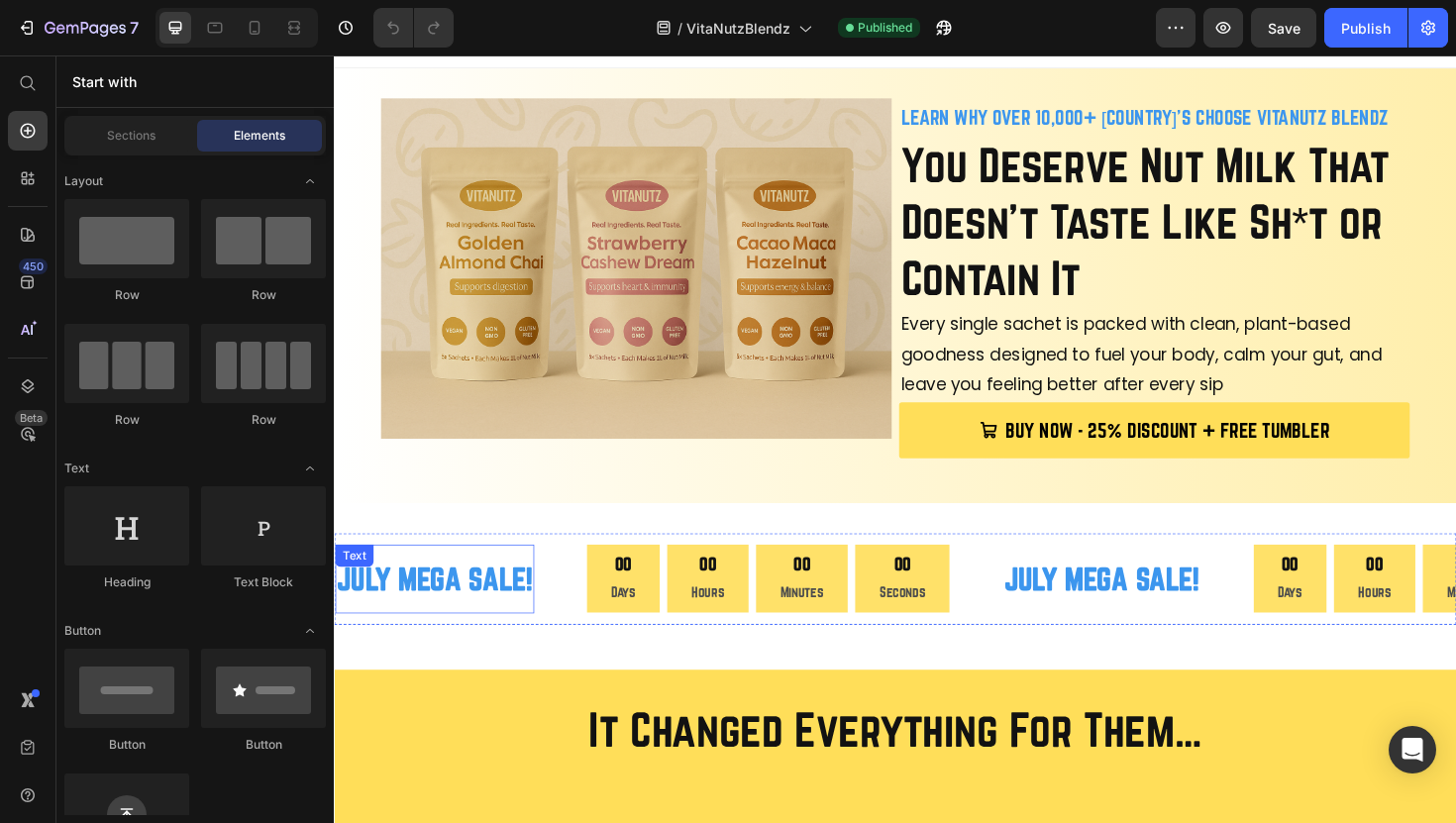 click on "JULY MEGA SALE!" at bounding box center [440, 610] 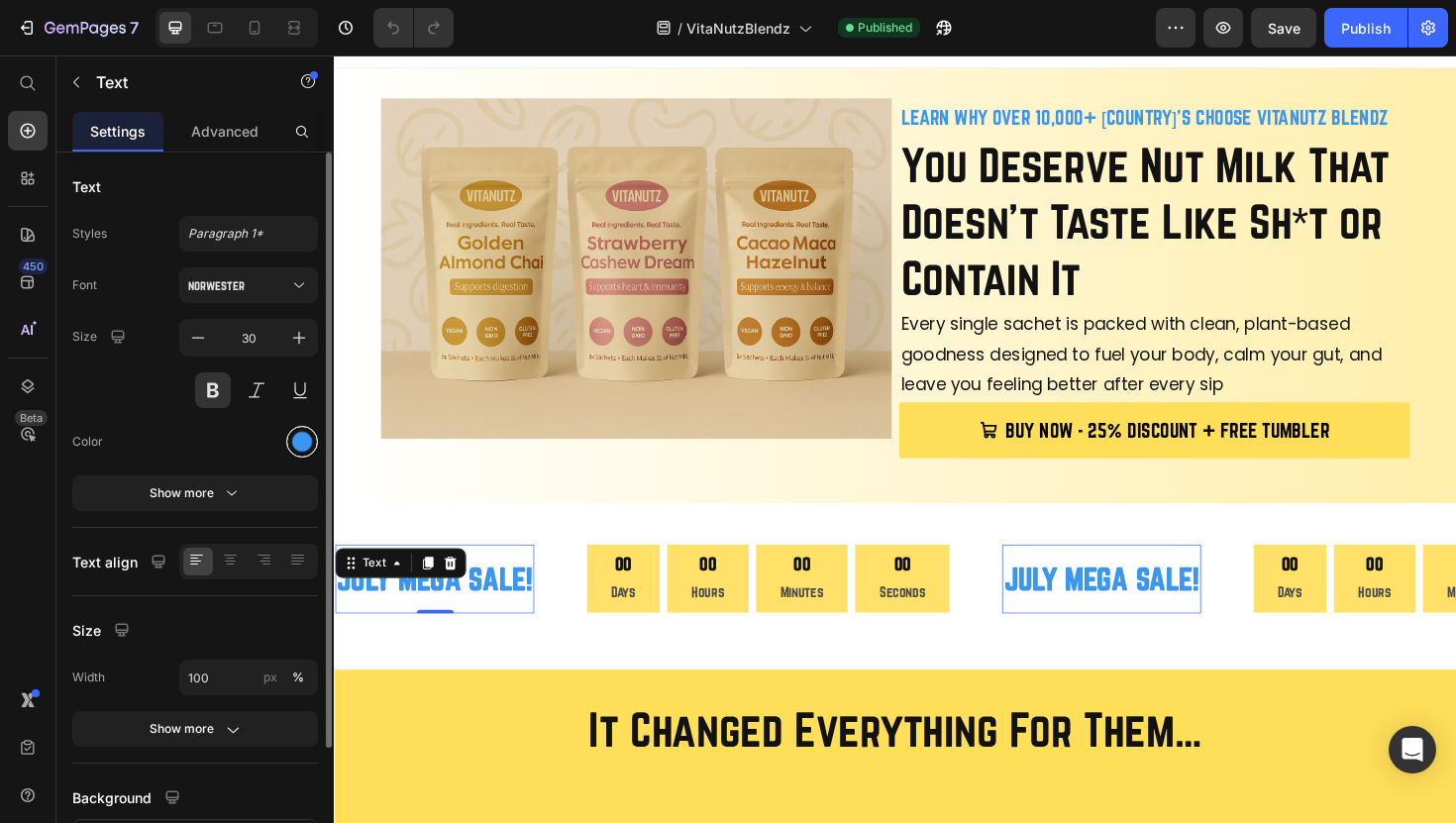 click at bounding box center [302, 442] 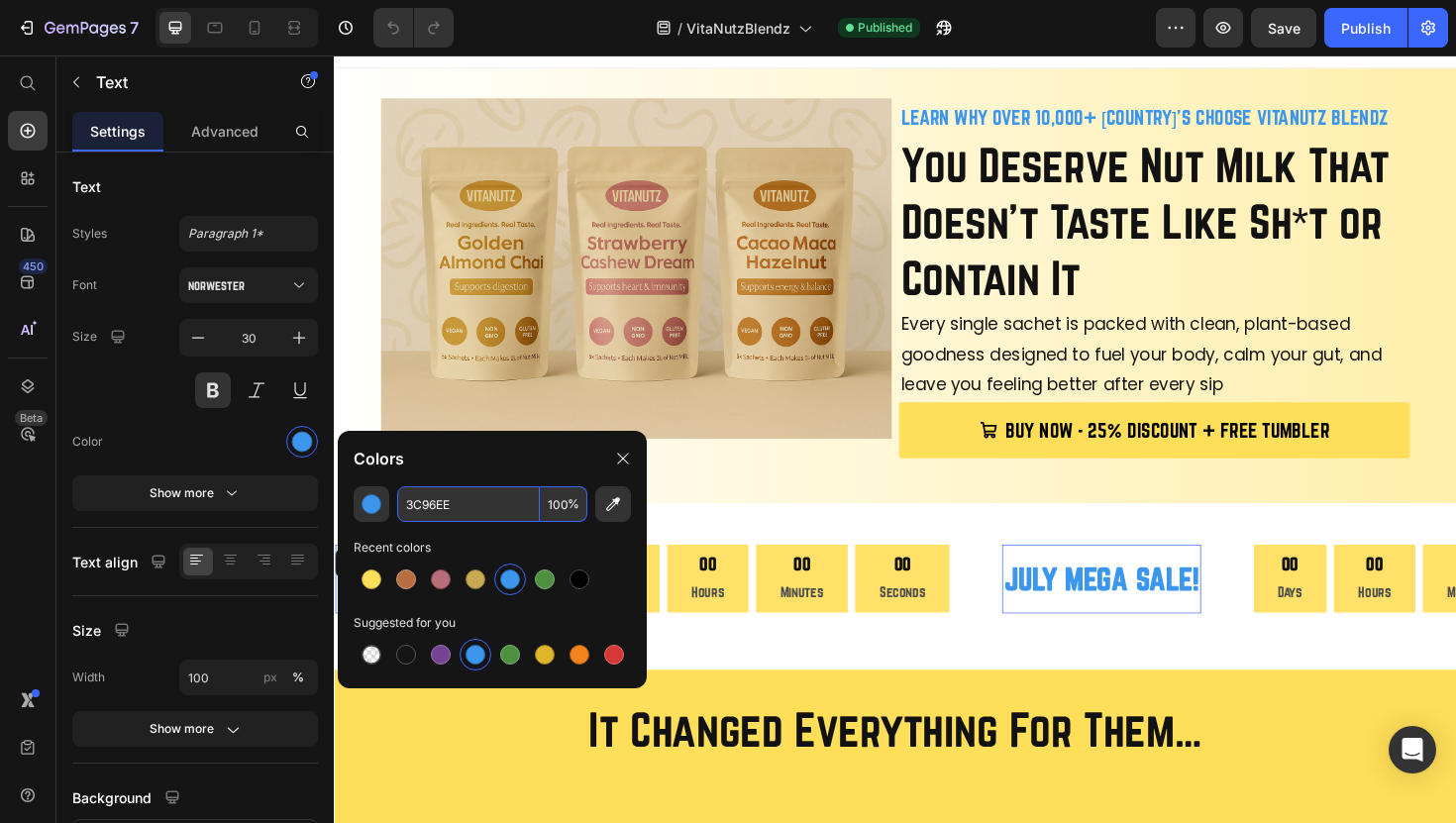 click on "3C96EE" at bounding box center (468, 504) 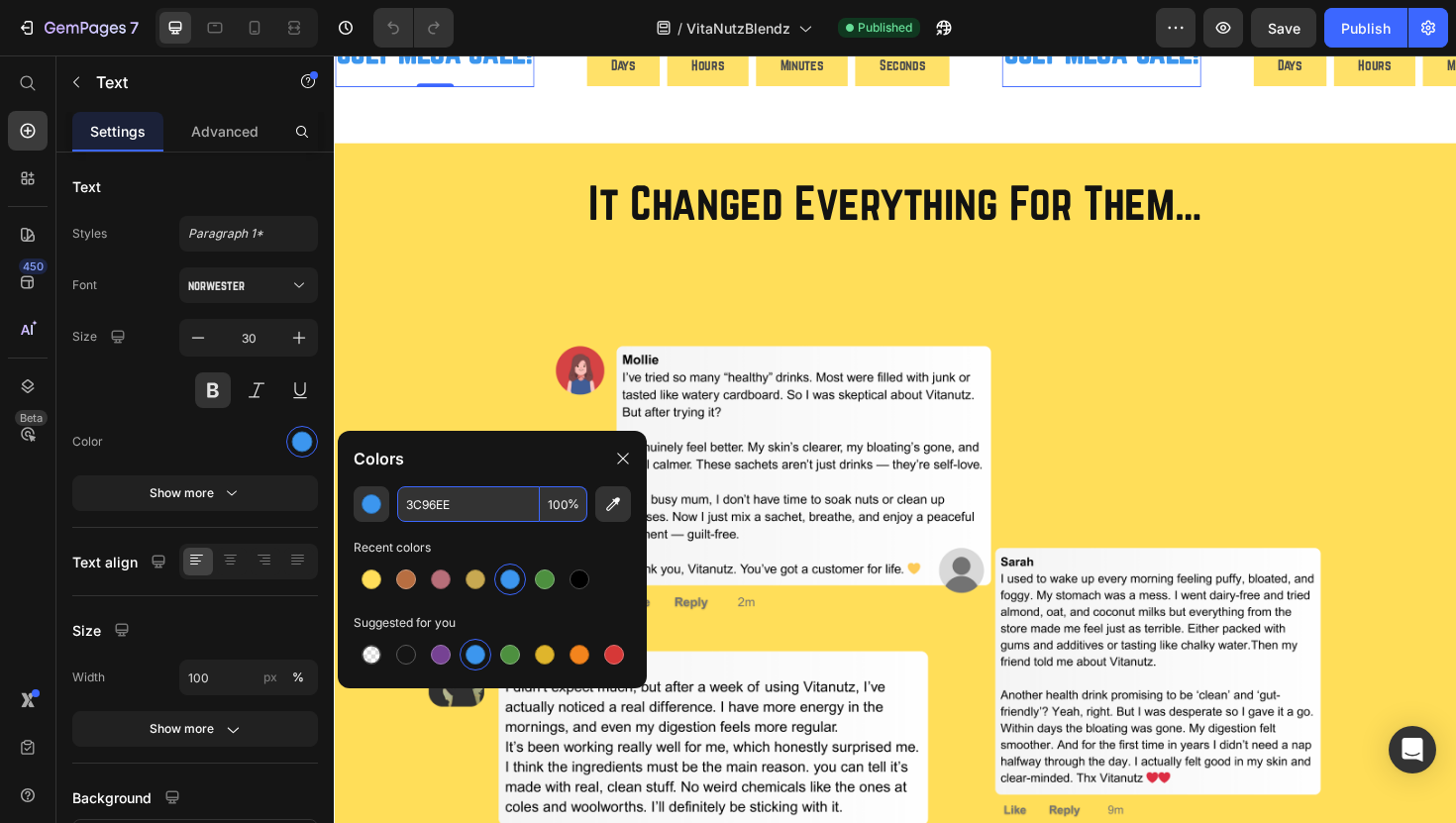 scroll, scrollTop: 766, scrollLeft: 0, axis: vertical 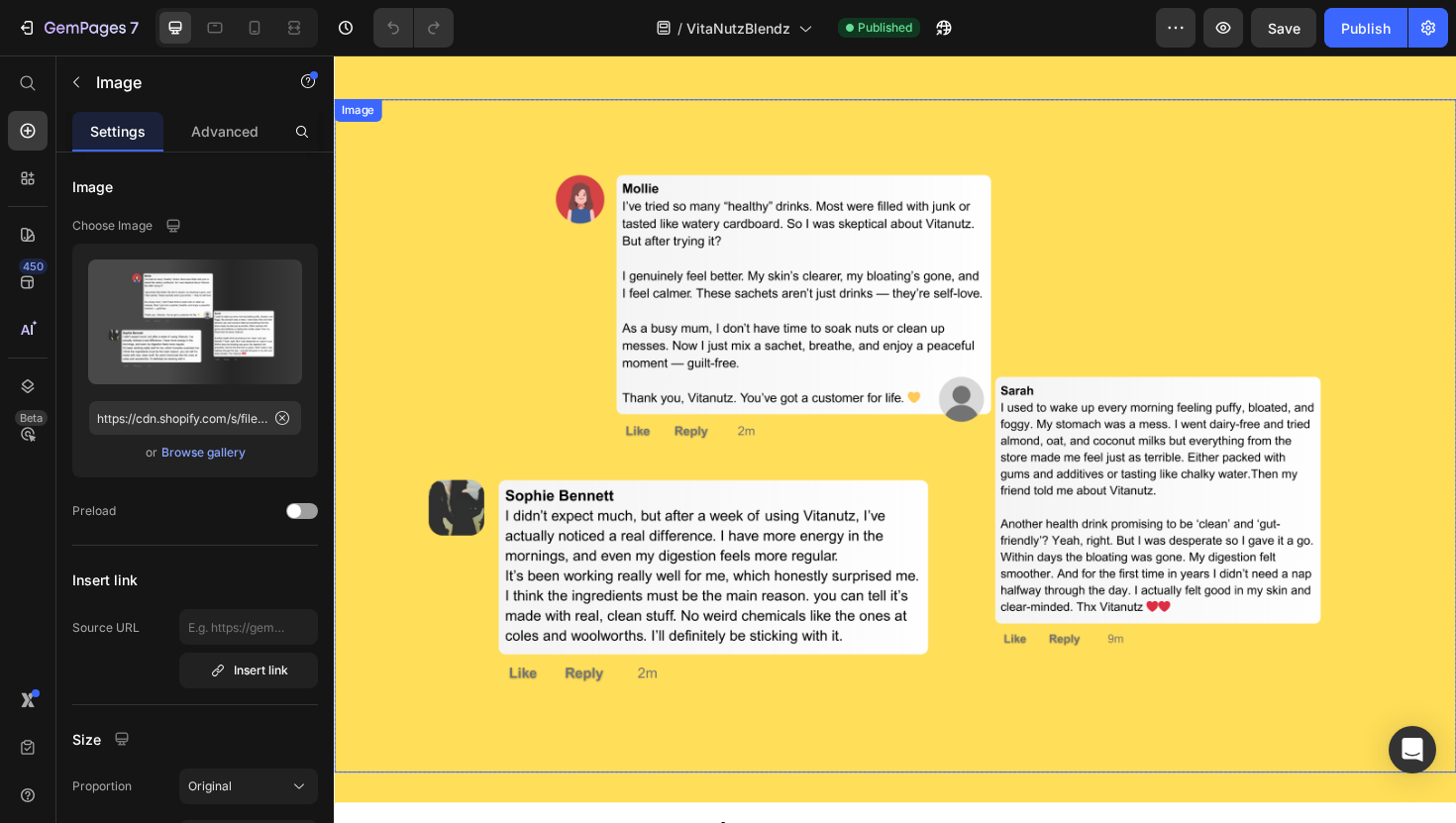 click at bounding box center (928, 459) 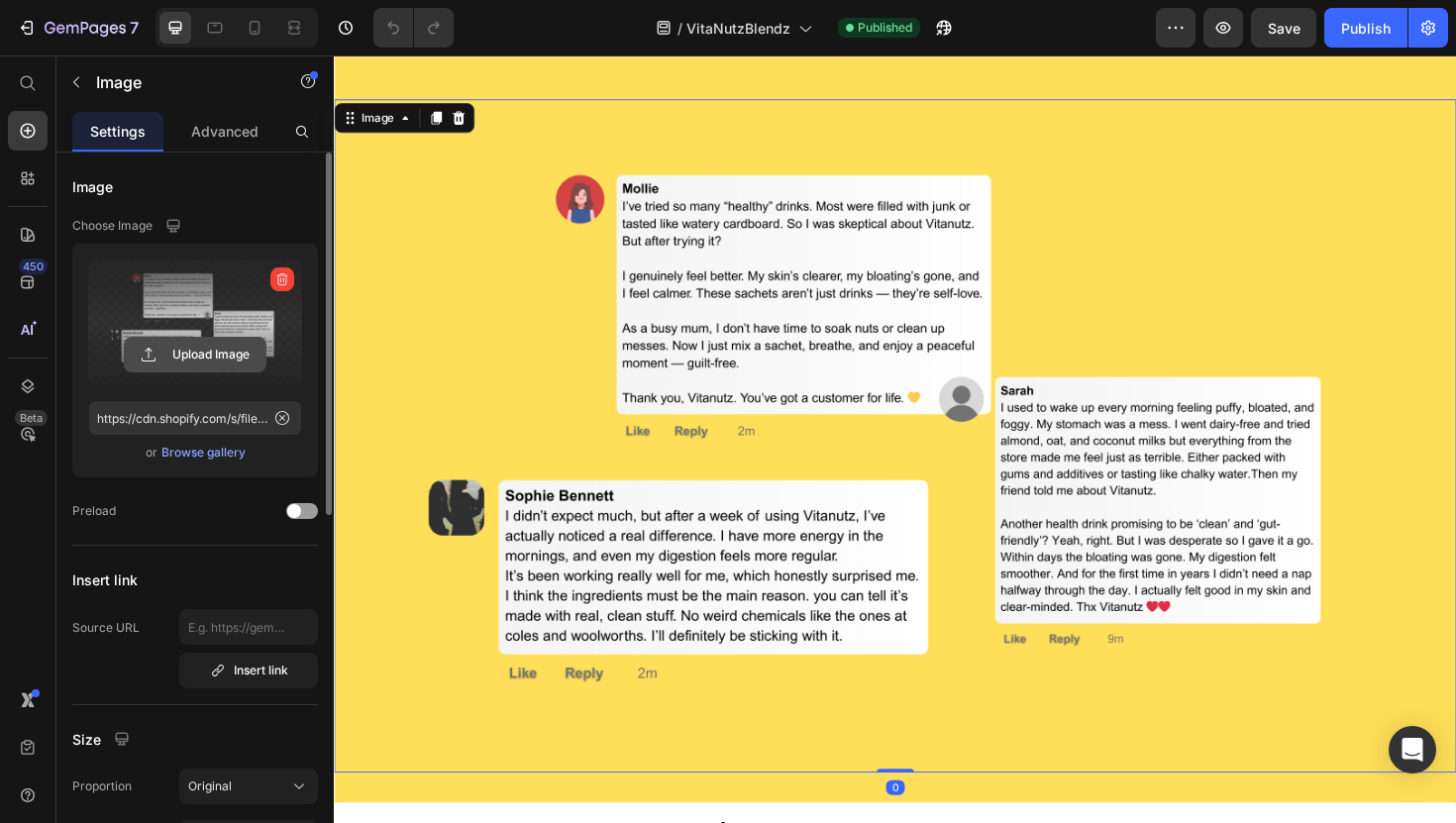 click 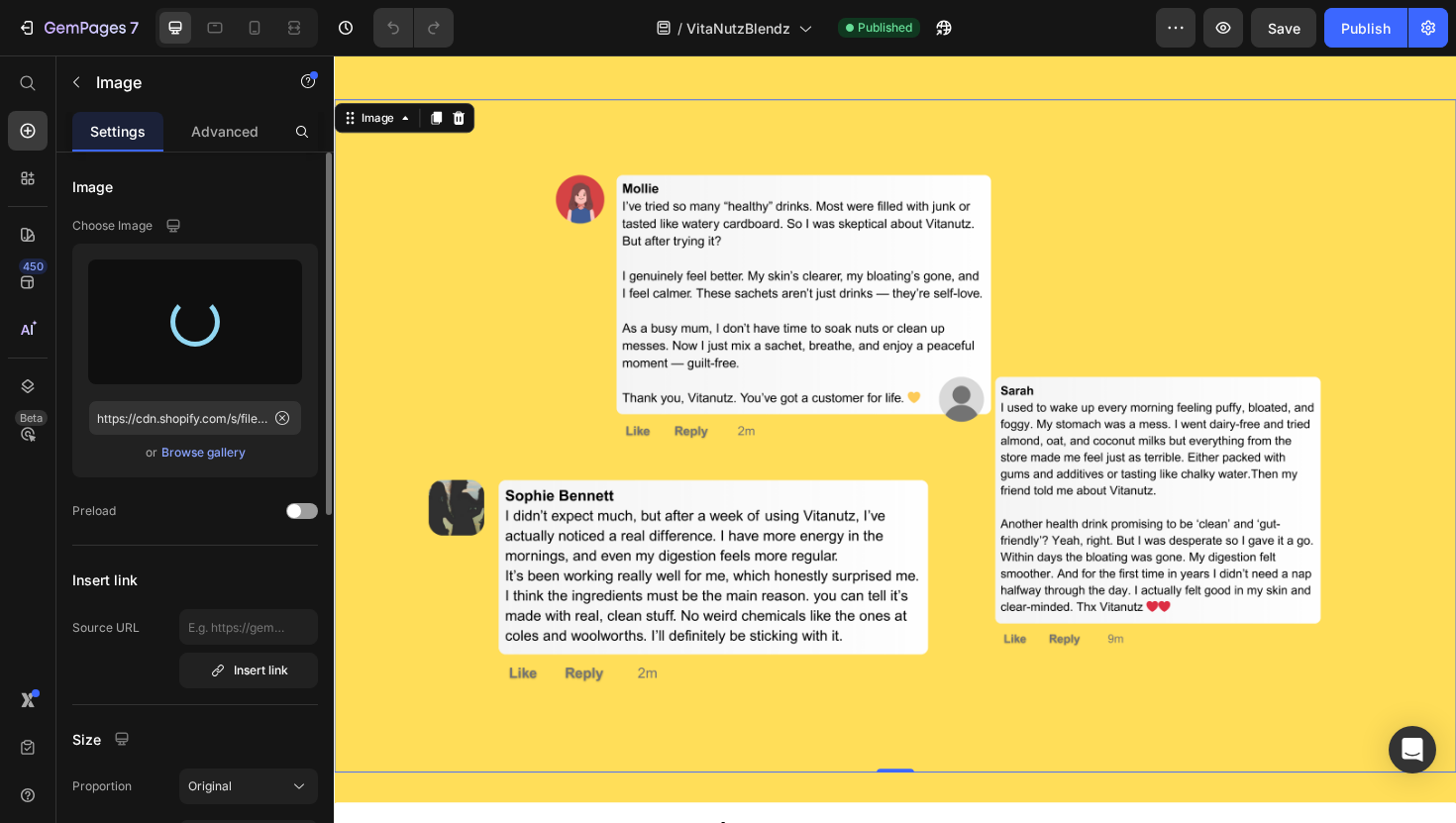 type on "https://cdn.shopify.com/s/files/1/0688/0958/8928/files/gempages_562501948989768614-fc37cf70-827f-4d2f-99b9-90912b7ef43e.png" 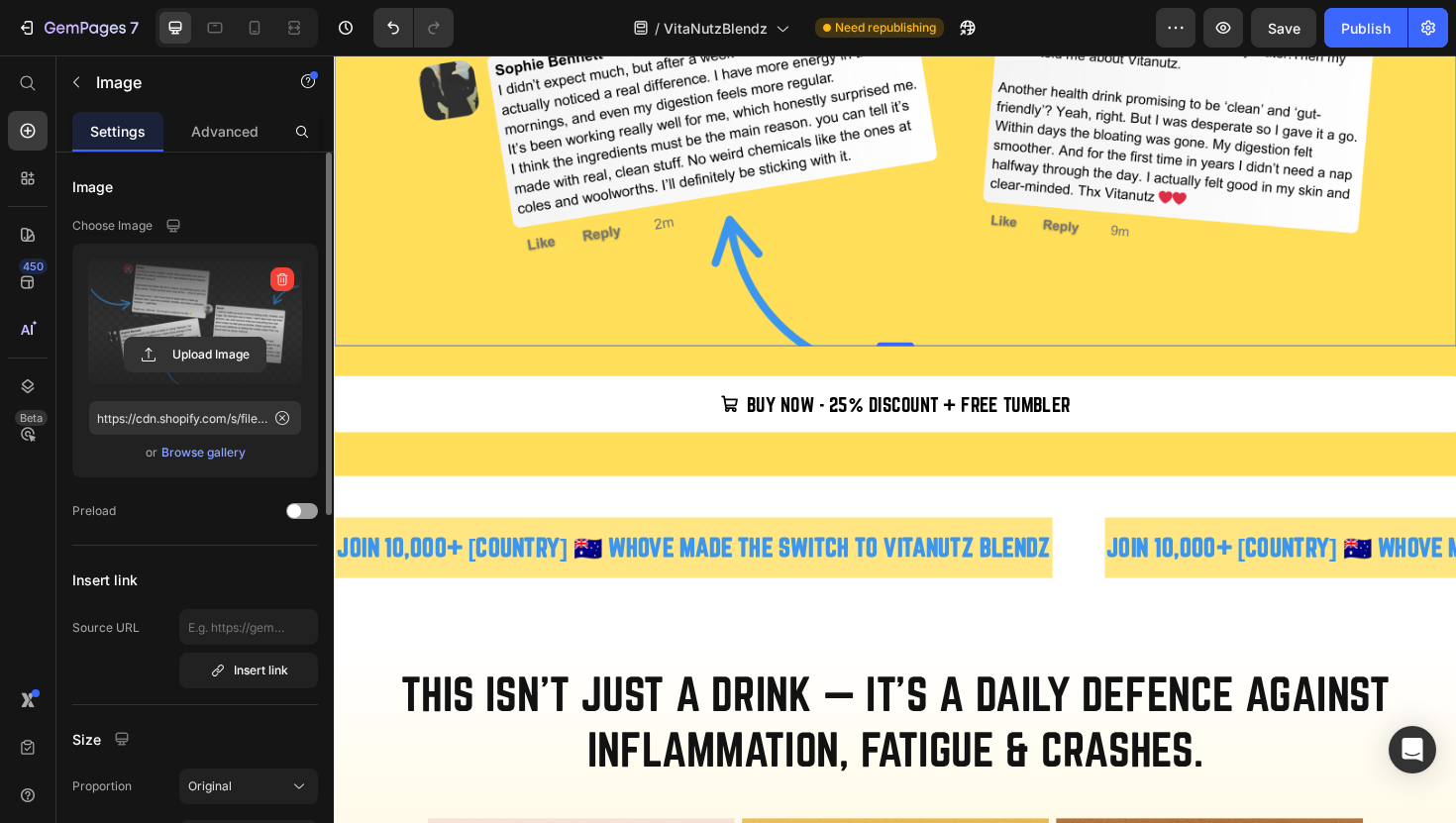 scroll, scrollTop: 1229, scrollLeft: 0, axis: vertical 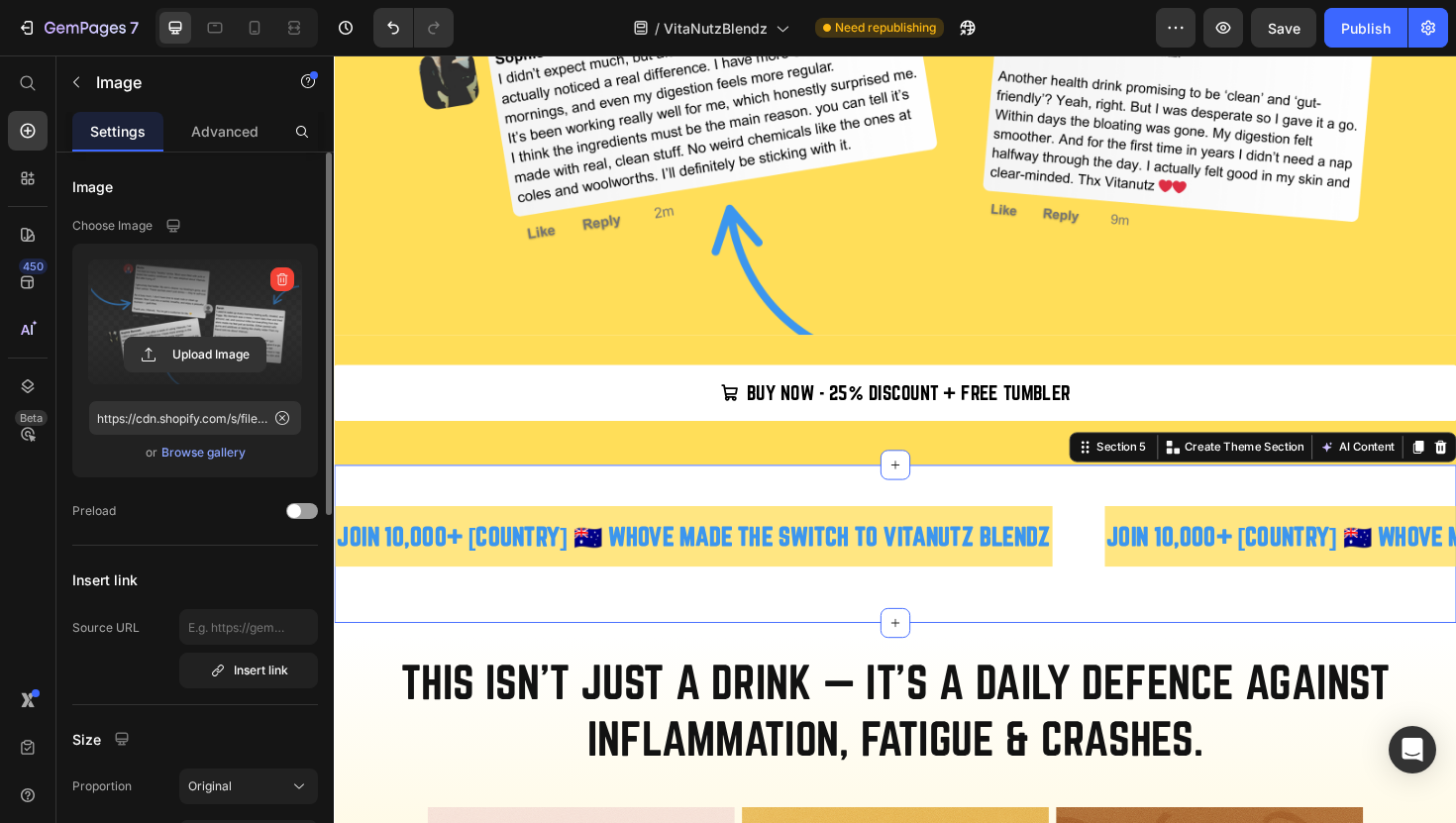 click on "JOIN 10,000+ [COUNTRY]'S 🇦🇺 WHOVE MADE THE SWITCH TO VITANUTZ BLENDZ Text JOIN 10,000+ [COUNTRY]'S 🇦🇺 WHOVE MADE THE SWITCH TO VITANUTZ BLENDZ Text JOIN 10,000+ [COUNTRY]'S 🇦🇺 WHOVE MADE THE SWITCH TO VITANUTZ BLENDZ Text JOIN 10,000+ [COUNTRY]'S 🇦🇺 WHOVE MADE THE SWITCH TO VITANUTZ BLENDZ Text JOIN 10,000+ [COUNTRY]'S 🇦🇺 WHOVE MADE THE SWITCH TO VITANUTZ BLENDZ Text JOIN 10,000+ [COUNTRY]'S 🇦🇺 WHOVE MADE THE SWITCH TO VITANUTZ BLENDZ Text Marquee Row Section 5   Create Theme Section AI Content Write with GemAI What would you like to describe here? Tone and Voice Persuasive Product Getting products... Show more Generate" at bounding box center (928, 572) 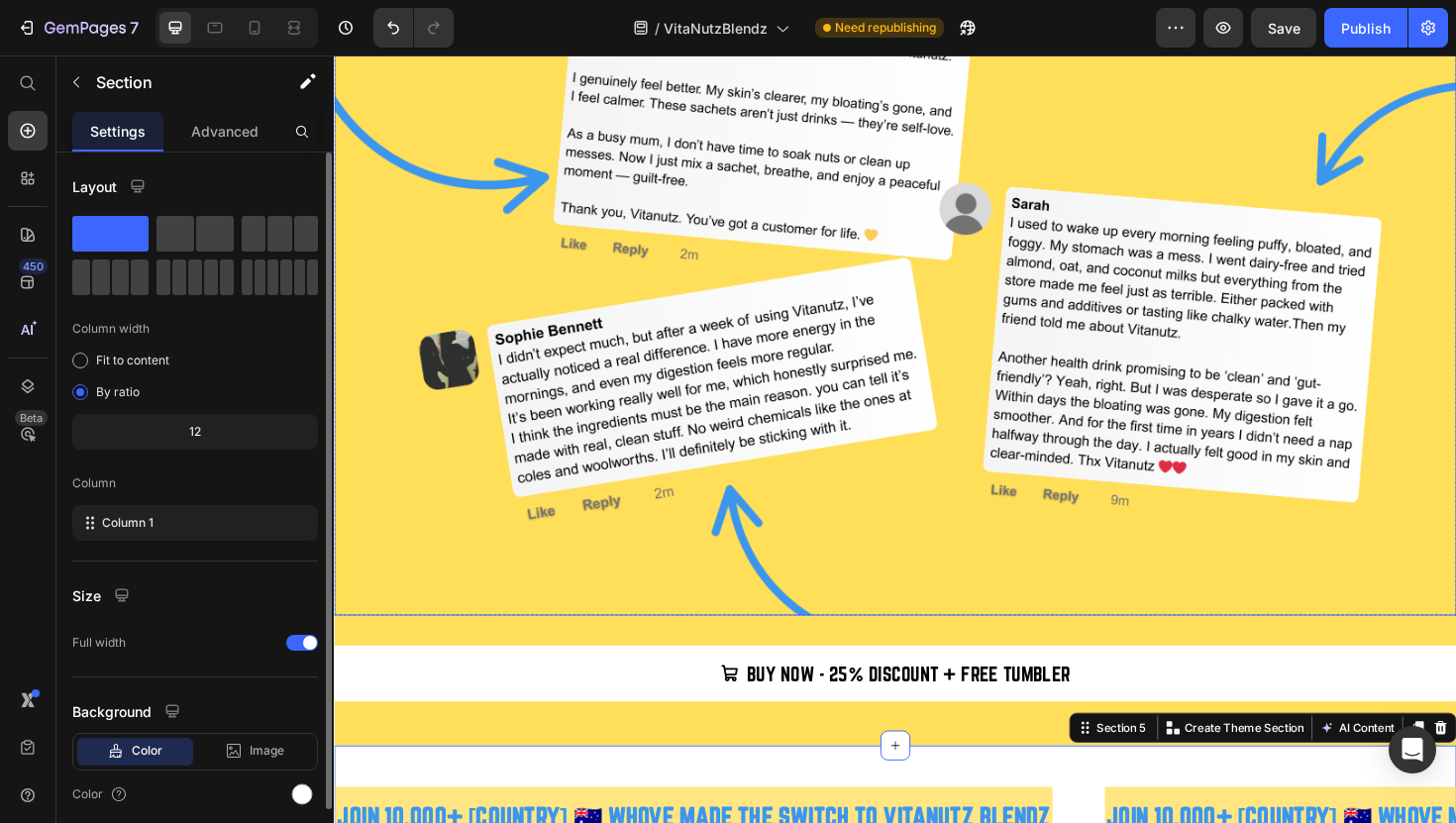 scroll, scrollTop: 947, scrollLeft: 0, axis: vertical 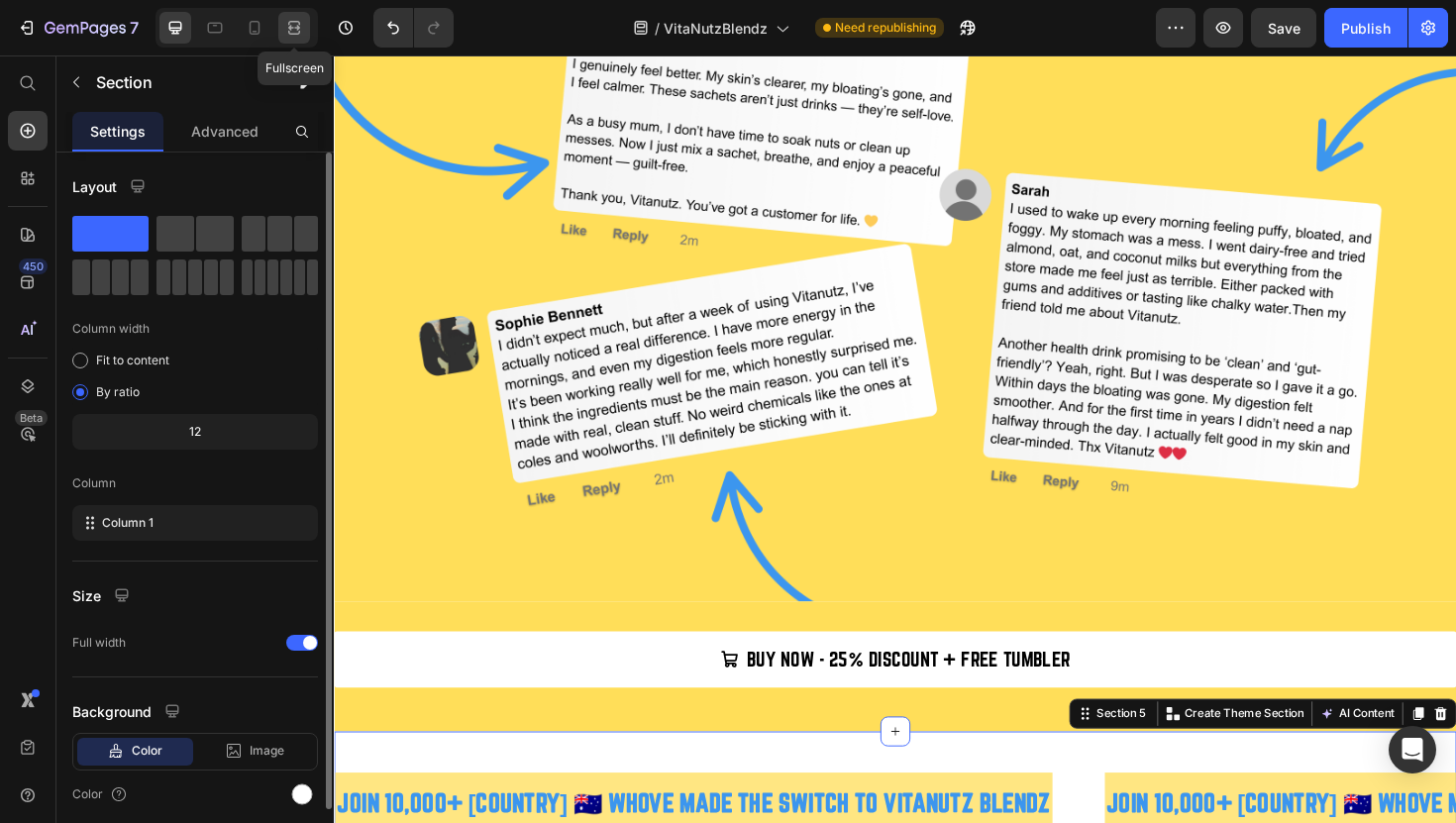 click 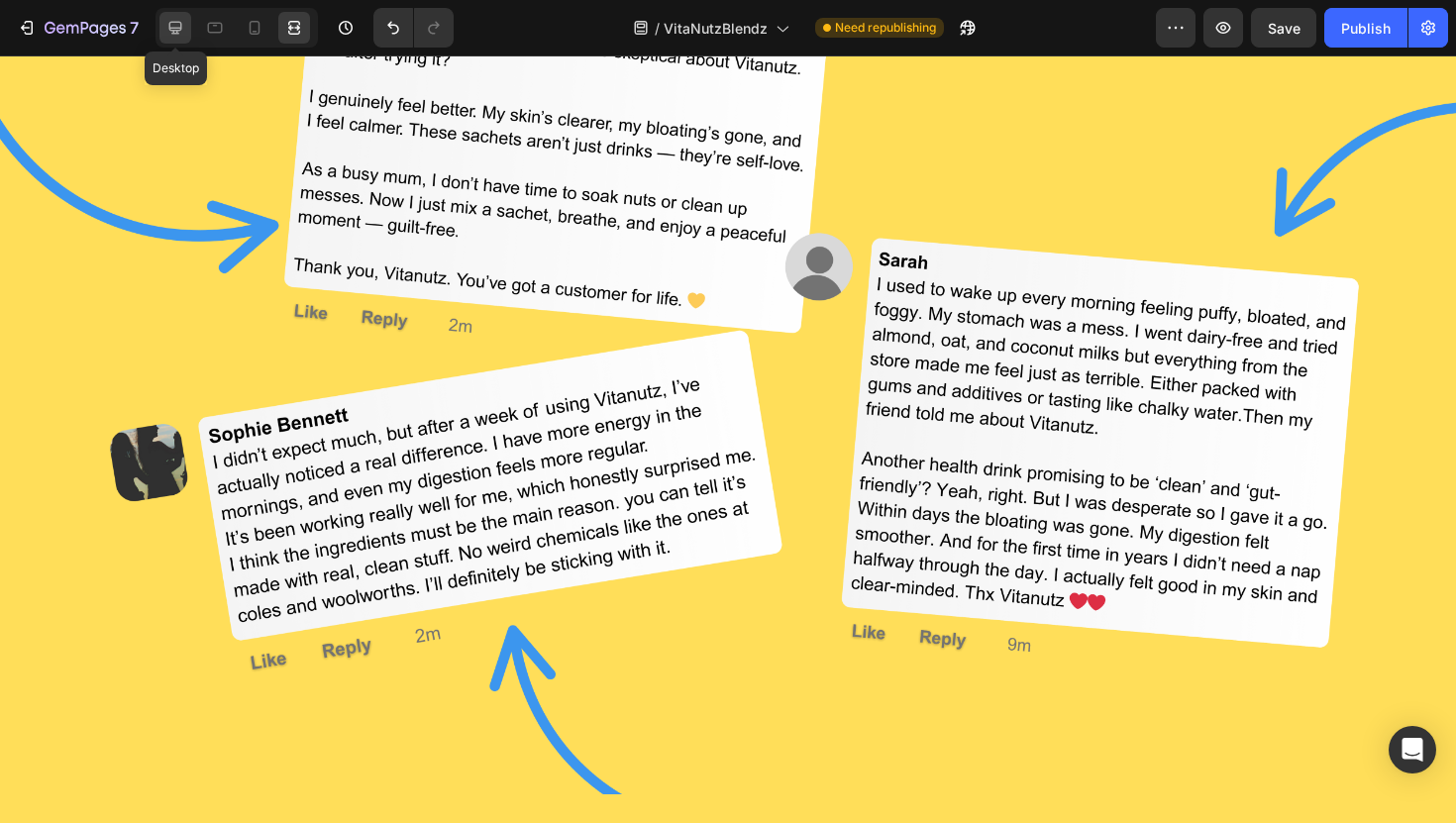 click 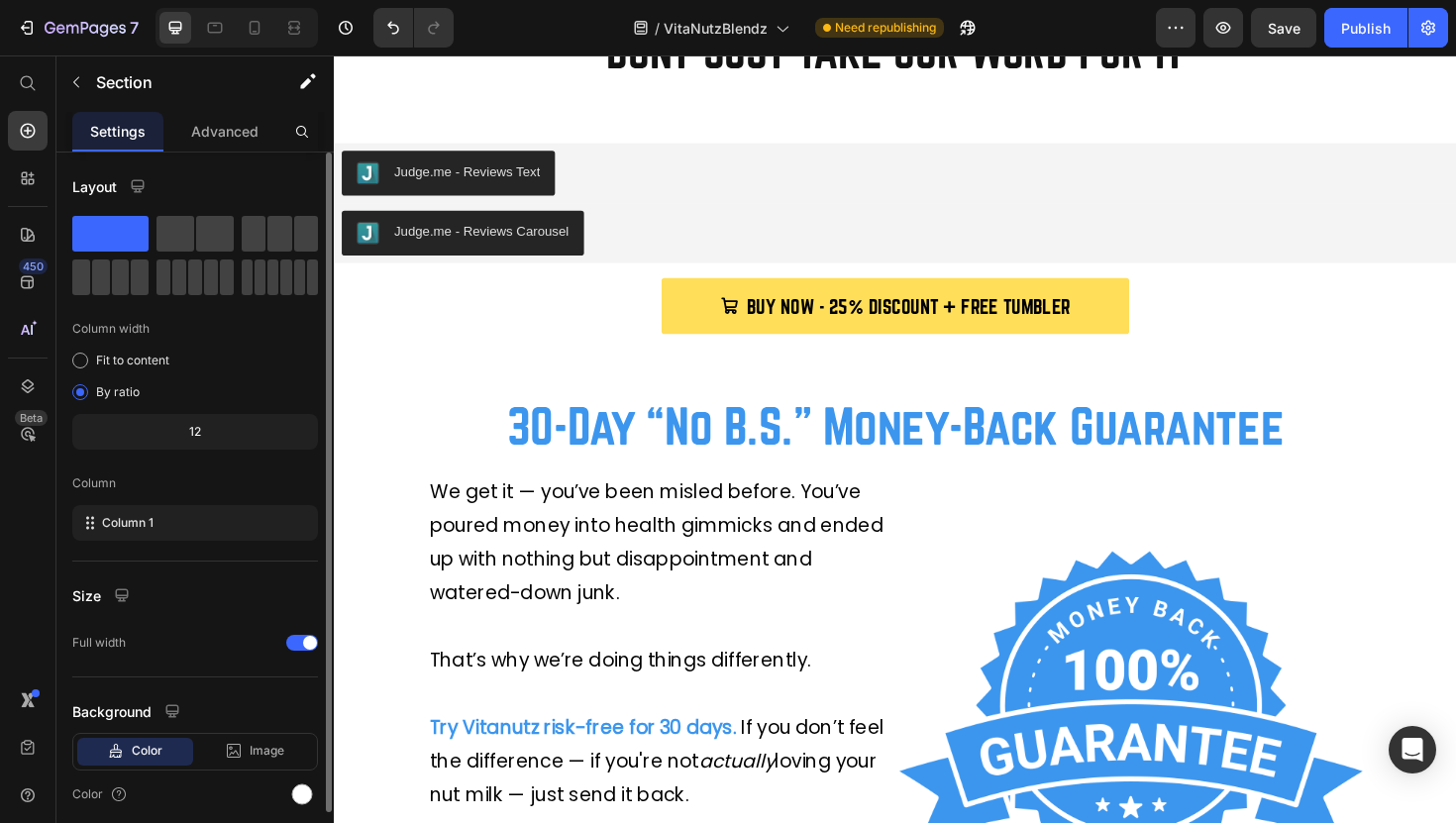 scroll, scrollTop: 3854, scrollLeft: 0, axis: vertical 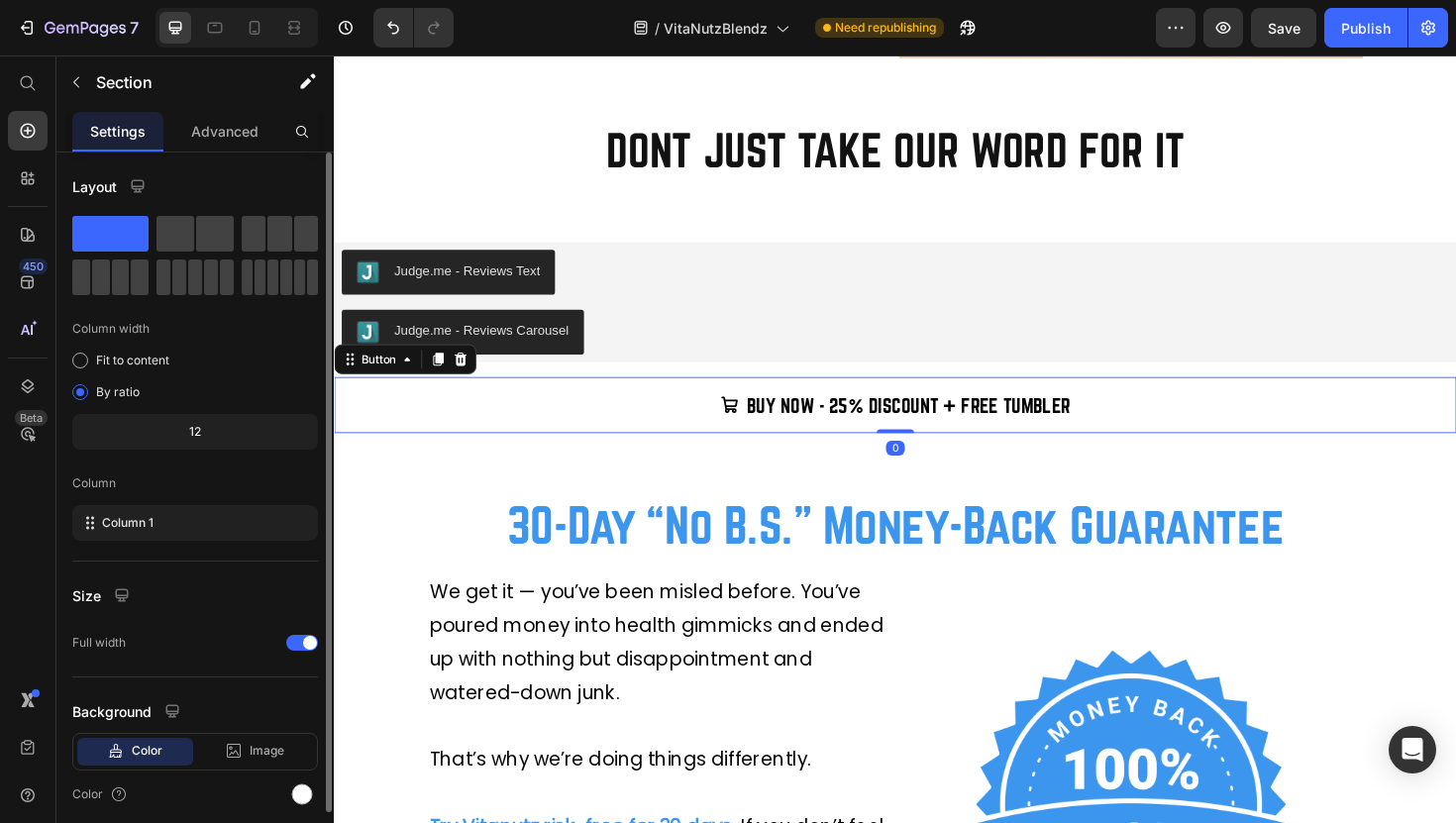 click on "BUY NOW - 25% DISCOUNT + FREE TUMBLER" at bounding box center [928, 426] 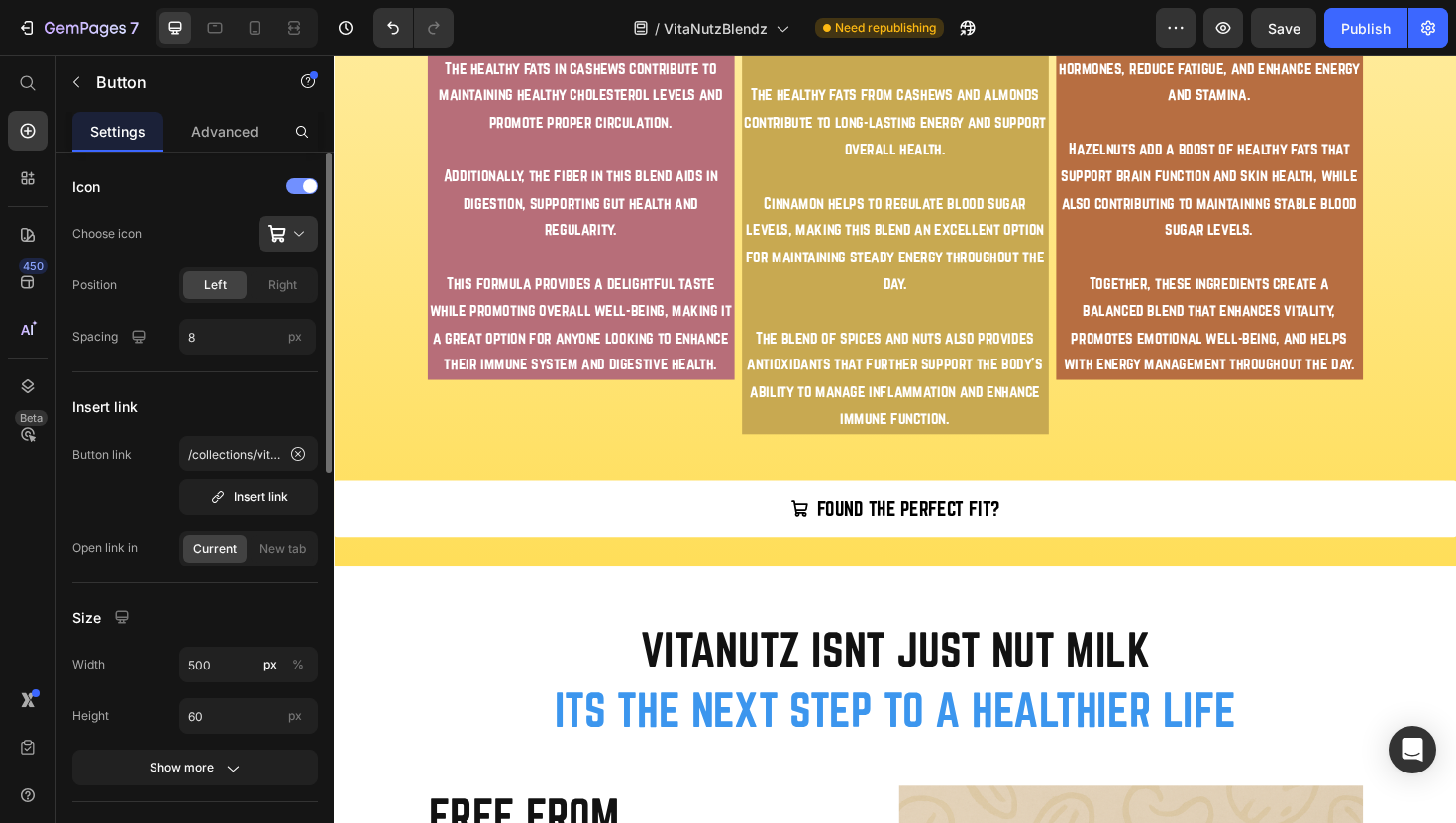 scroll, scrollTop: 2709, scrollLeft: 0, axis: vertical 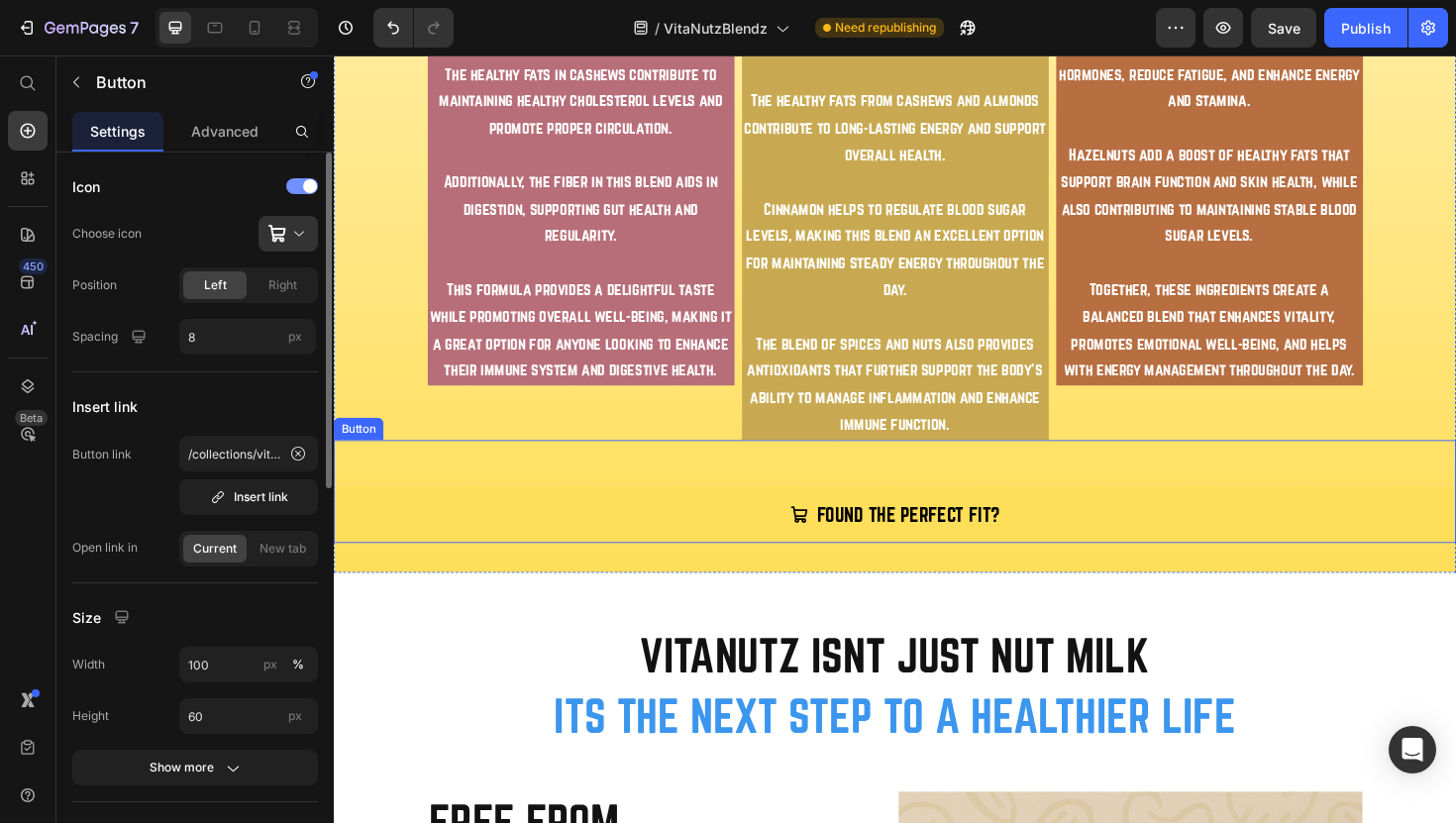 click on "FOUND THE PERFECT FIT?" at bounding box center [928, 542] 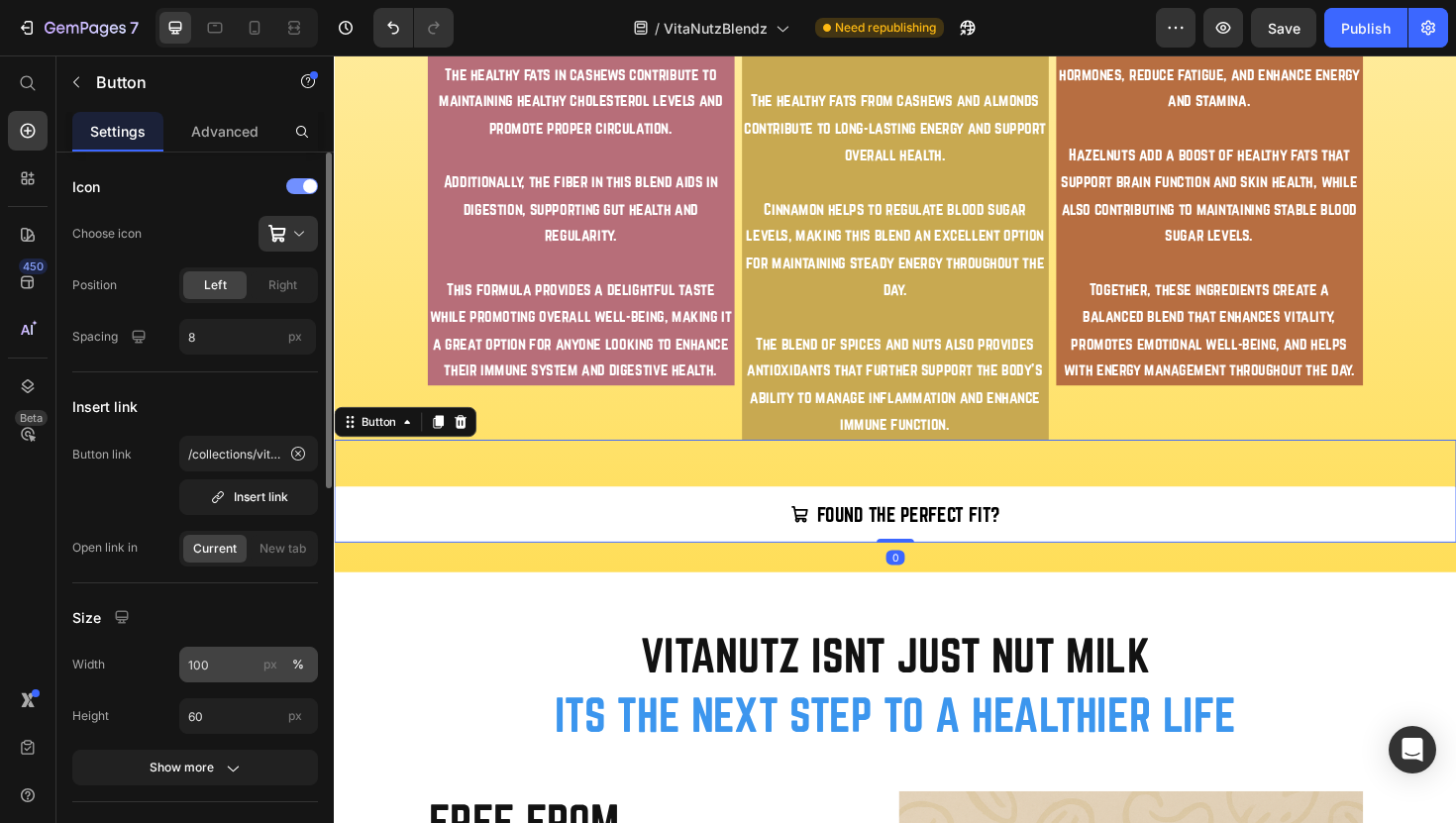 click on "px" at bounding box center (270, 665) 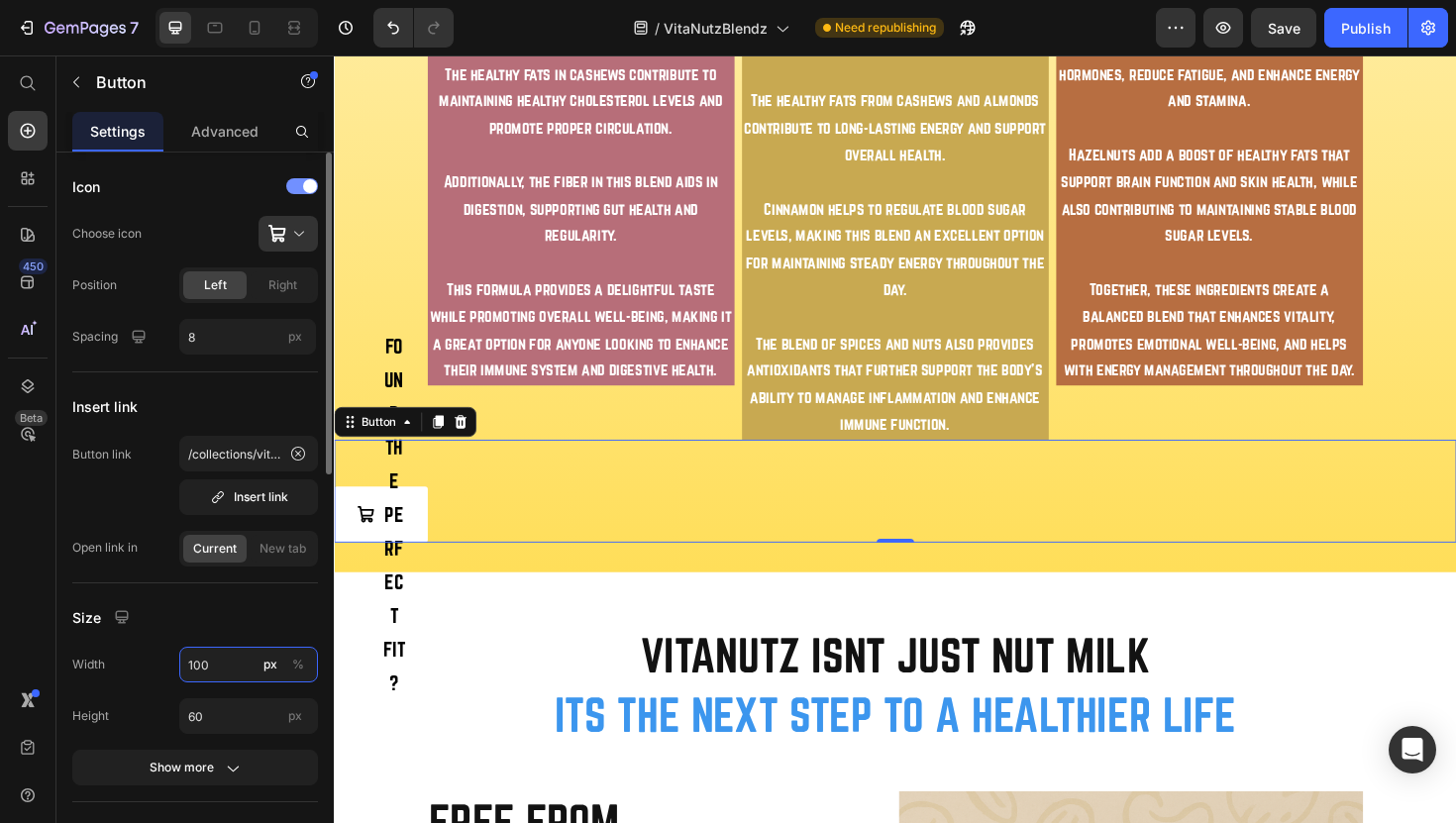 click on "100" at bounding box center (249, 665) 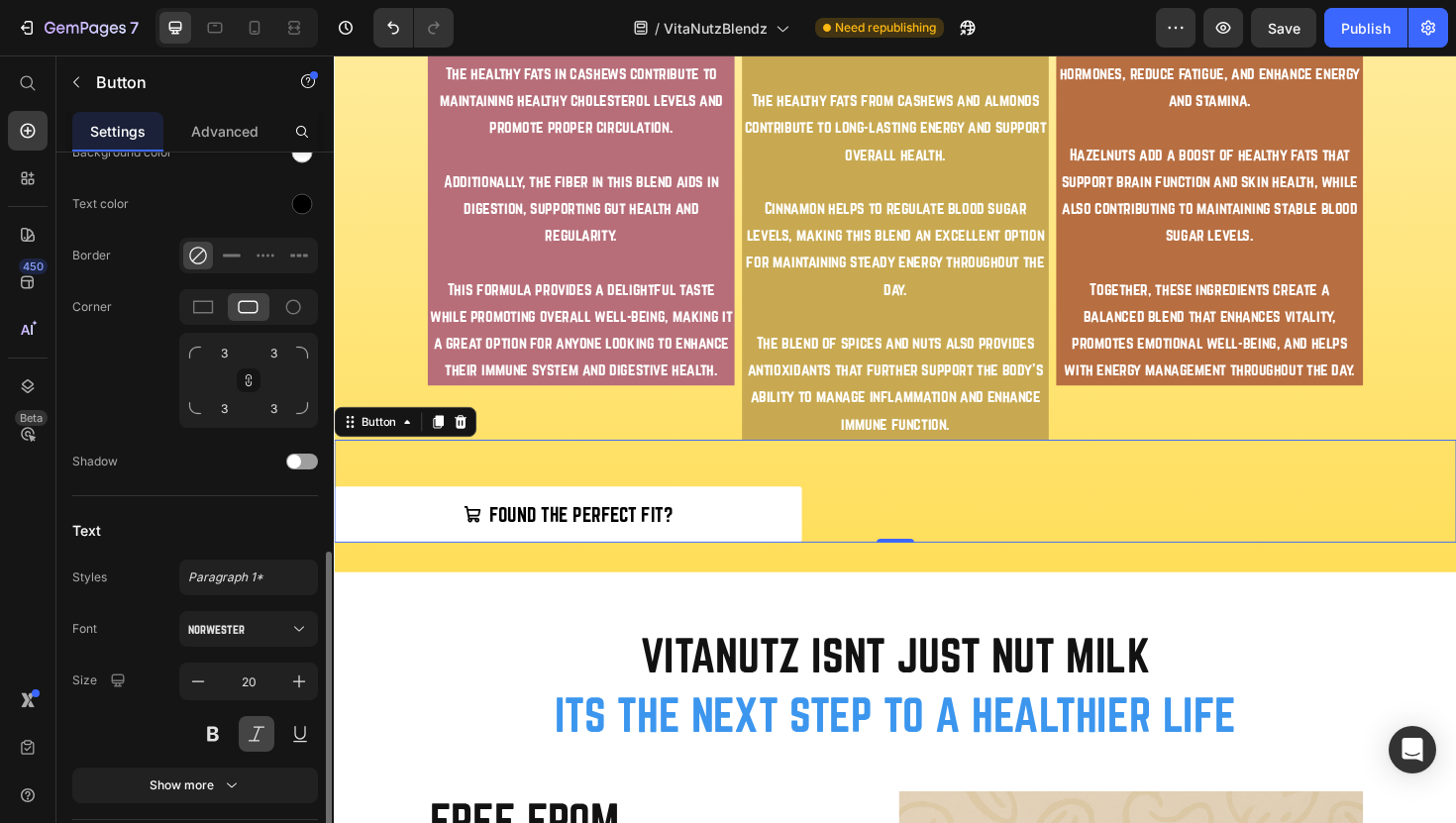 scroll, scrollTop: 911, scrollLeft: 0, axis: vertical 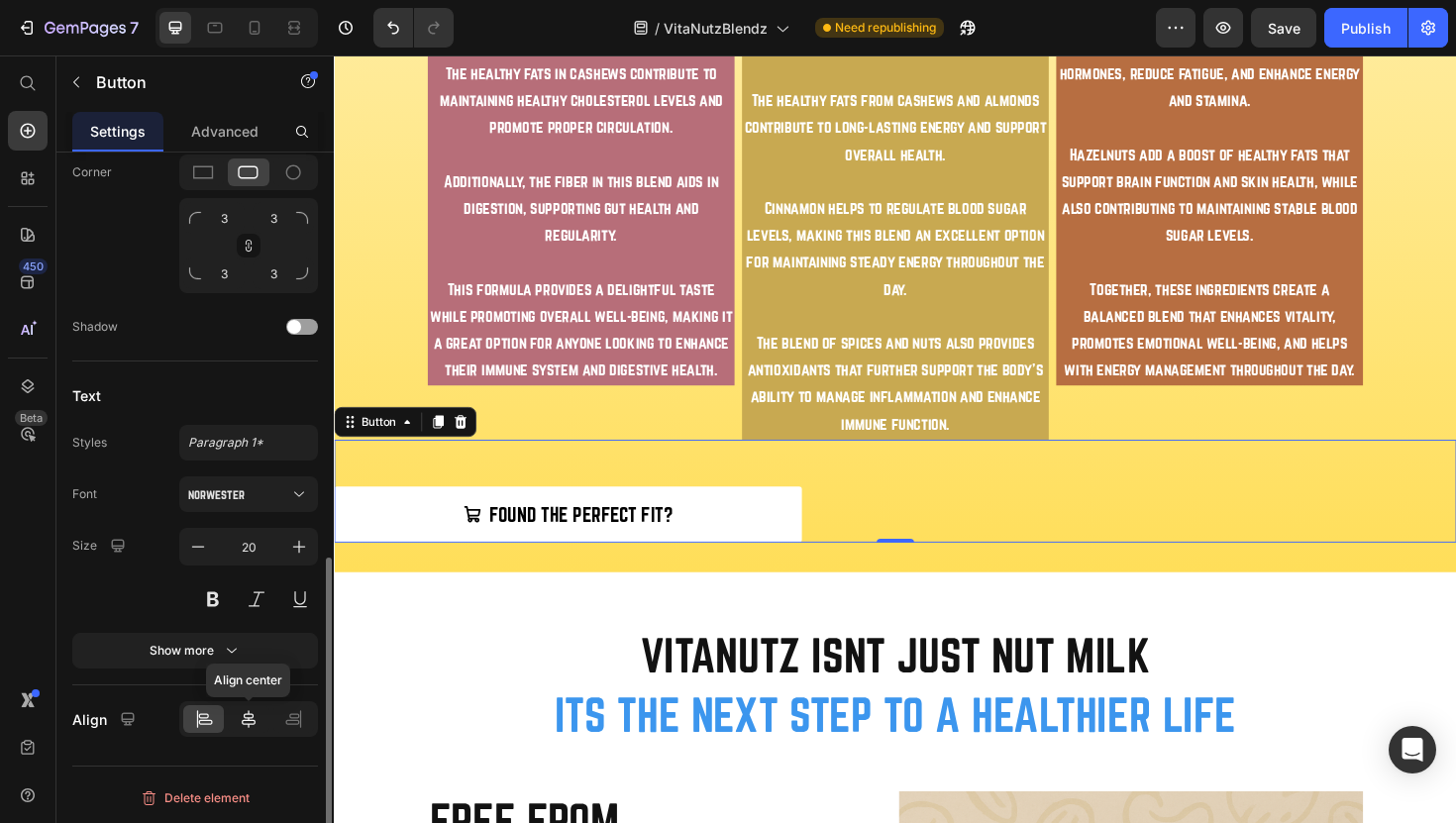 type on "500" 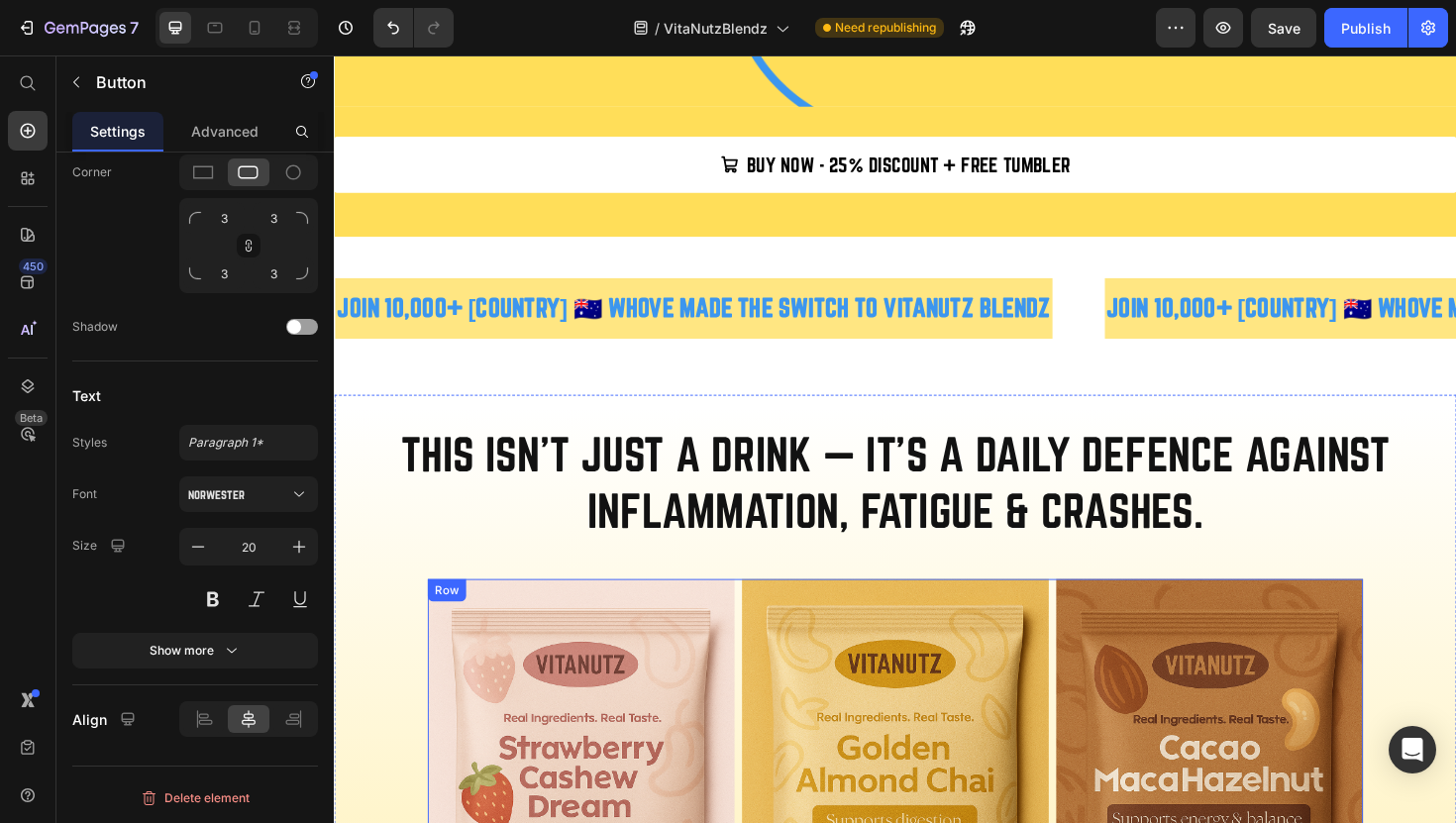 scroll, scrollTop: 1434, scrollLeft: 0, axis: vertical 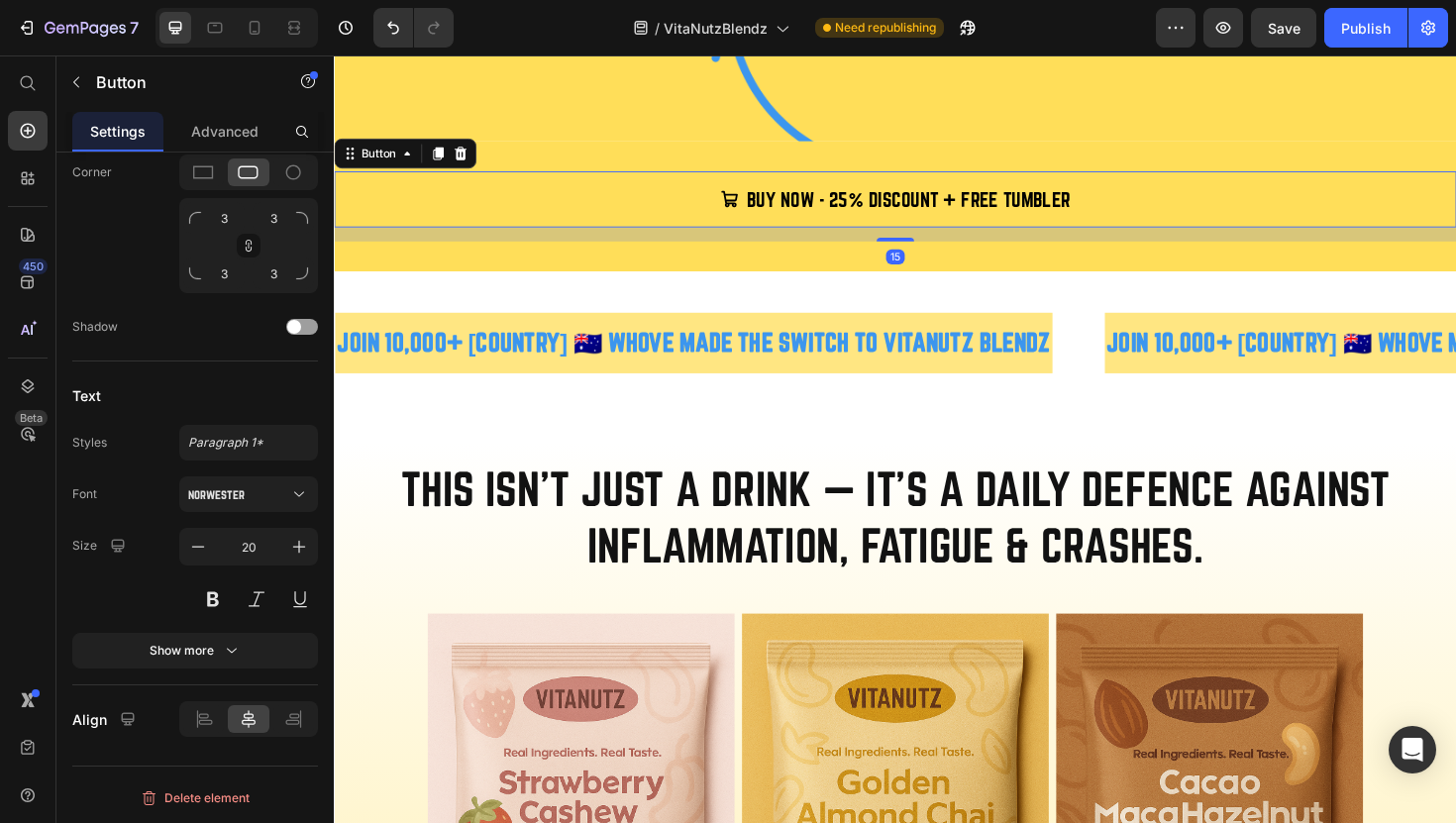 click on "BUY NOW - 25% DISCOUNT + FREE TUMBLER" at bounding box center (928, 208) 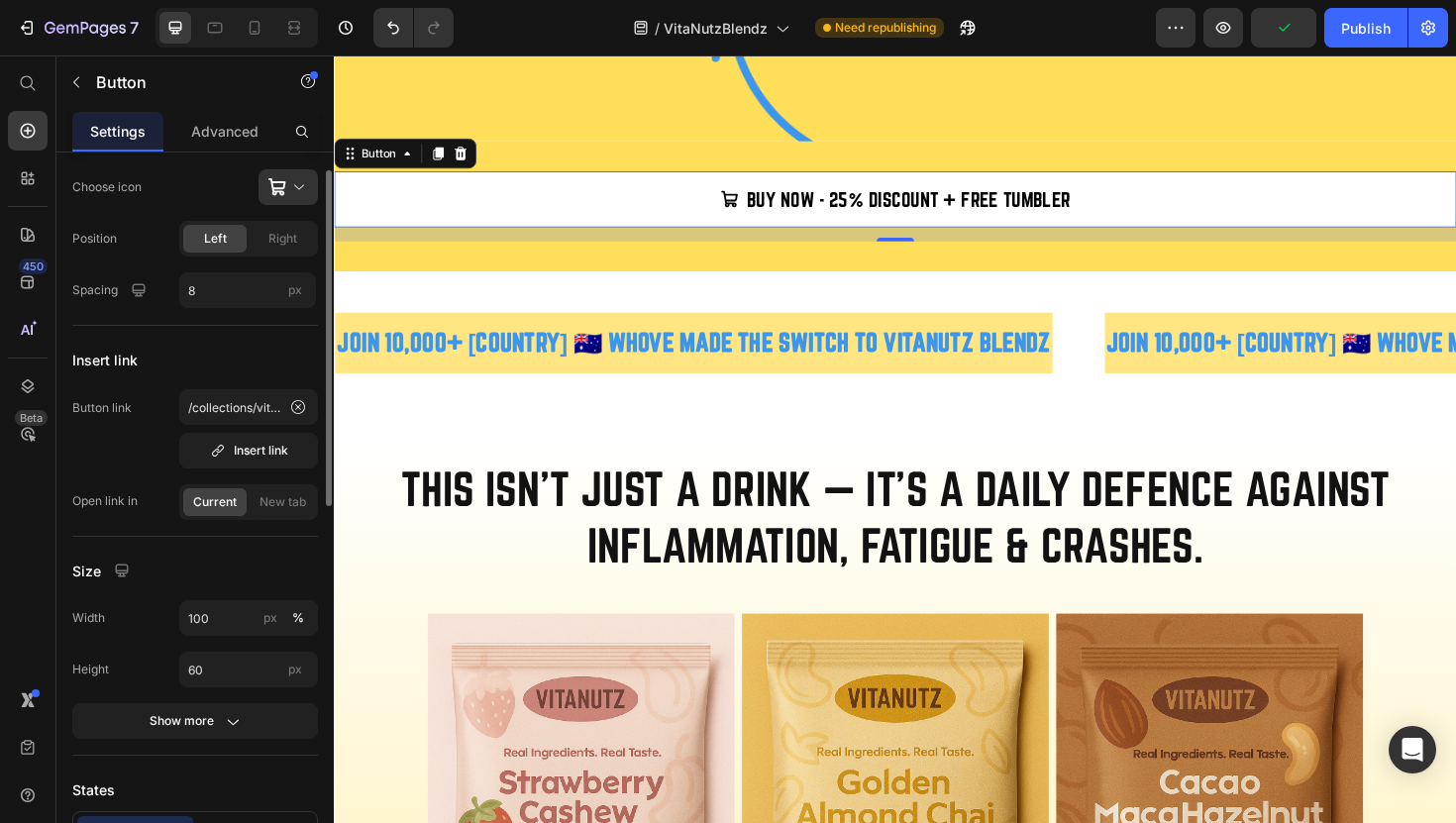 scroll, scrollTop: 54, scrollLeft: 0, axis: vertical 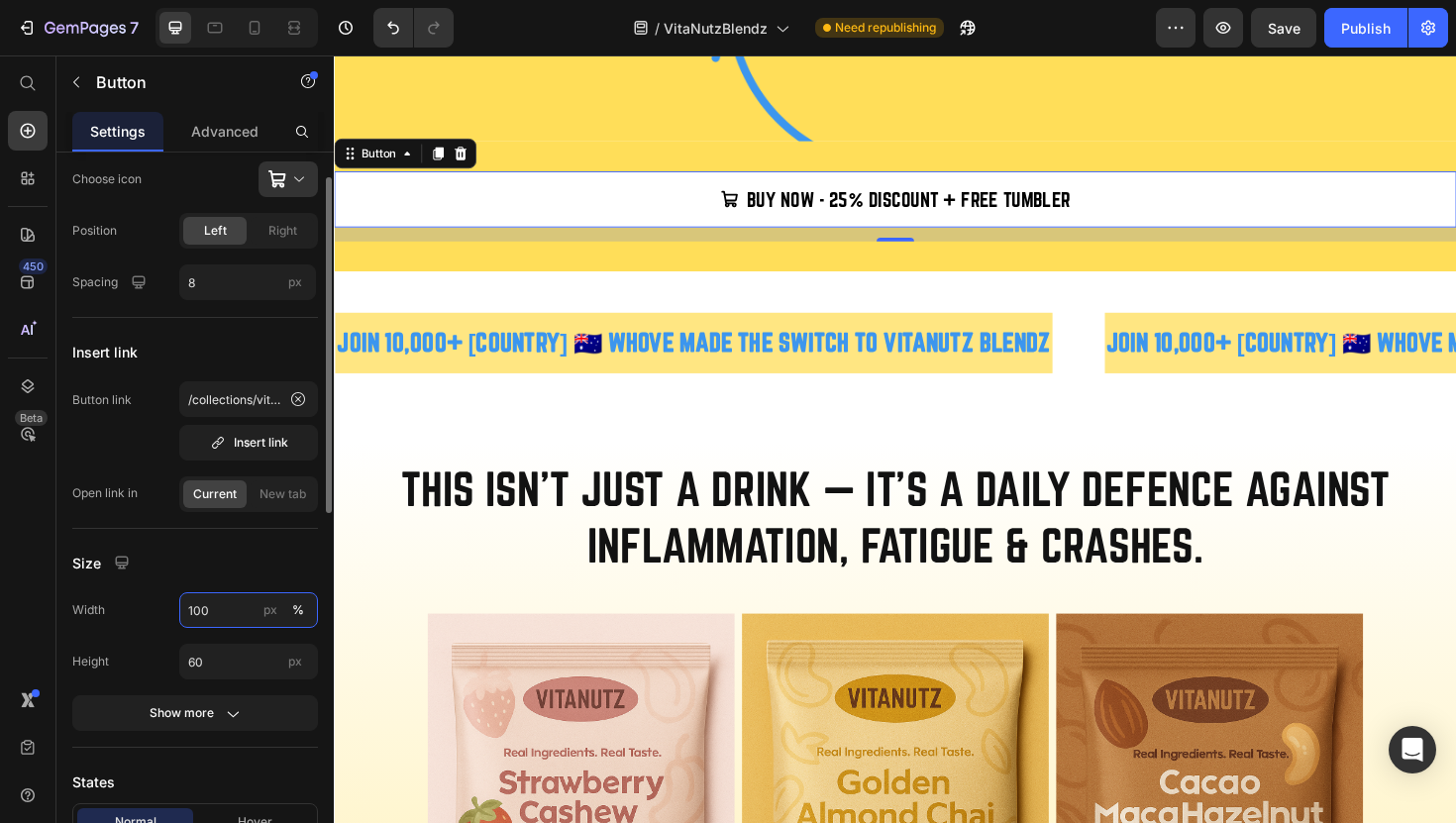 click on "100" at bounding box center (249, 610) 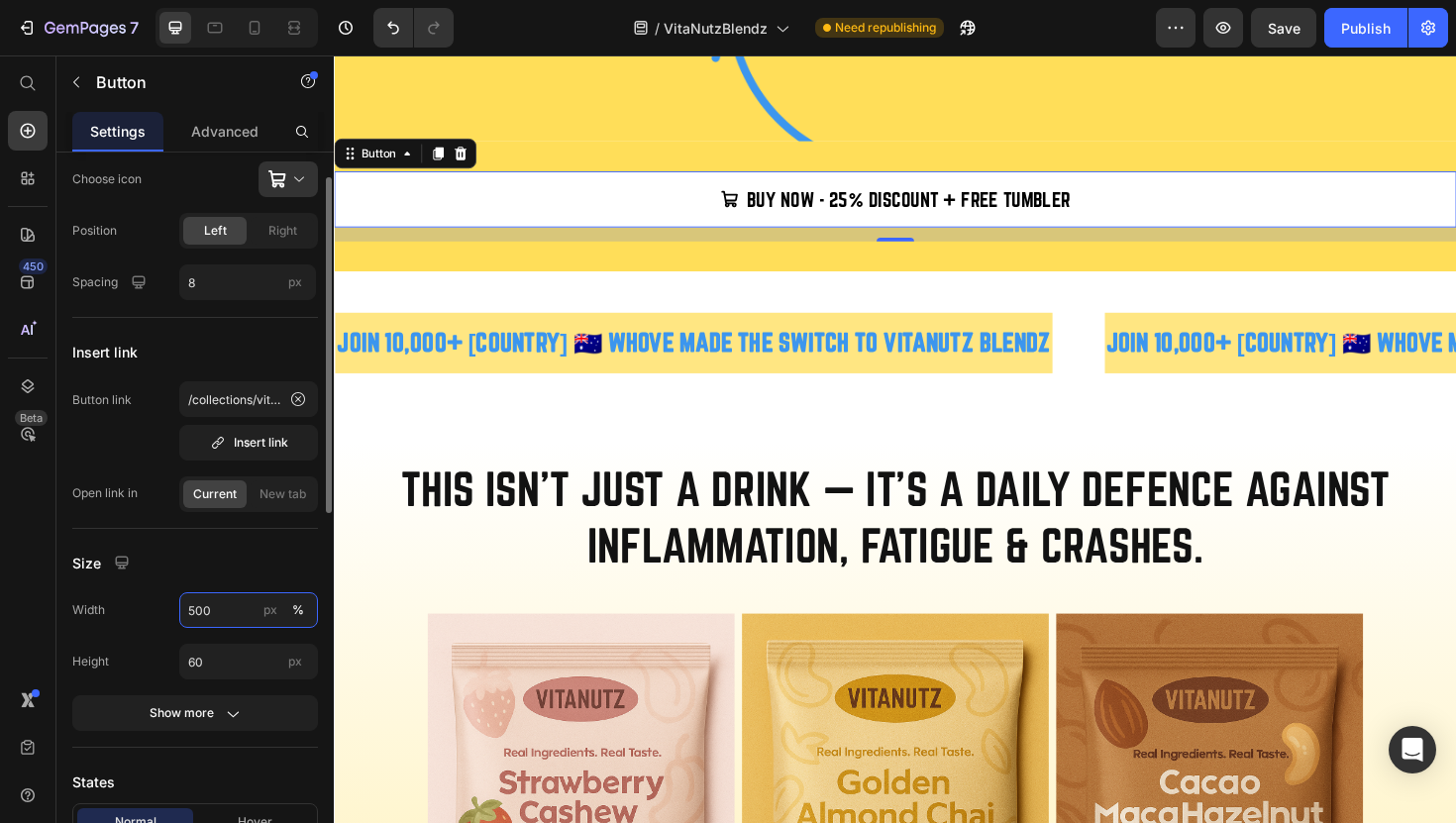 type on "500" 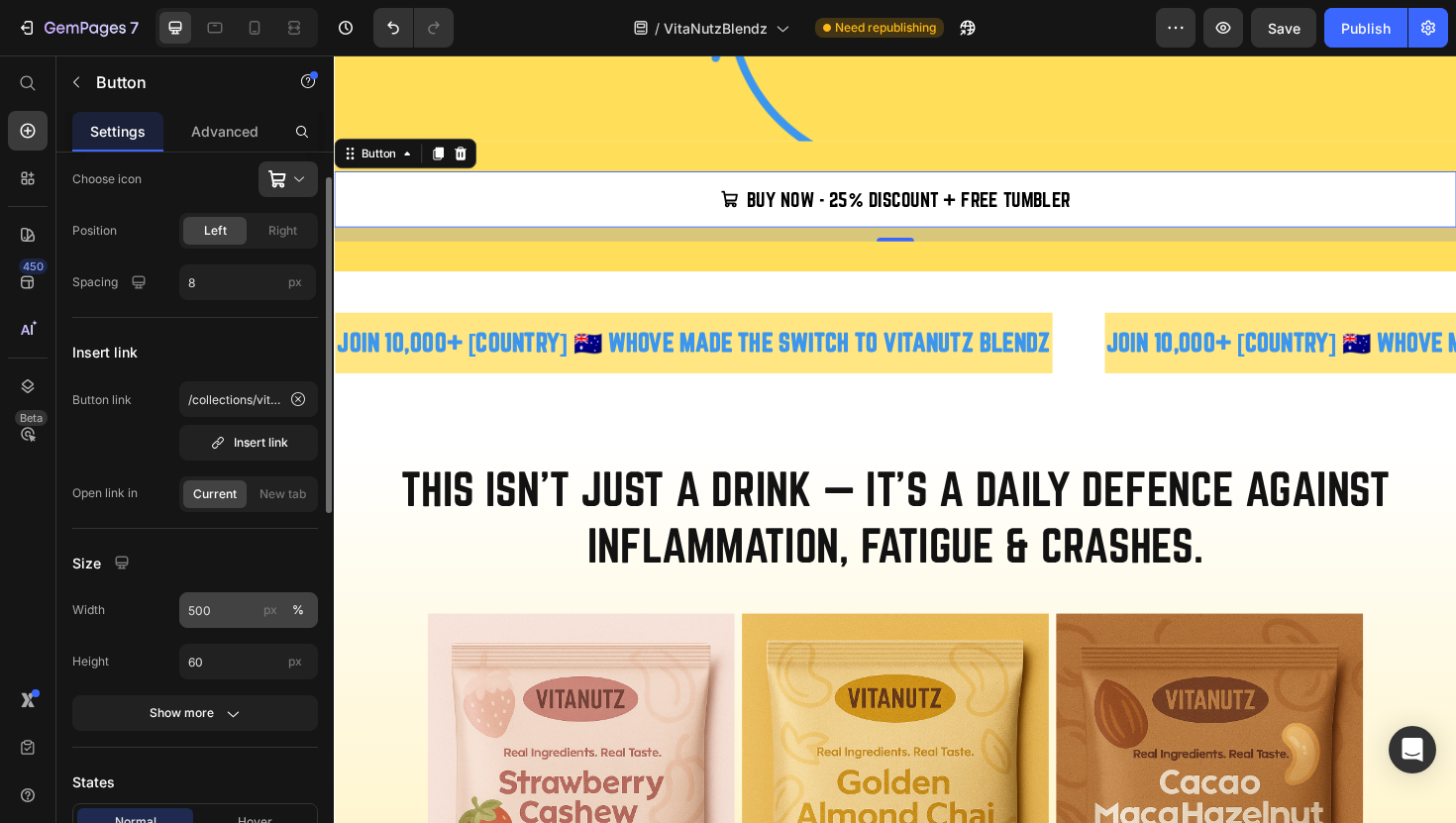 click on "px" at bounding box center (270, 610) 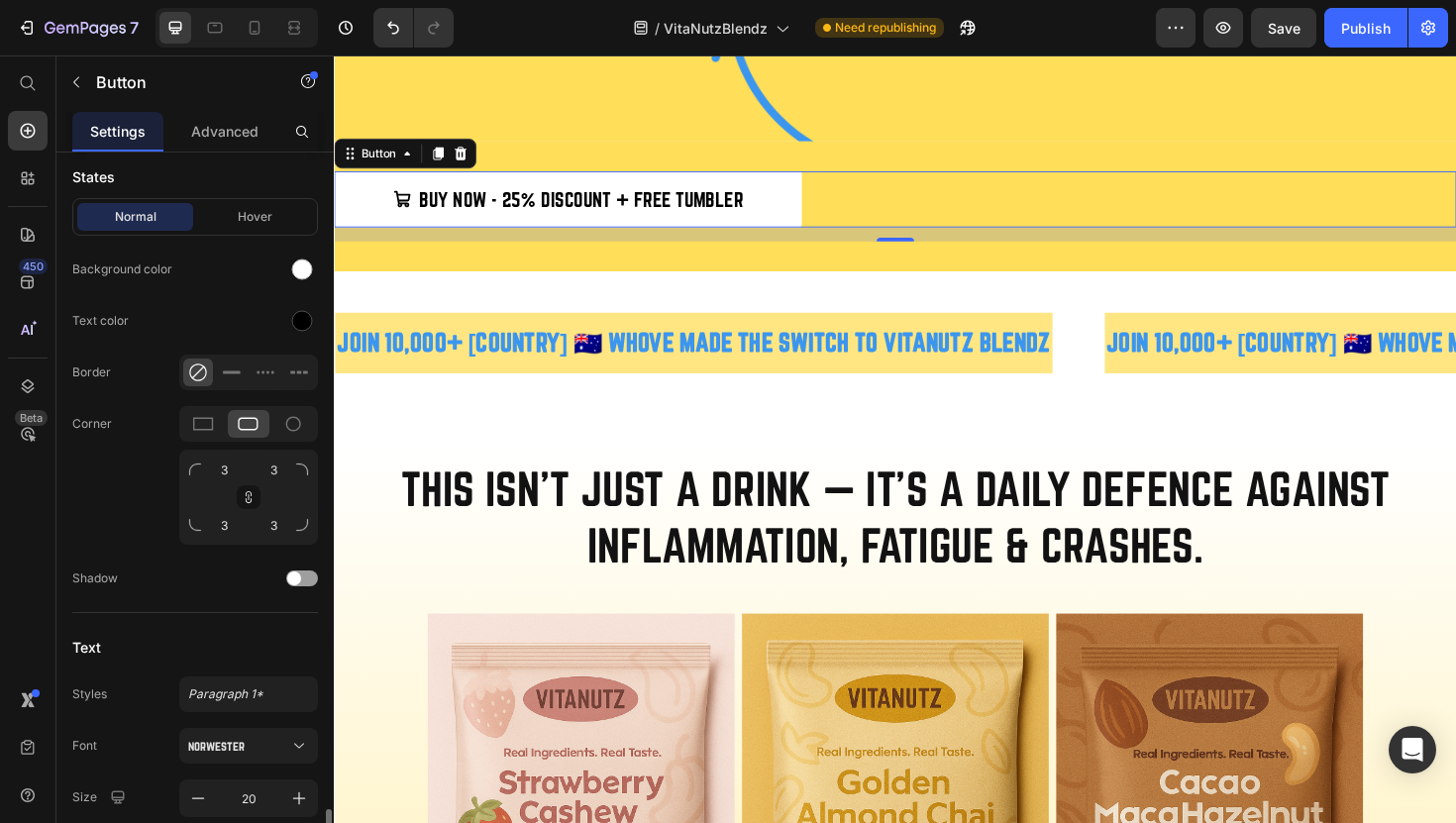 scroll, scrollTop: 911, scrollLeft: 0, axis: vertical 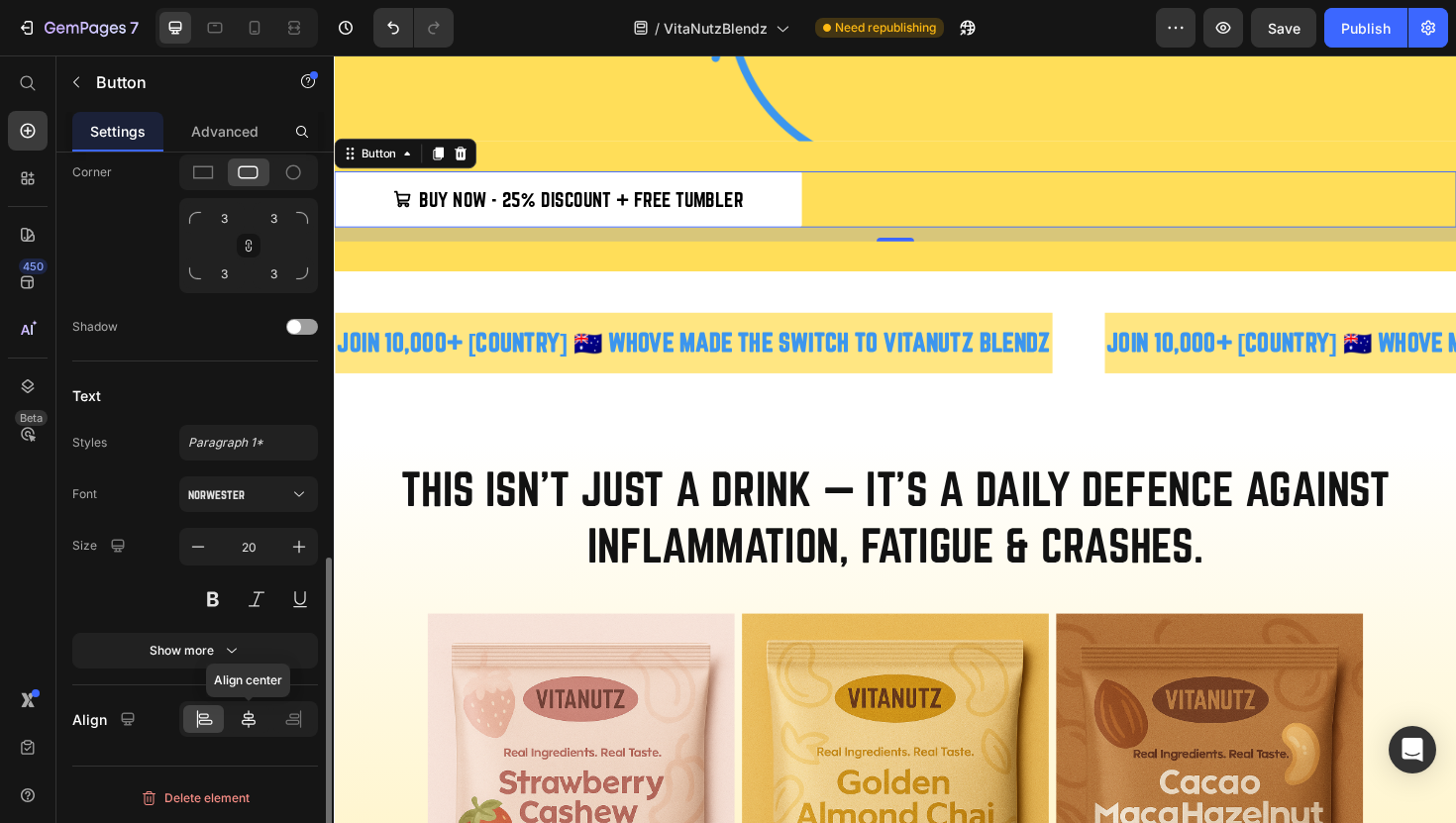 click 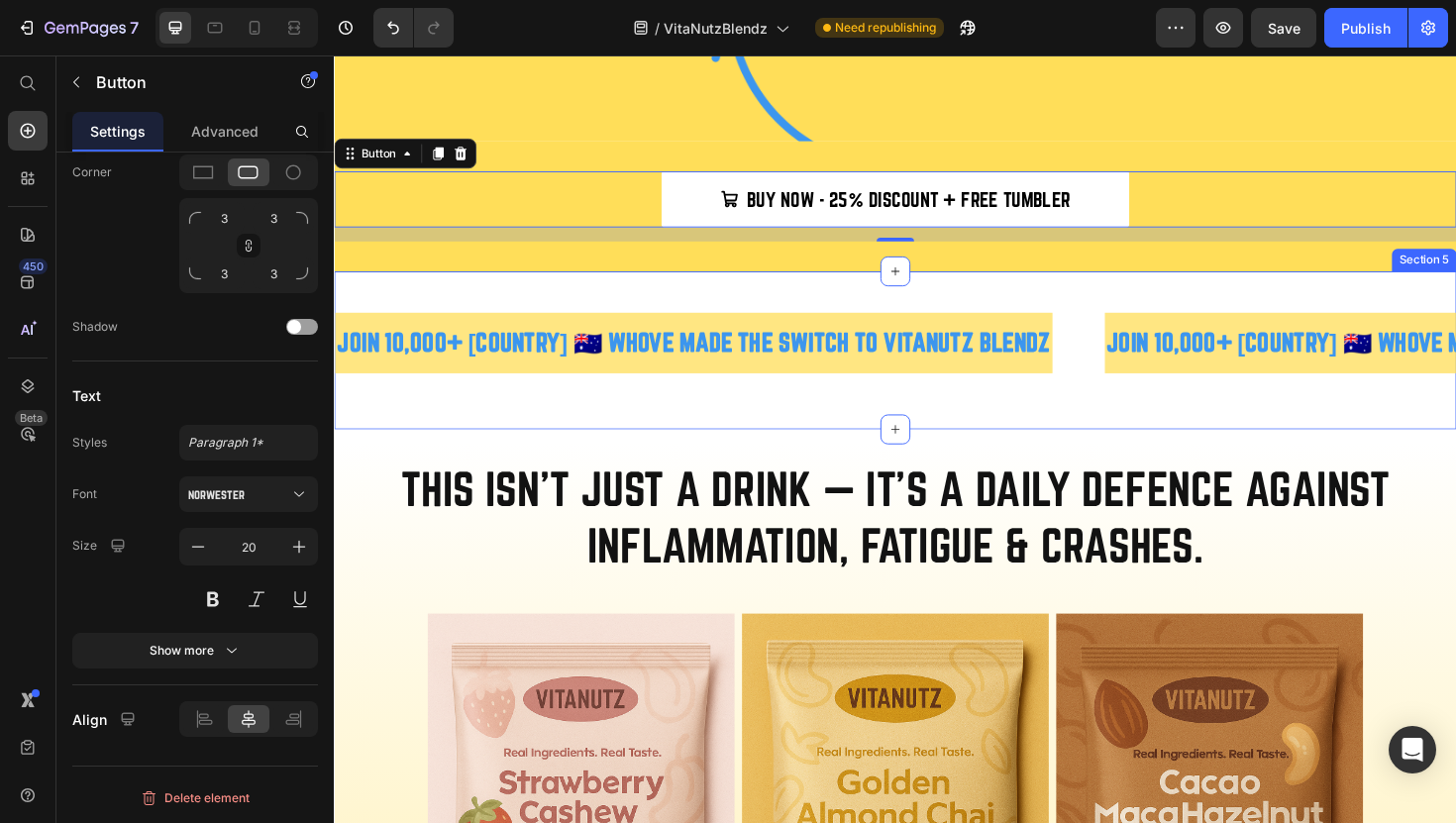 click on "BUY NOW - 25% DISCOUNT + FREE TUMBLER Button   15 Section 4" at bounding box center [928, 215] 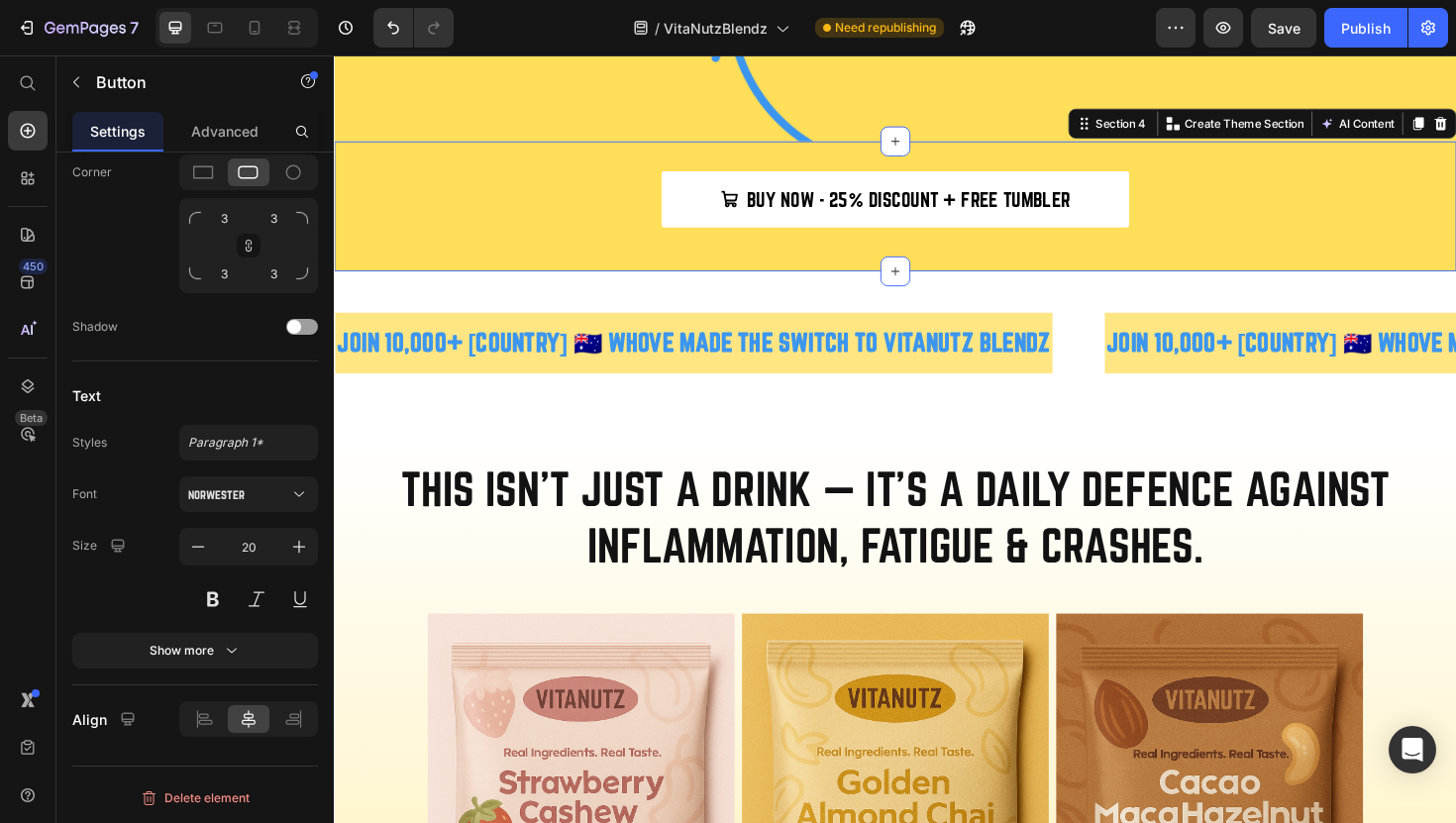 scroll, scrollTop: 0, scrollLeft: 0, axis: both 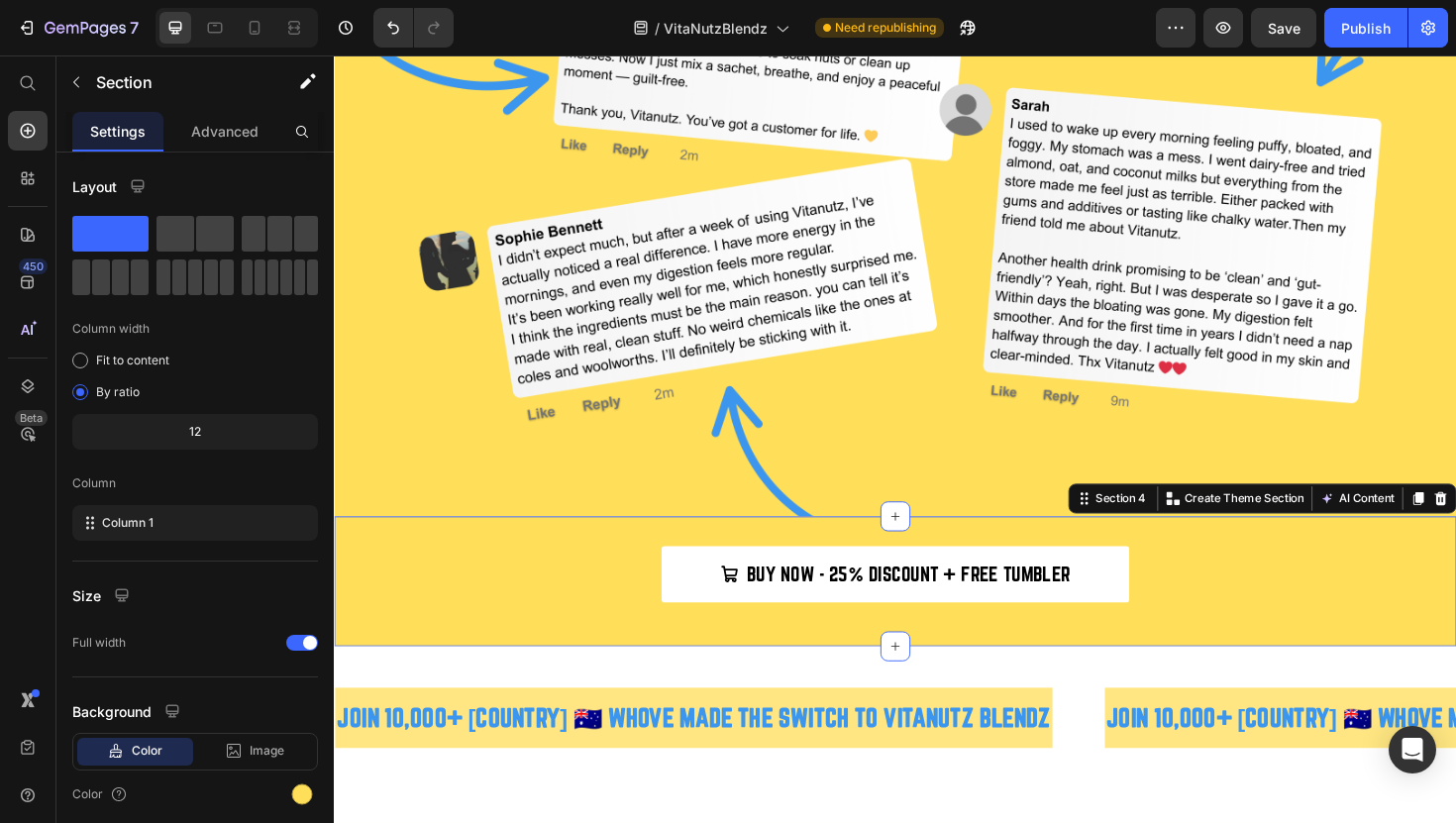 click on "BUY NOW - 25% DISCOUNT + FREE TUMBLER Button" at bounding box center [928, 605] 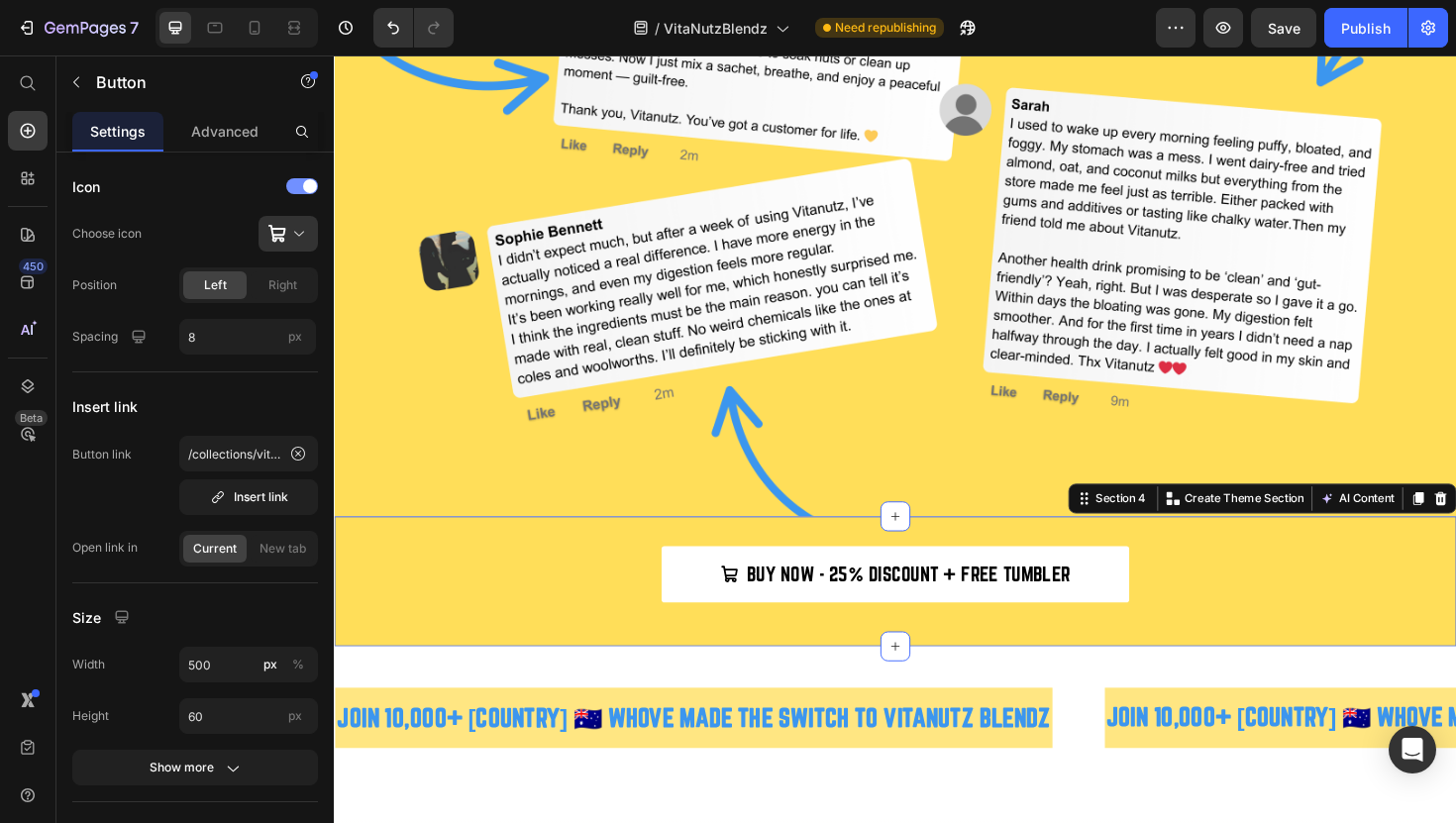 click on "BUY NOW - 25% DISCOUNT + FREE TUMBLER Button Section 4   Create Theme Section AI Content Write with GemAI What would you like to describe here? Tone and Voice Persuasive Product Cacao Maca Hazelnut Show more Generate" at bounding box center [928, 612] 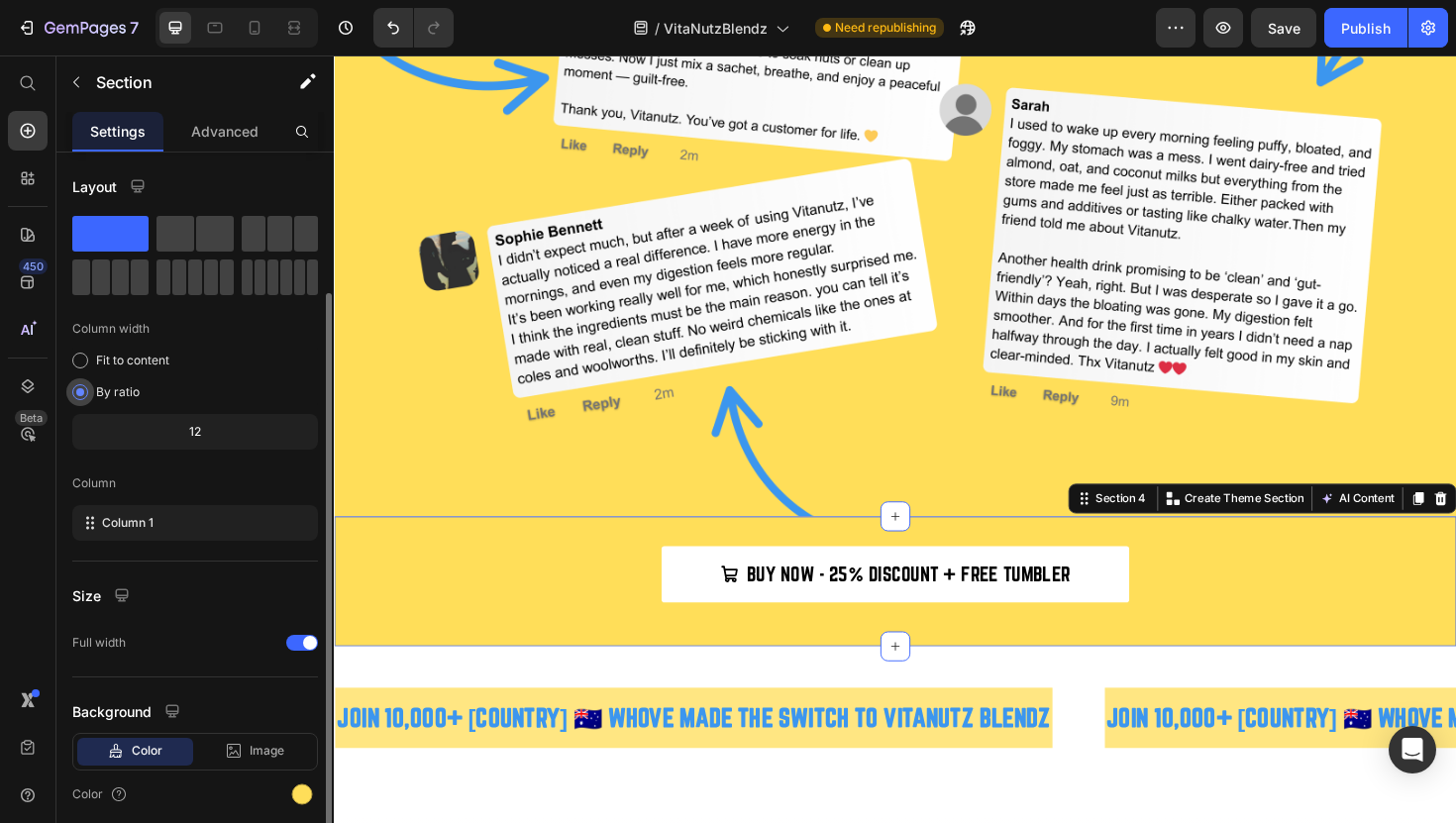 scroll, scrollTop: 73, scrollLeft: 0, axis: vertical 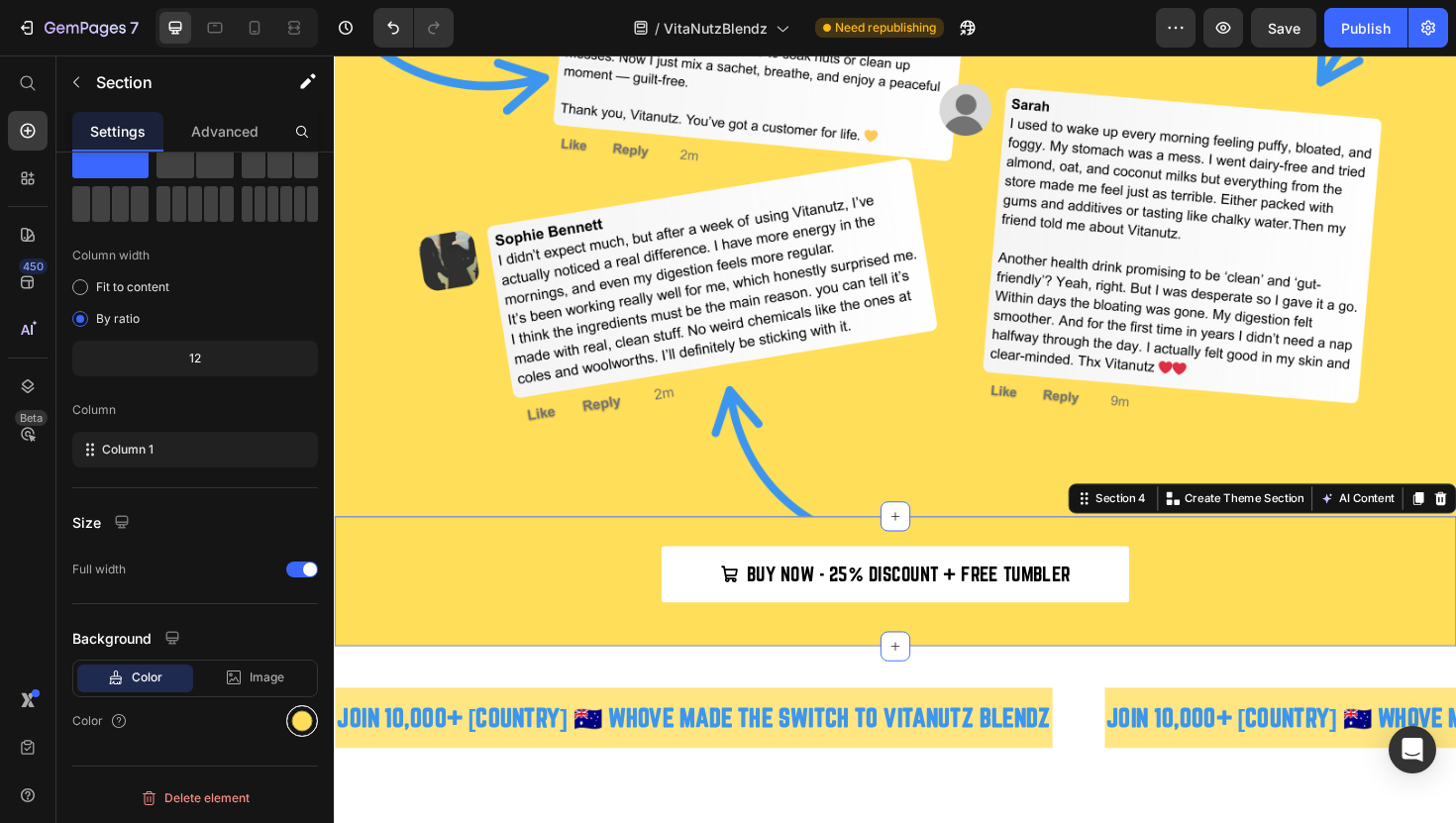 click at bounding box center [302, 721] 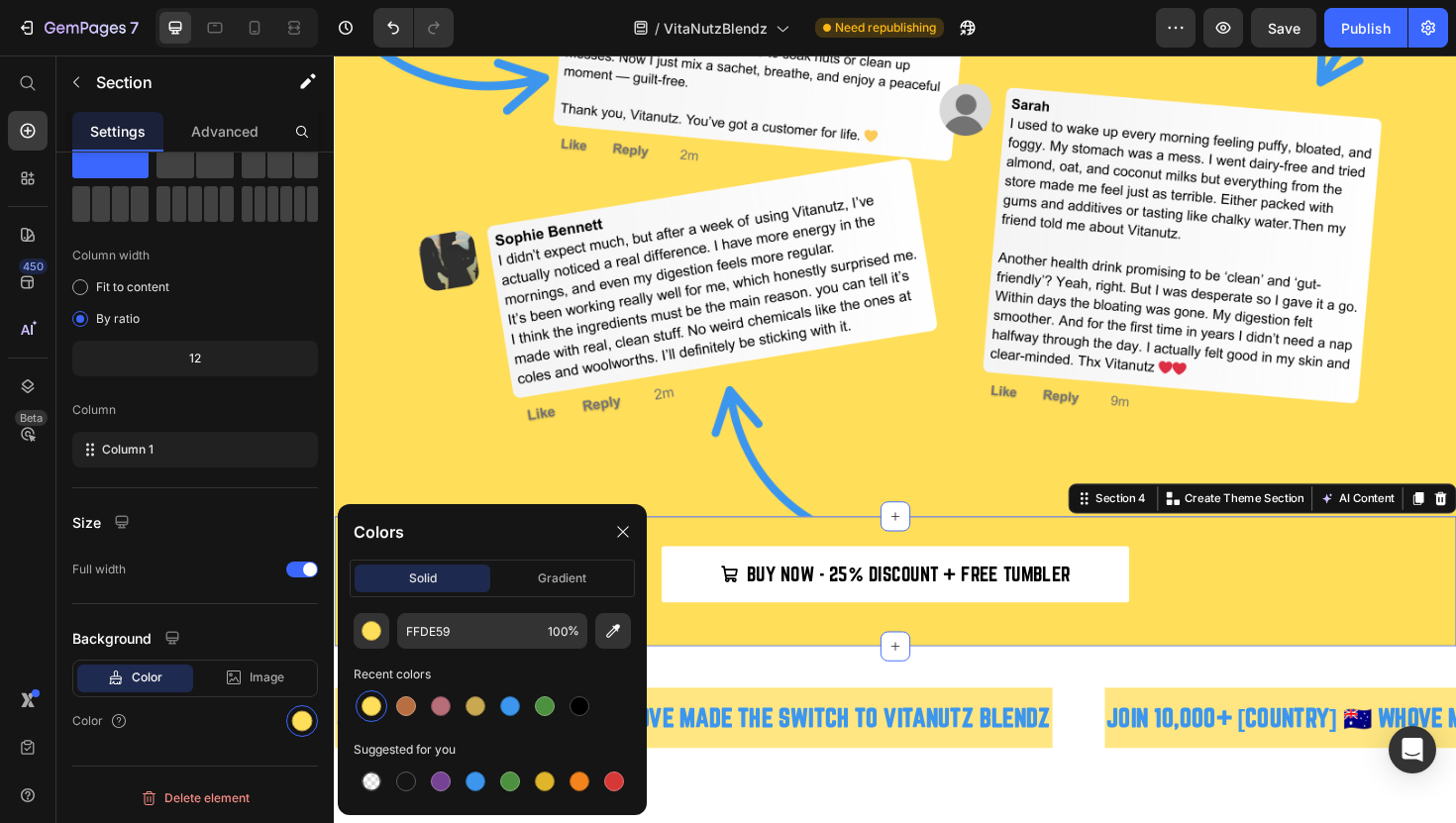 click on "FFDE59 100 % Recent colors Suggested for you" 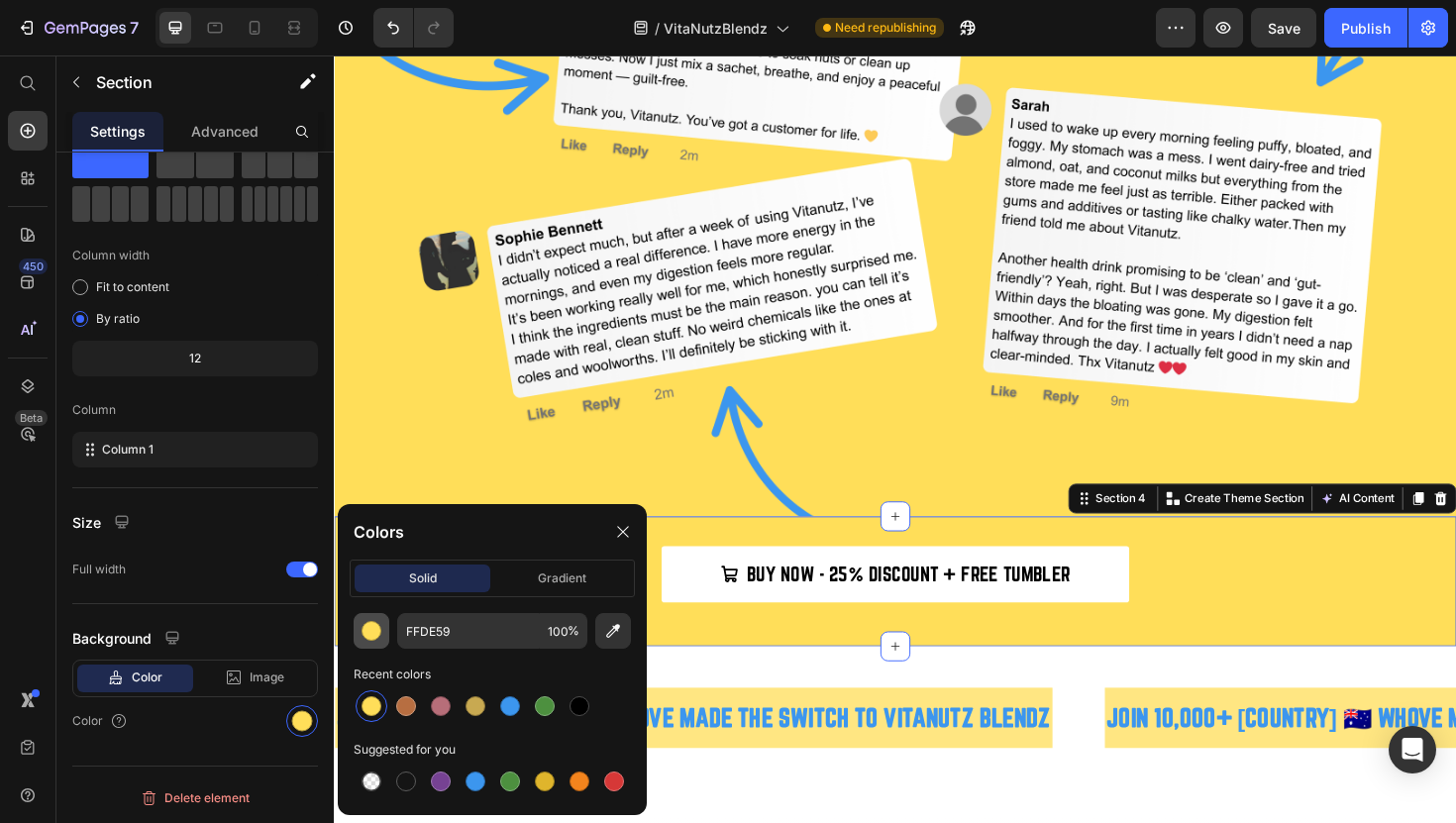 click at bounding box center (371, 631) 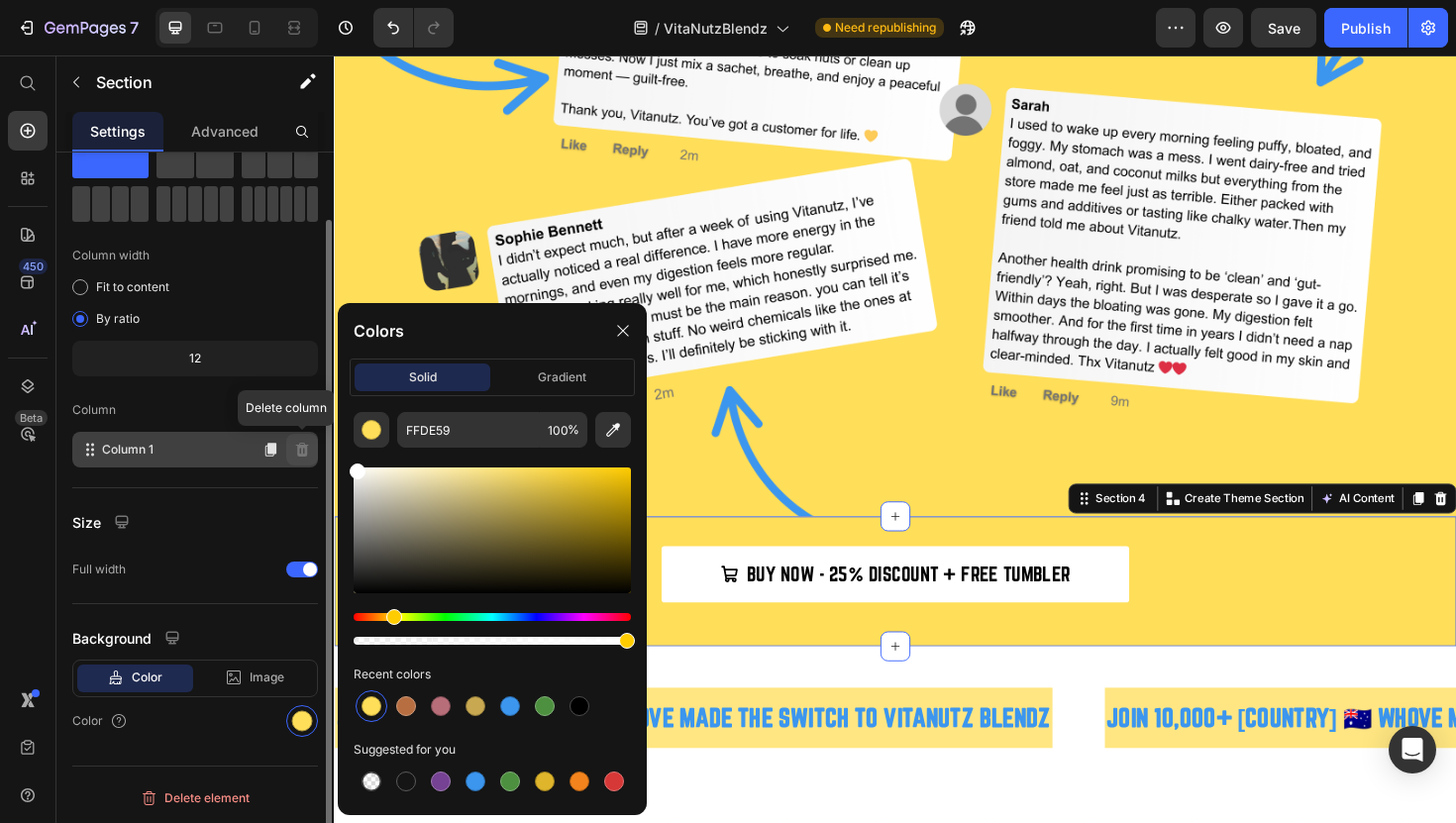 click on "7  Version history  /  VitaNutzBlendz Need republishing Preview  Save   Publish  450 Beta Start with Sections Elements Hero Section Product Detail Brands Trusted Badges Guarantee Product Breakdown How to use Testimonials Compare Bundle FAQs Social Proof Brand Story Product List Collection Blog List Contact Sticky Add to Cart Custom Footer Browse Library 450 Layout
Row
Row
Row
Row Text
Heading
Text Block Button
Button
Button
Sticky Back to top Media
Image
Image" at bounding box center (728, 0) 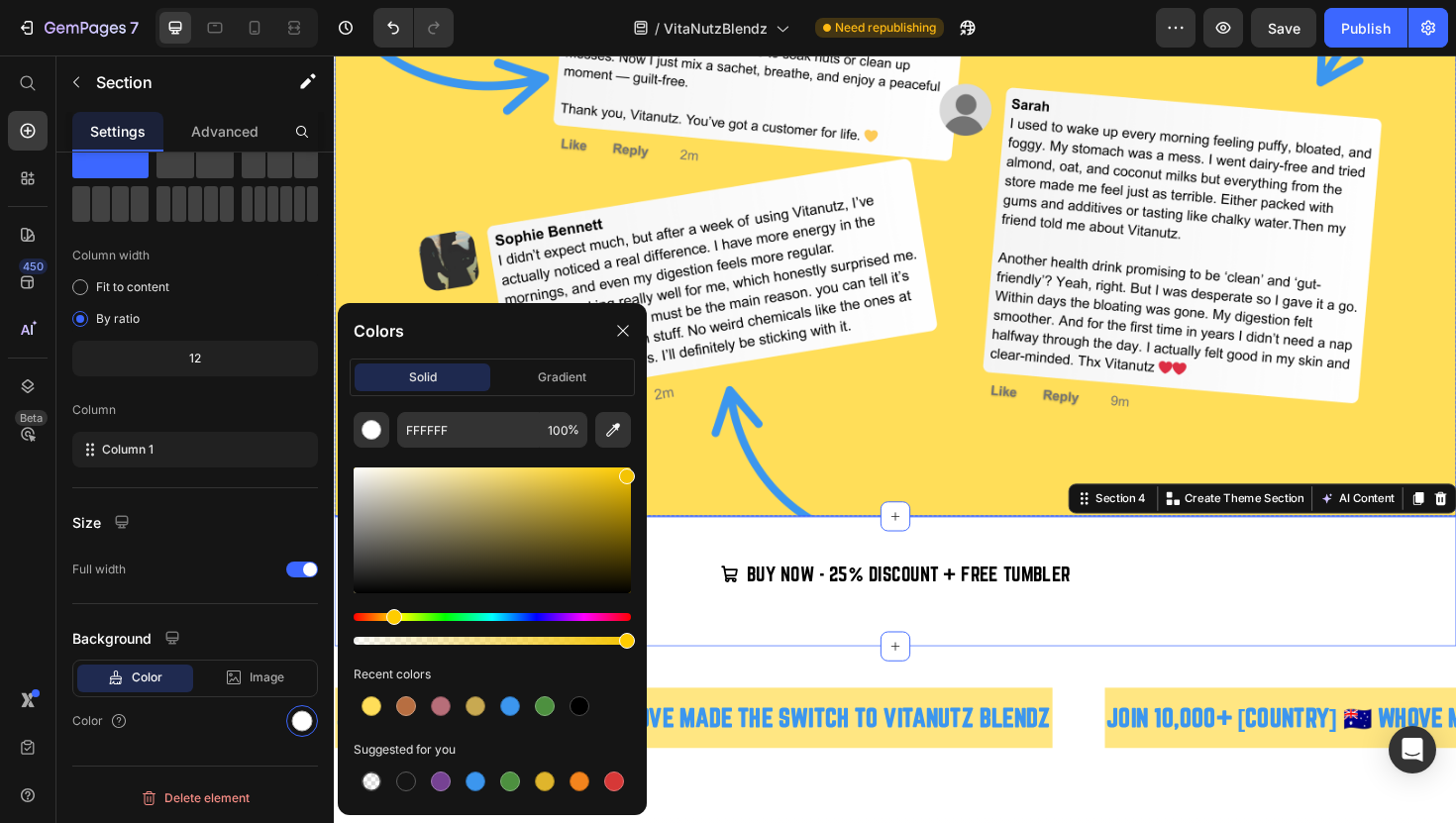type on "F4C404" 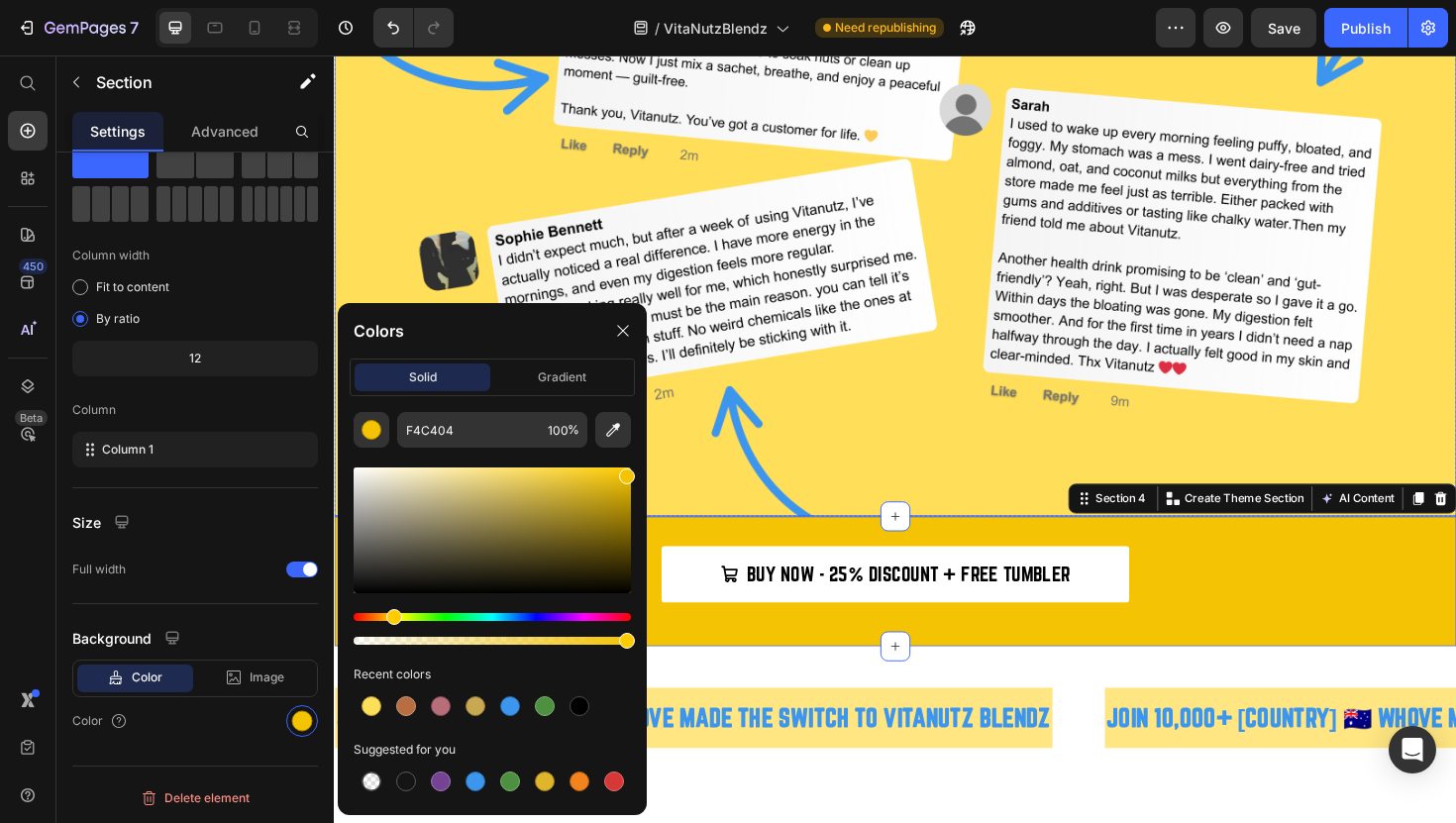 click at bounding box center (928, 187) 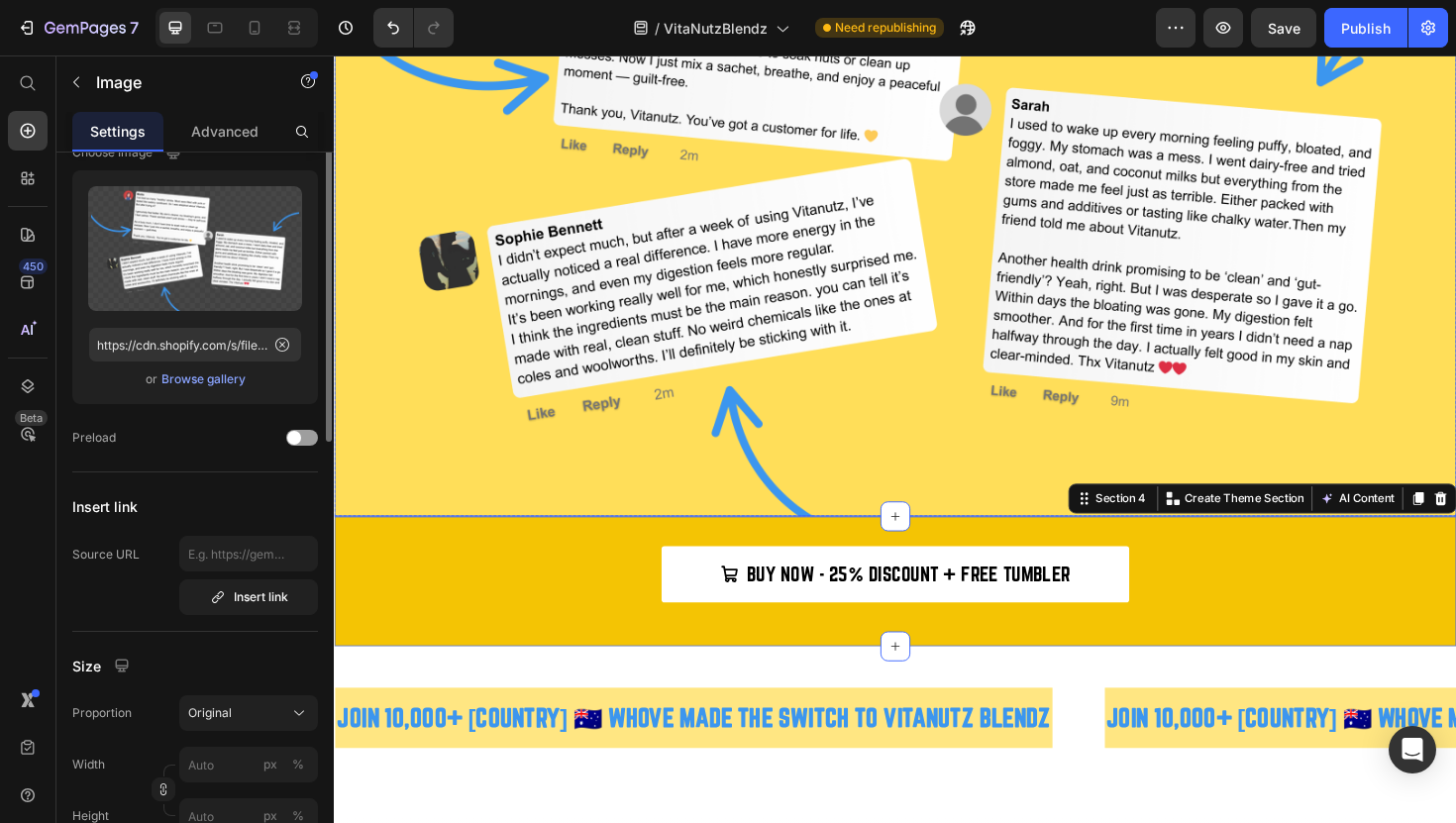 scroll, scrollTop: 0, scrollLeft: 0, axis: both 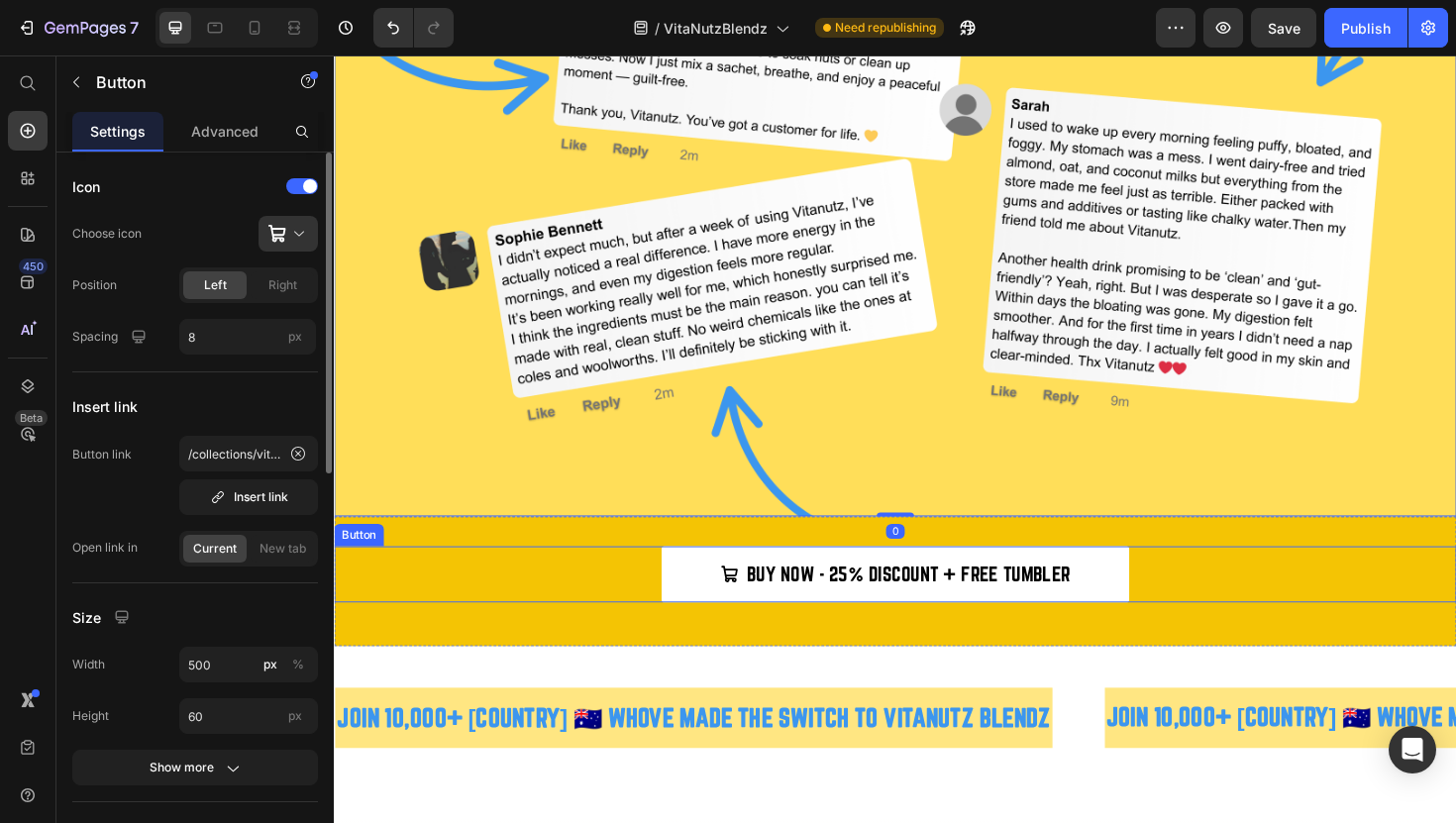 click on "BUY NOW - 25% DISCOUNT + FREE TUMBLER Button" at bounding box center [928, 605] 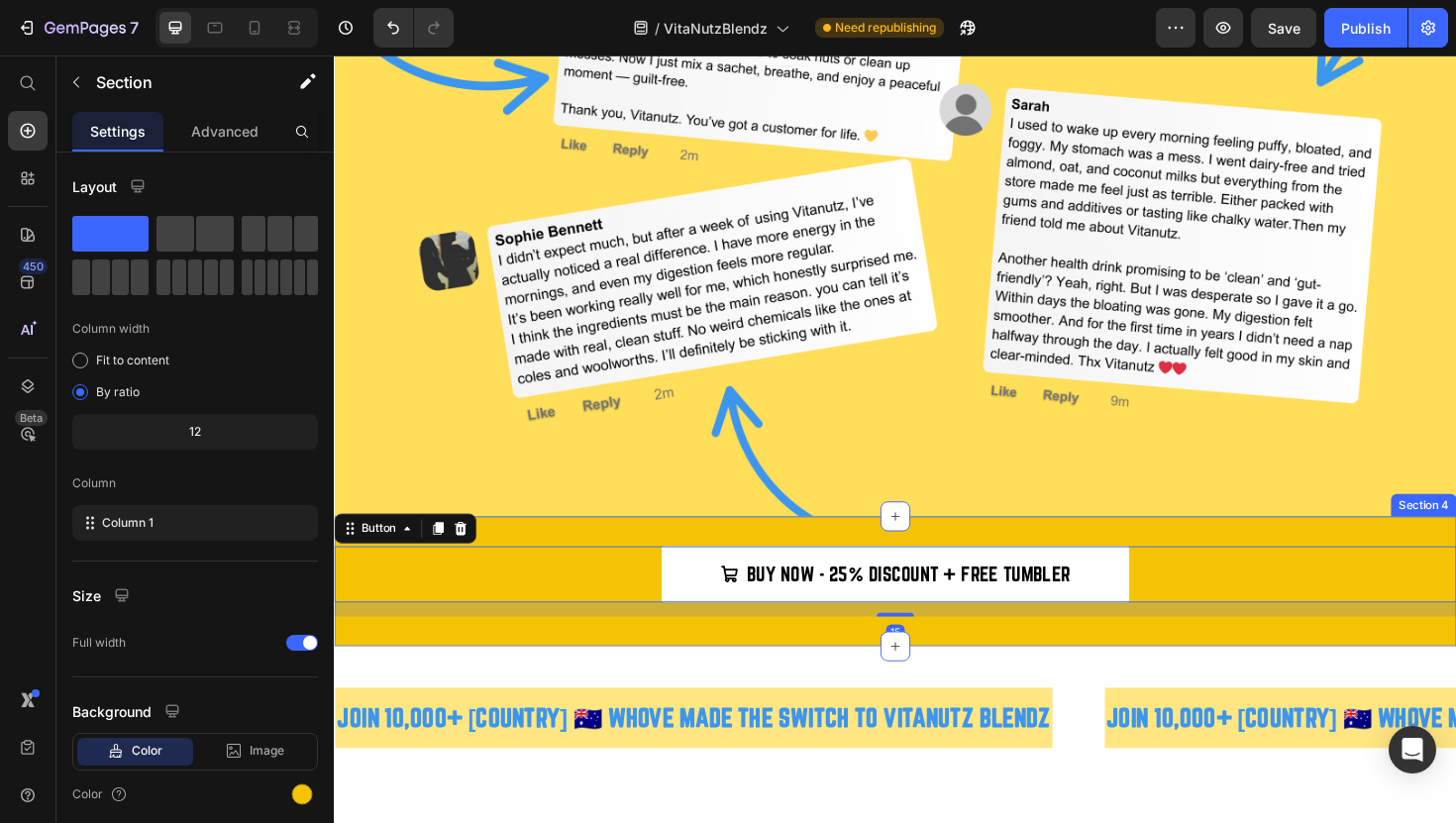 click on "BUY NOW - 25% DISCOUNT + FREE TUMBLER Button   15 Section 4" at bounding box center [928, 612] 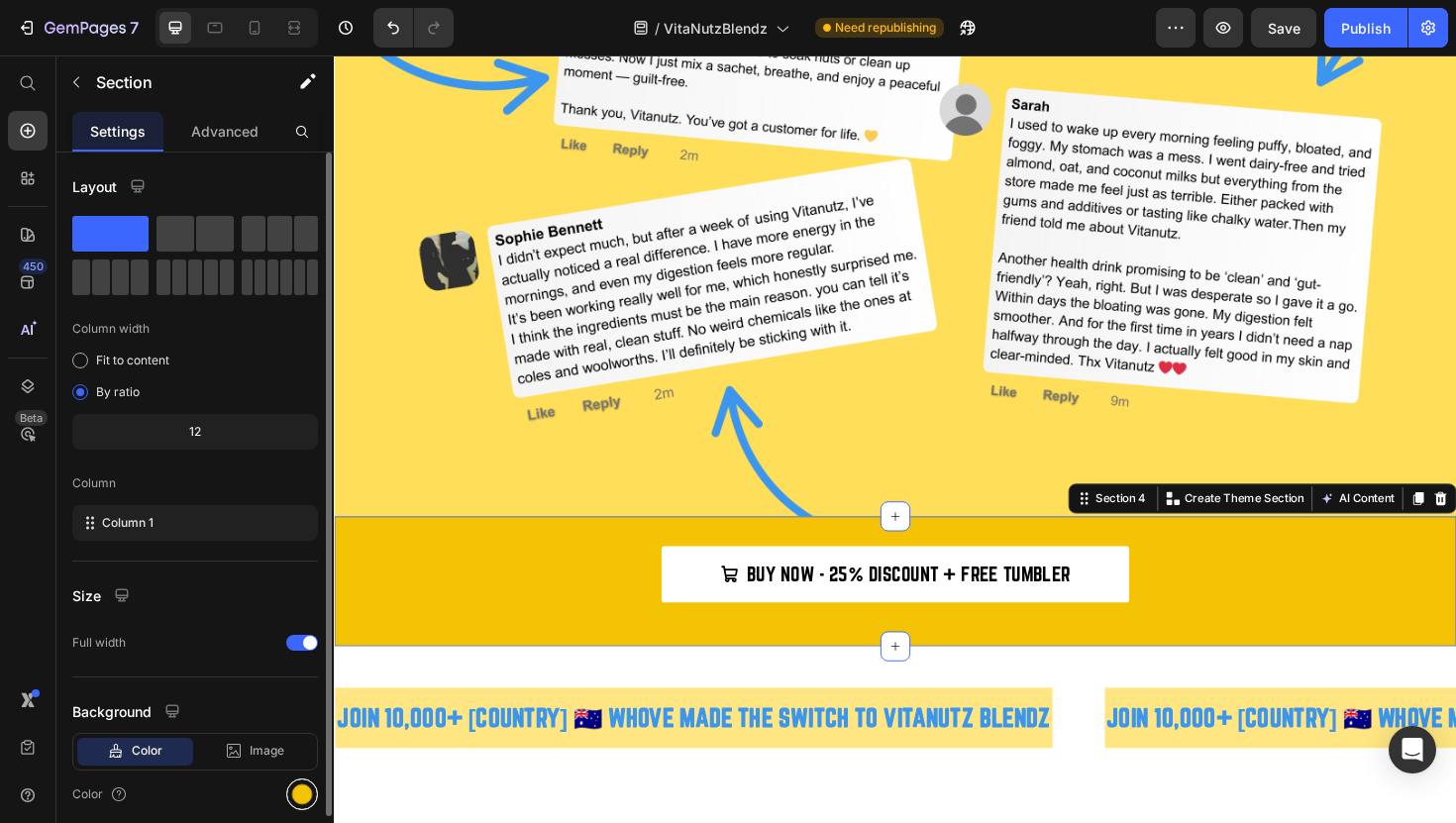 click at bounding box center [302, 794] 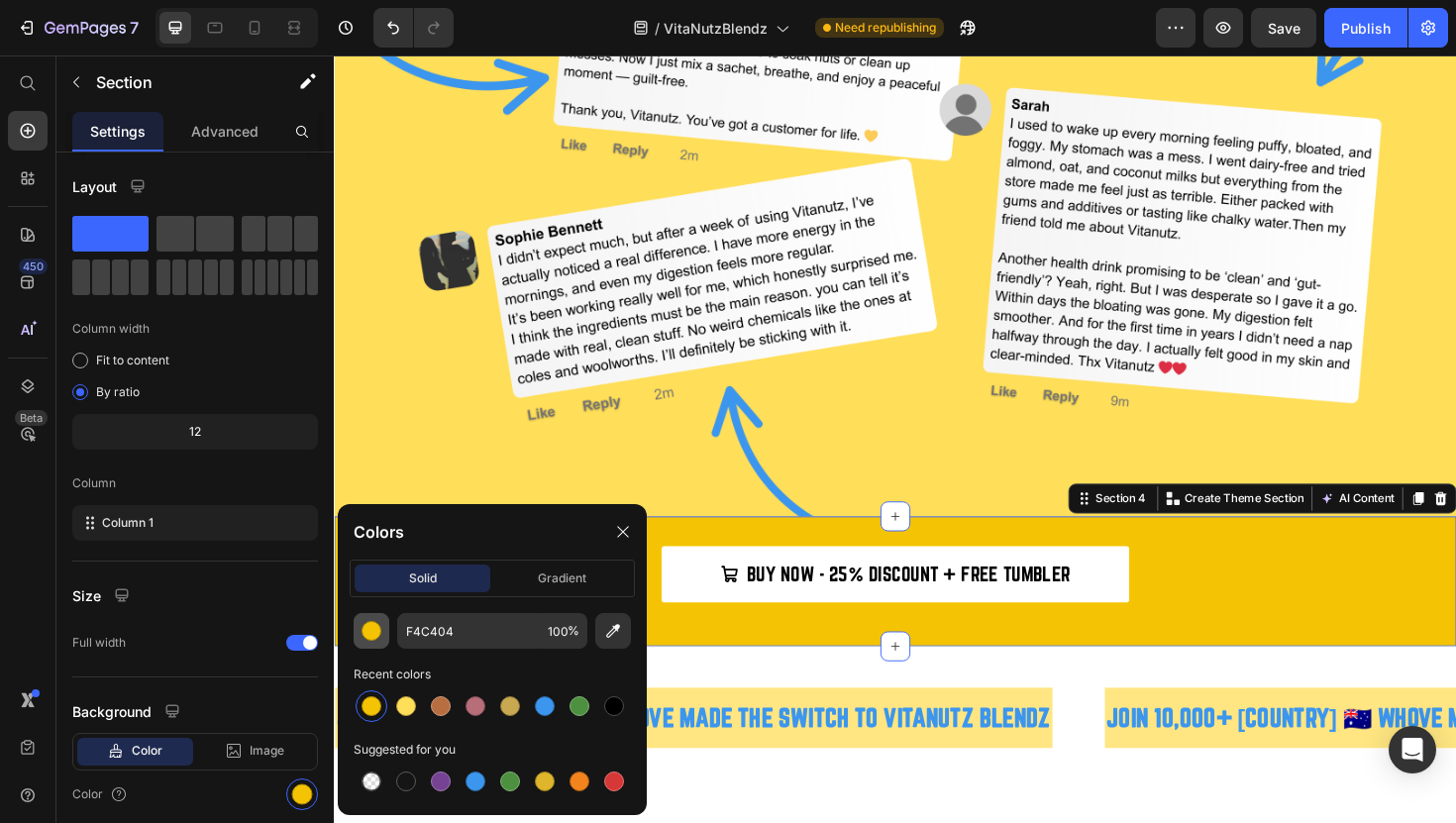 click at bounding box center [371, 631] 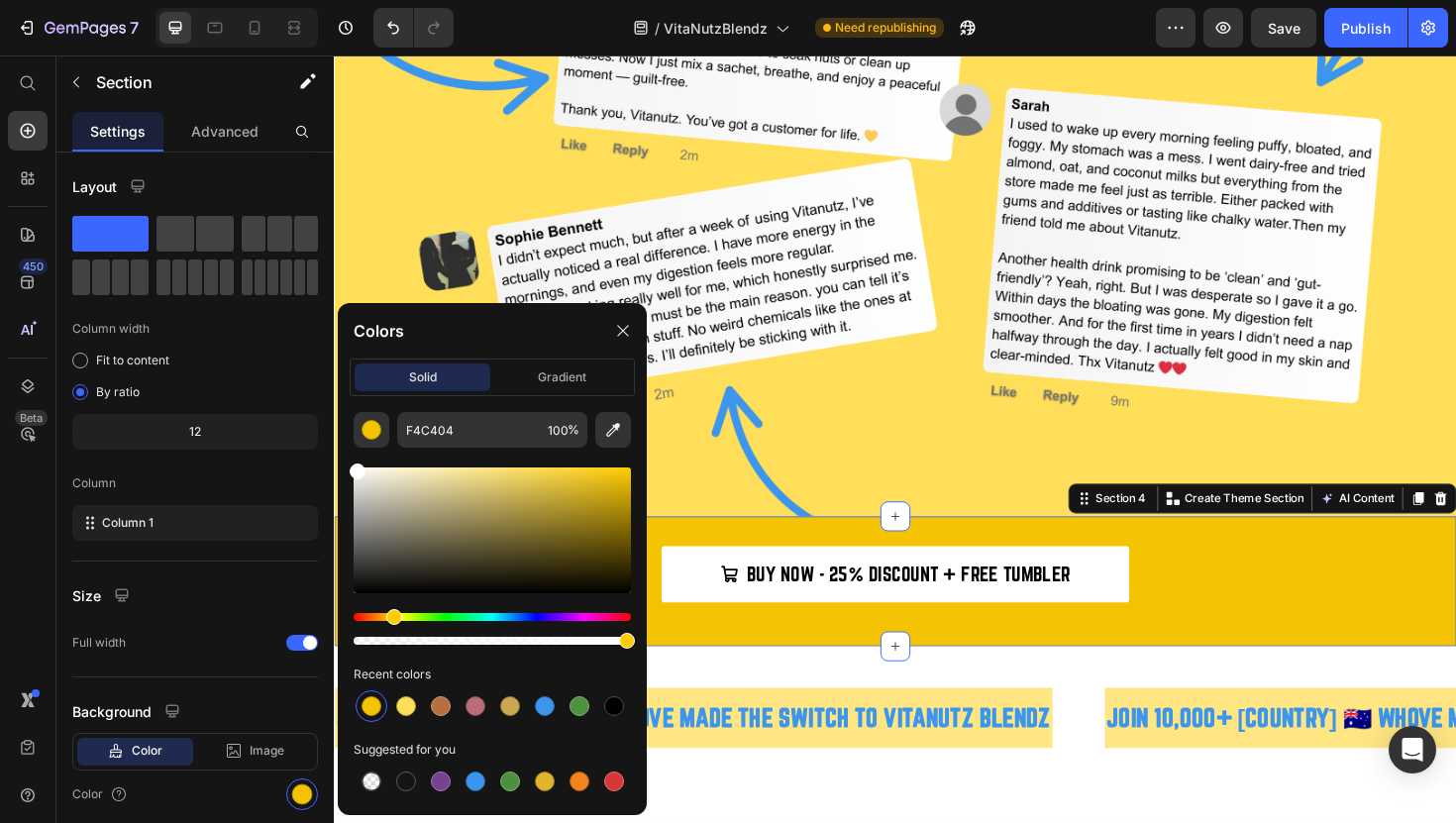 type on "FFFFFF" 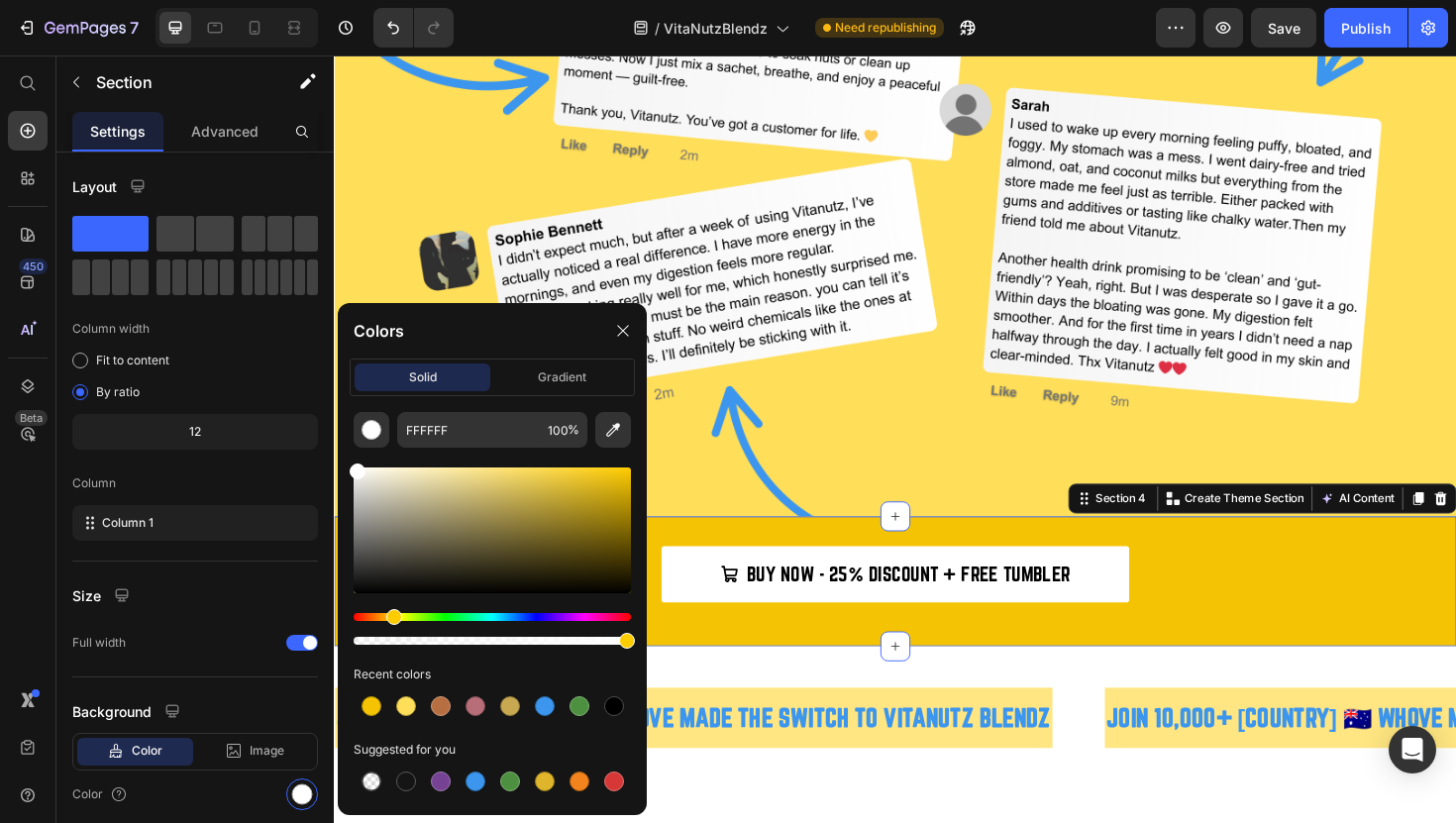drag, startPoint x: 364, startPoint y: 488, endPoint x: 1, endPoint y: 410, distance: 371.2856 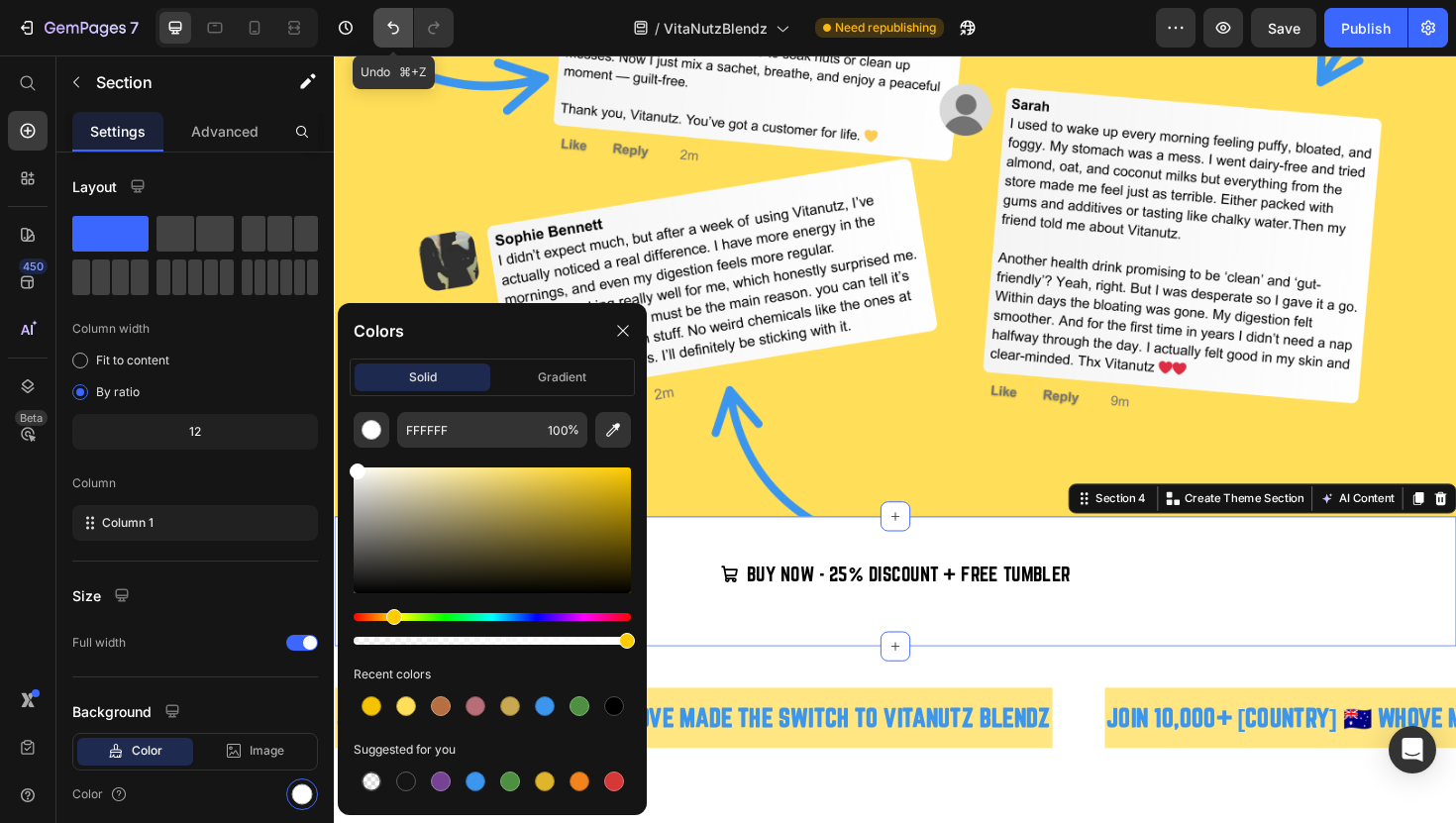 click 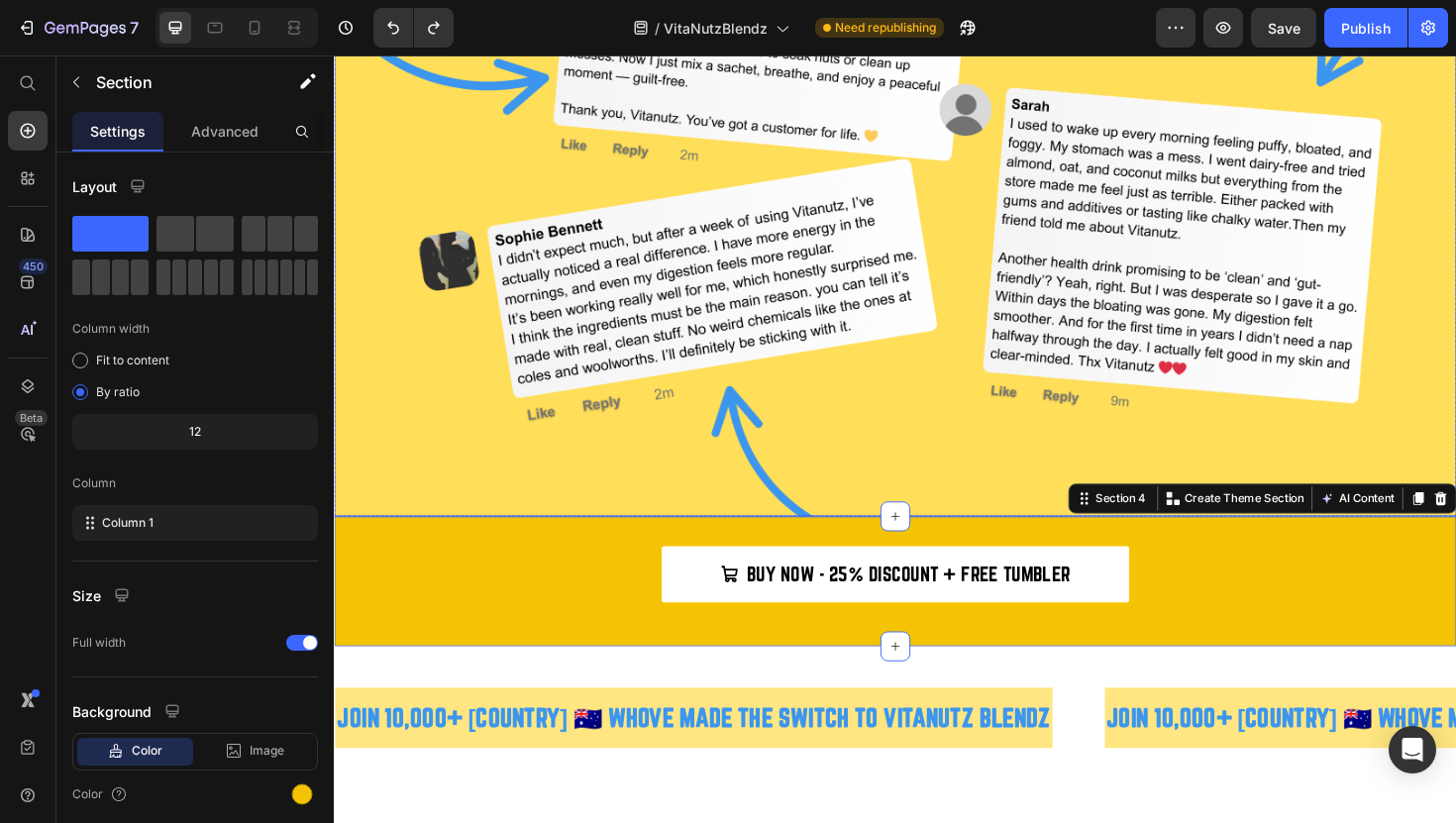 click at bounding box center [928, 187] 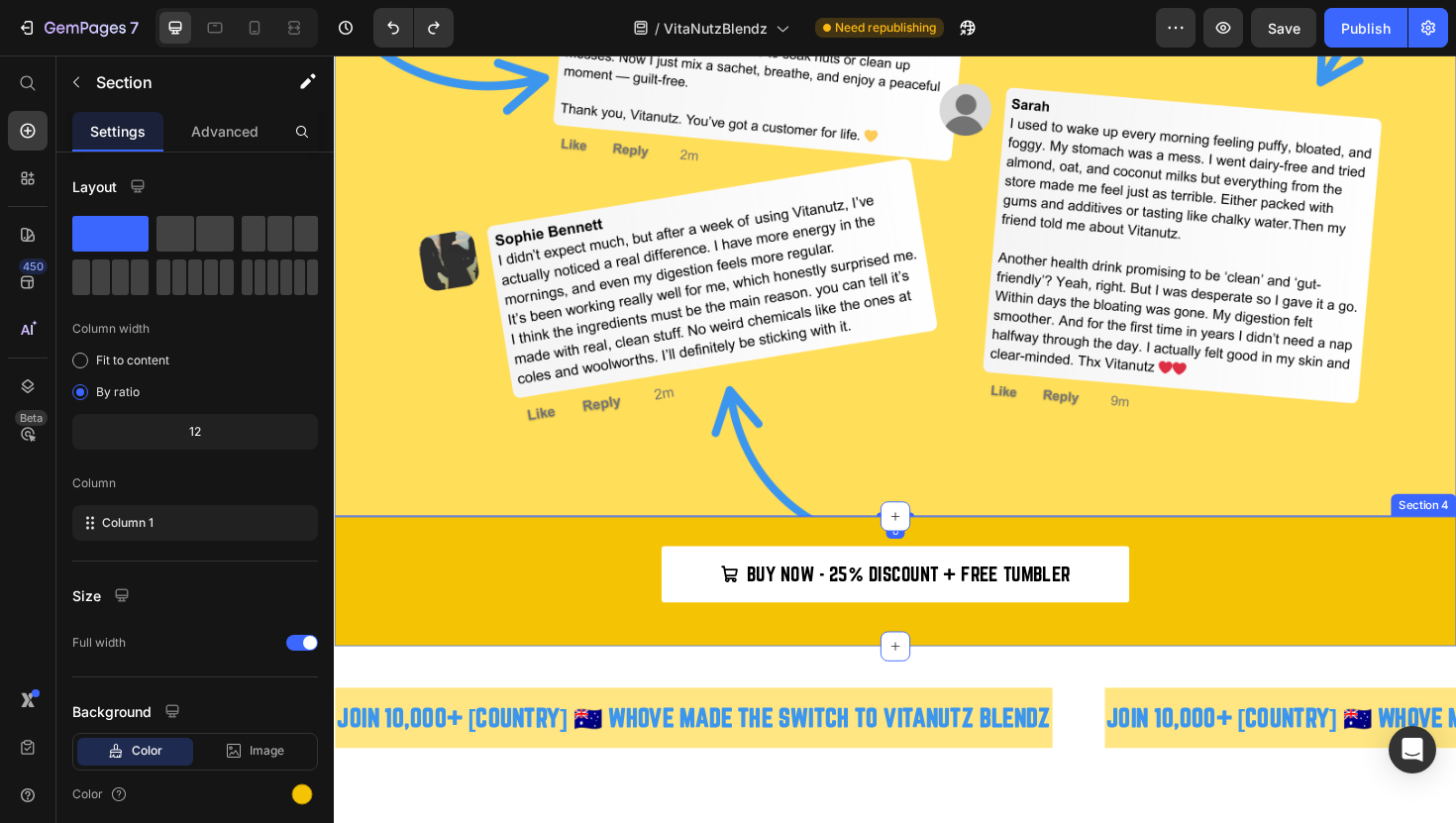 click on "BUY NOW - 25% DISCOUNT + FREE TUMBLER Button Section 4" at bounding box center [928, 612] 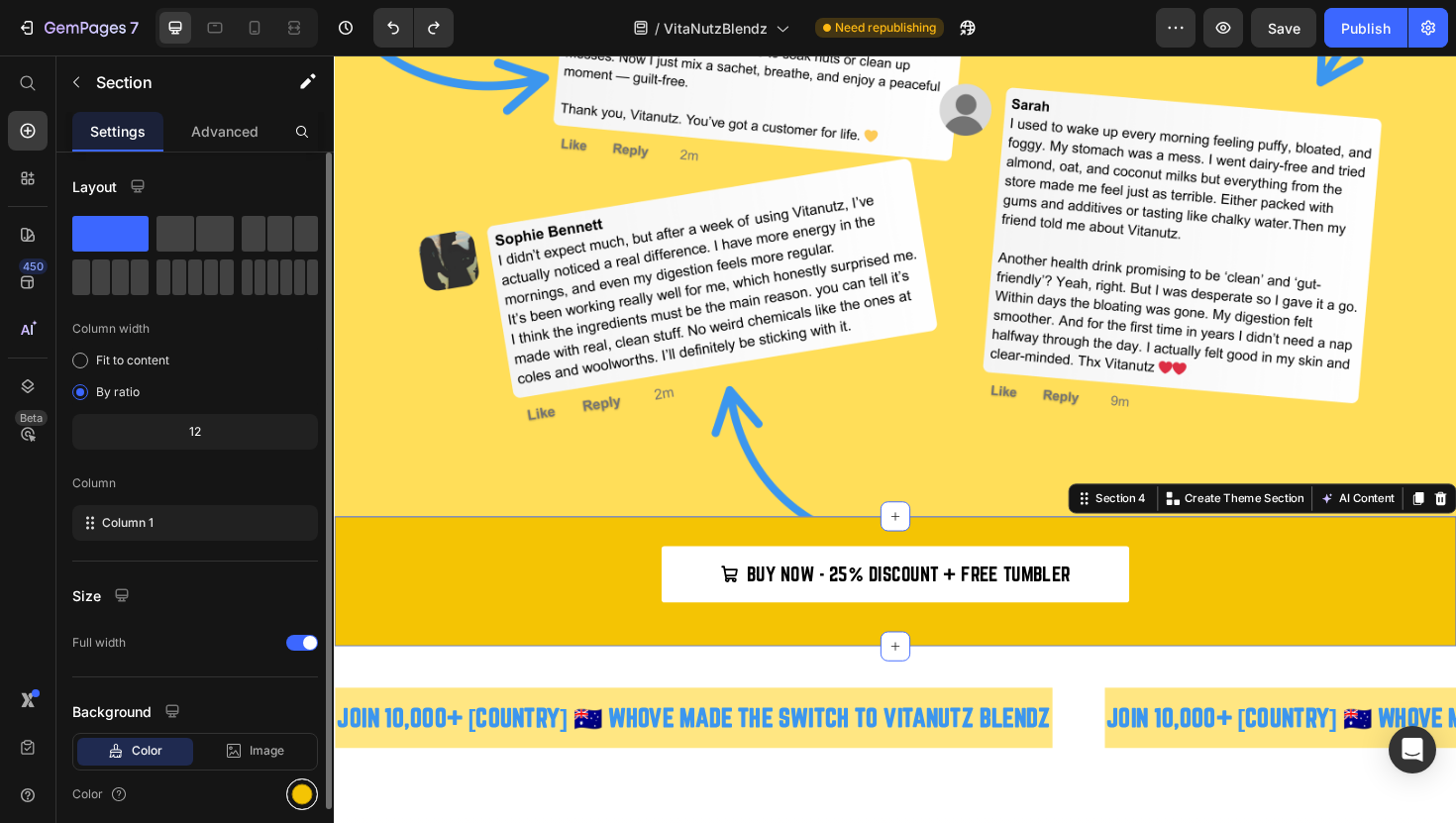 click at bounding box center [302, 794] 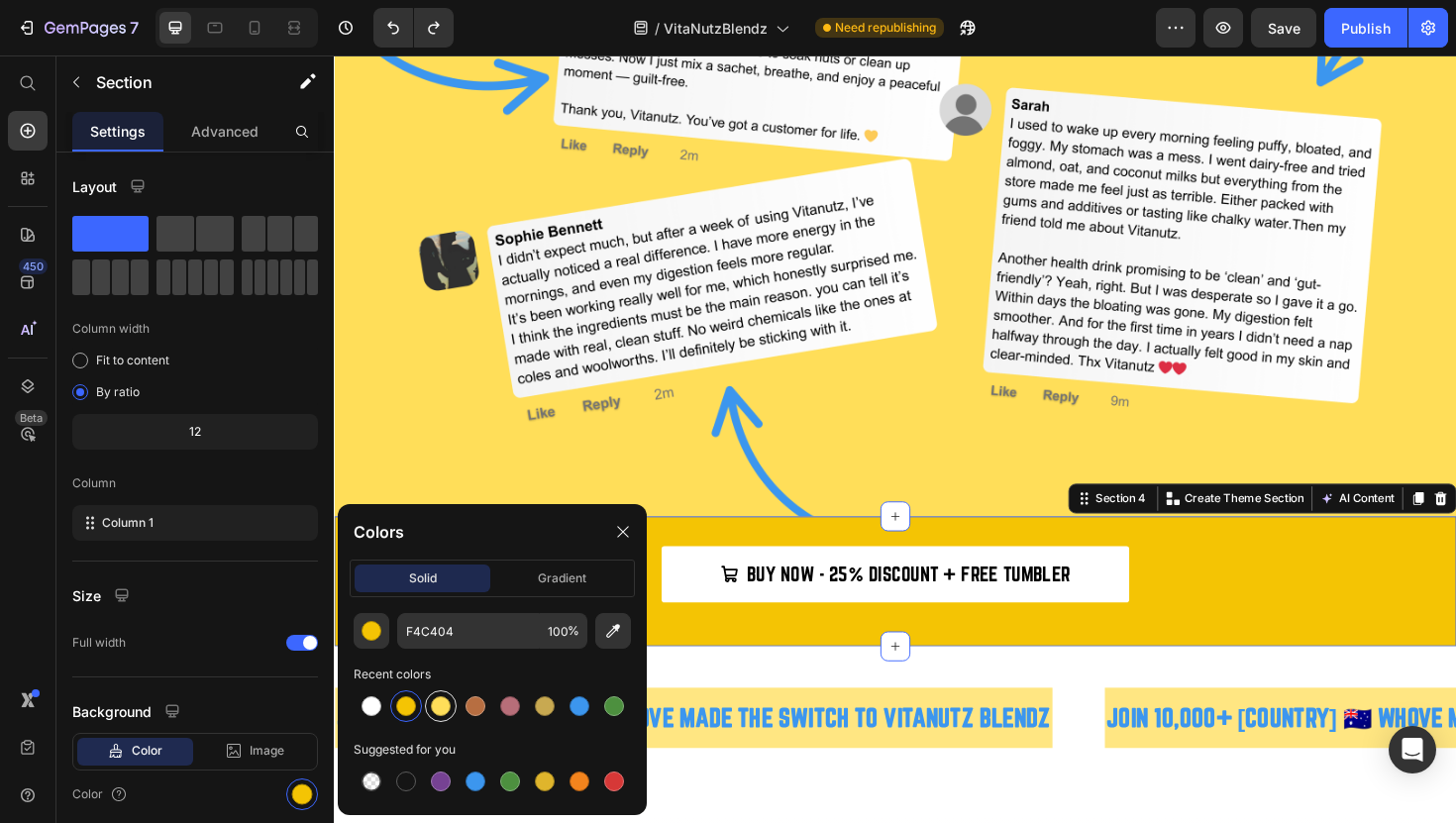 click at bounding box center [441, 706] 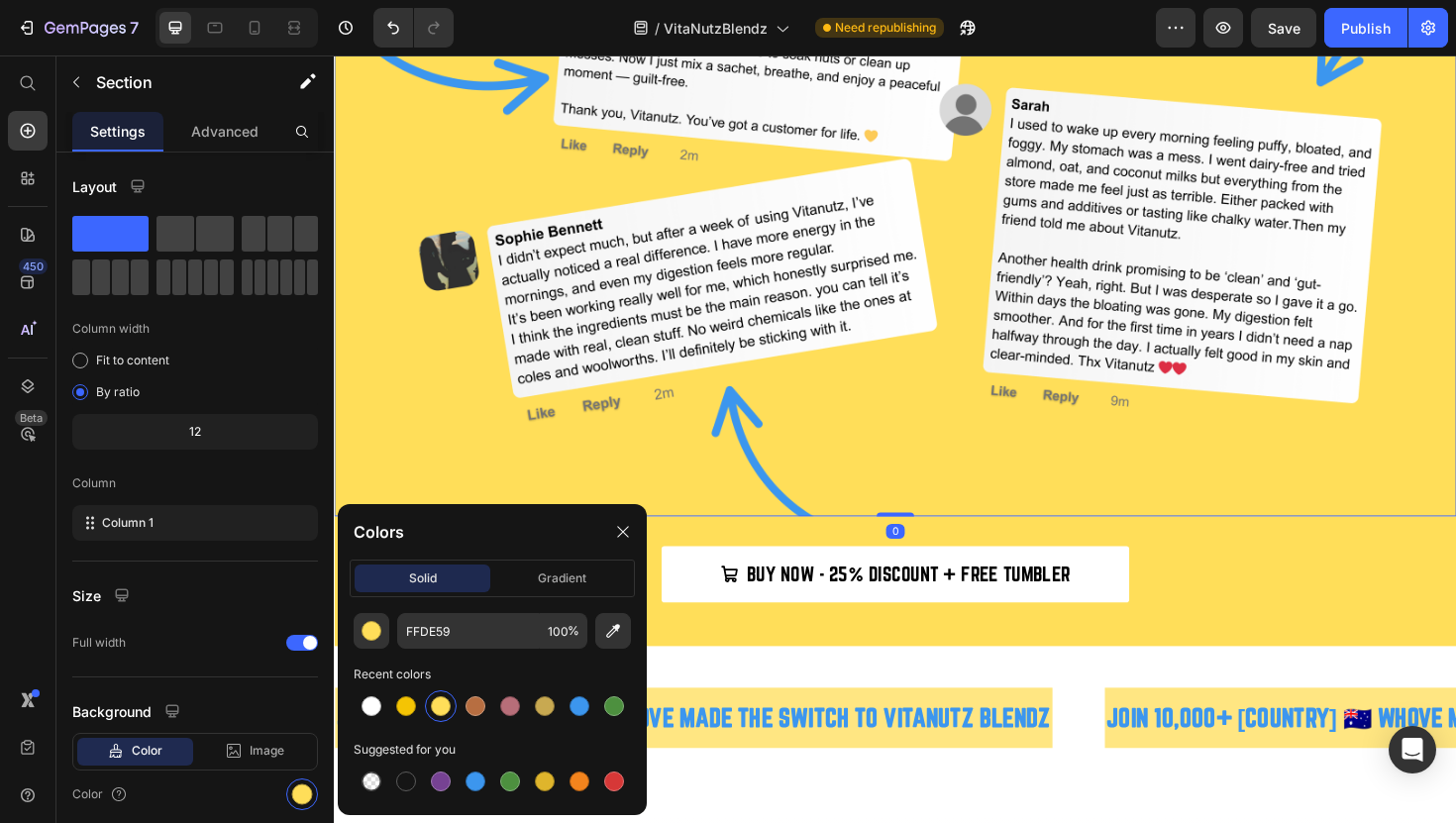 click at bounding box center (928, 187) 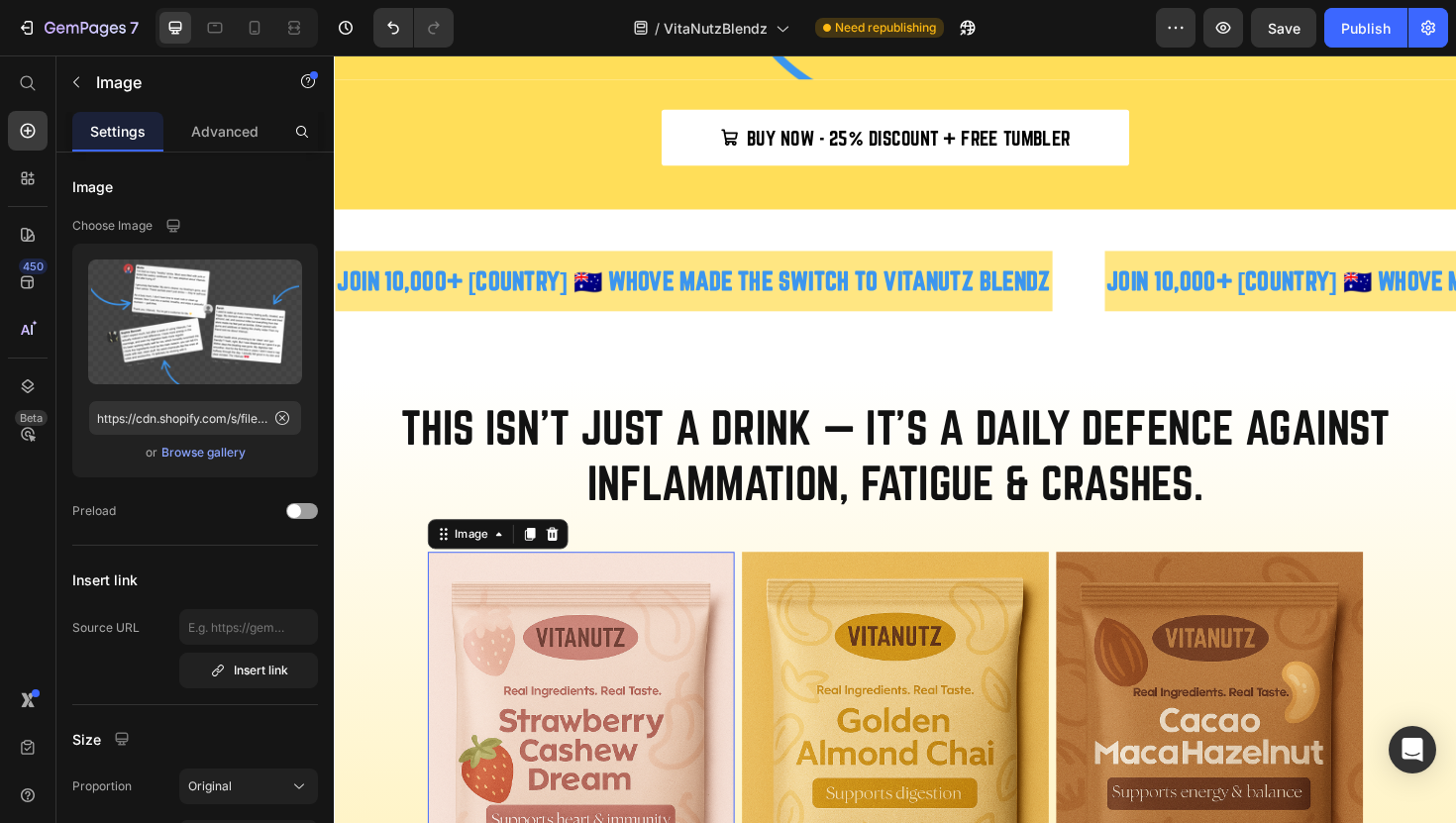 click at bounding box center [595, 825] 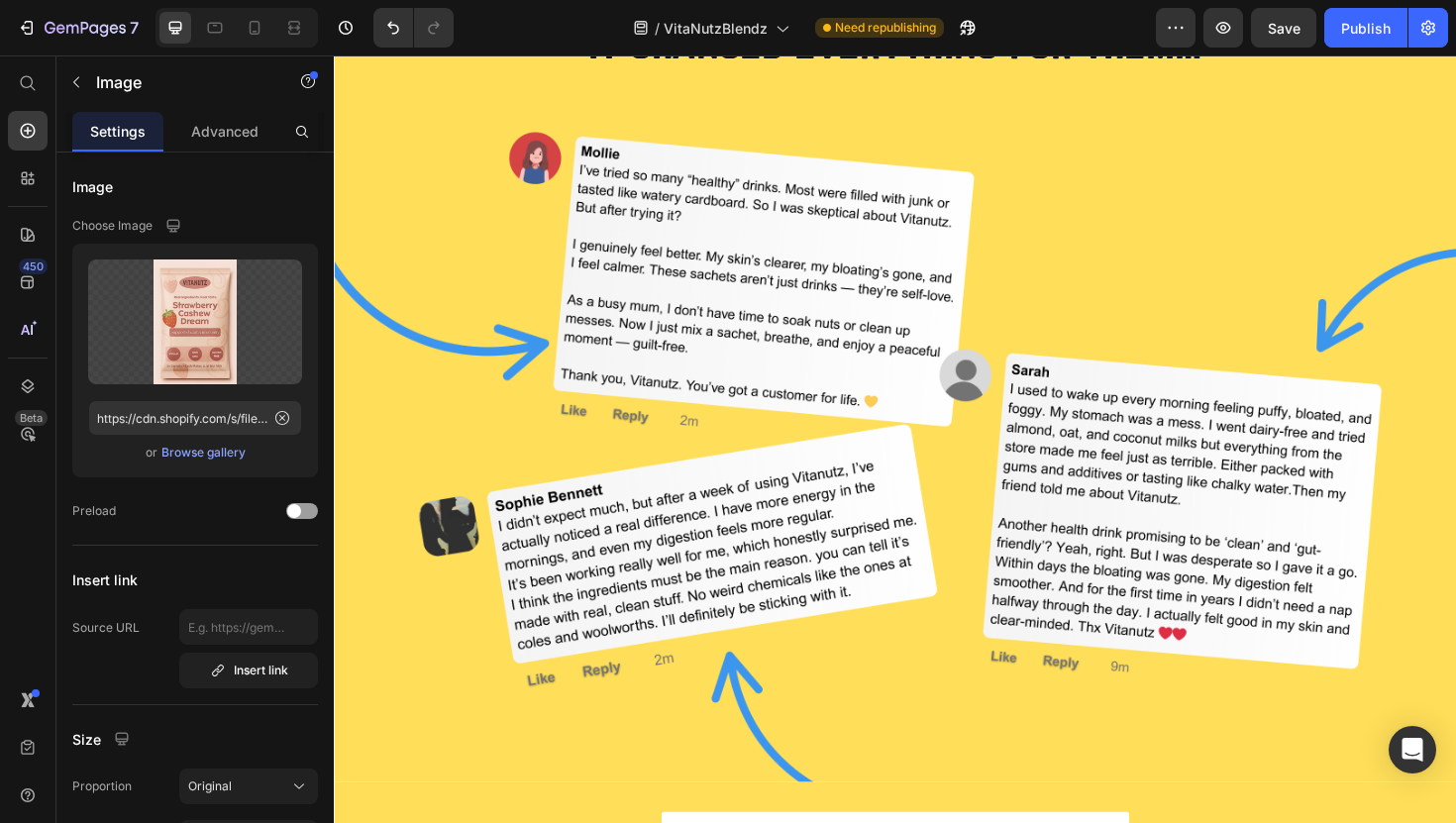 scroll, scrollTop: 763, scrollLeft: 0, axis: vertical 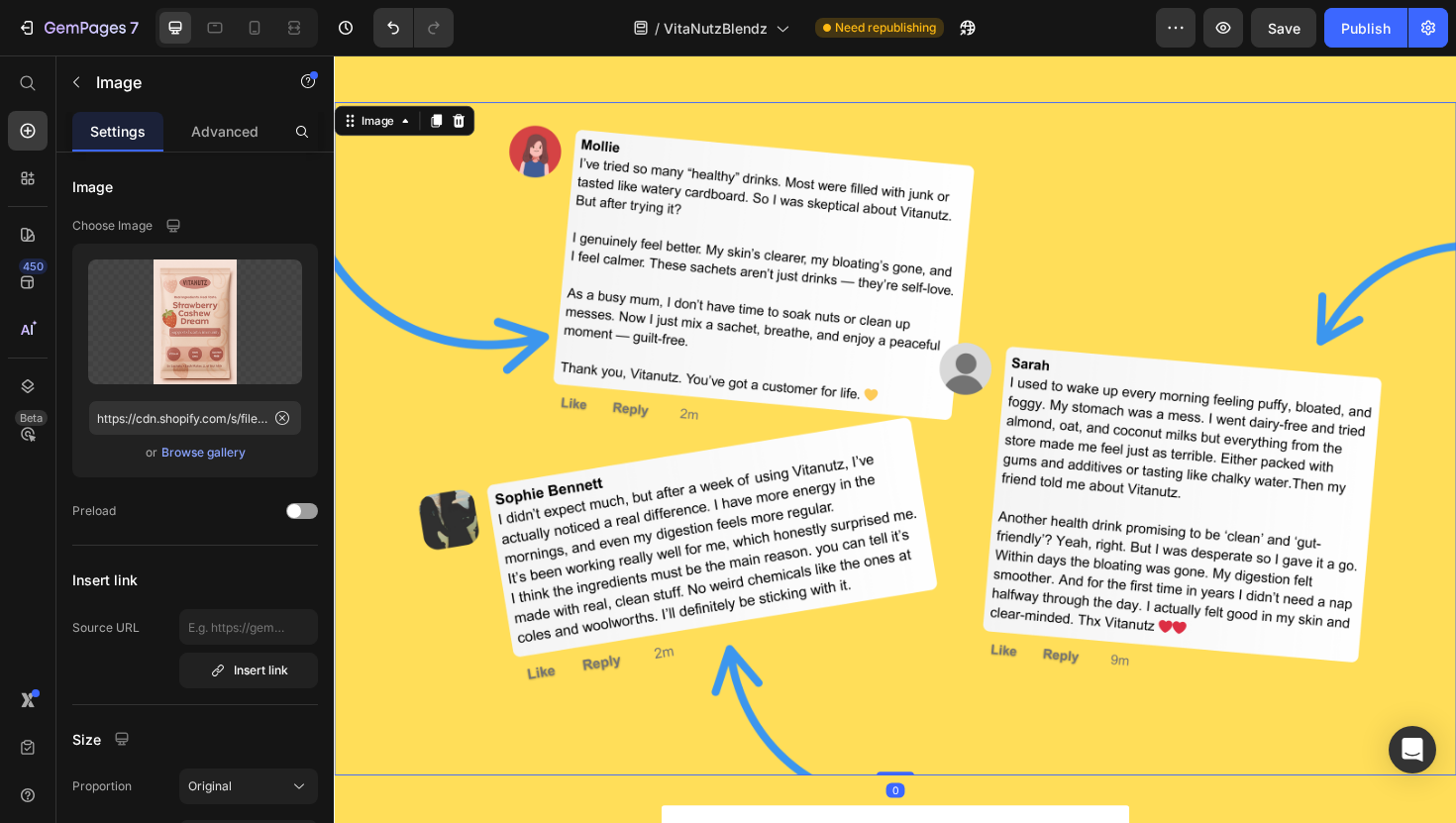 click at bounding box center [928, 462] 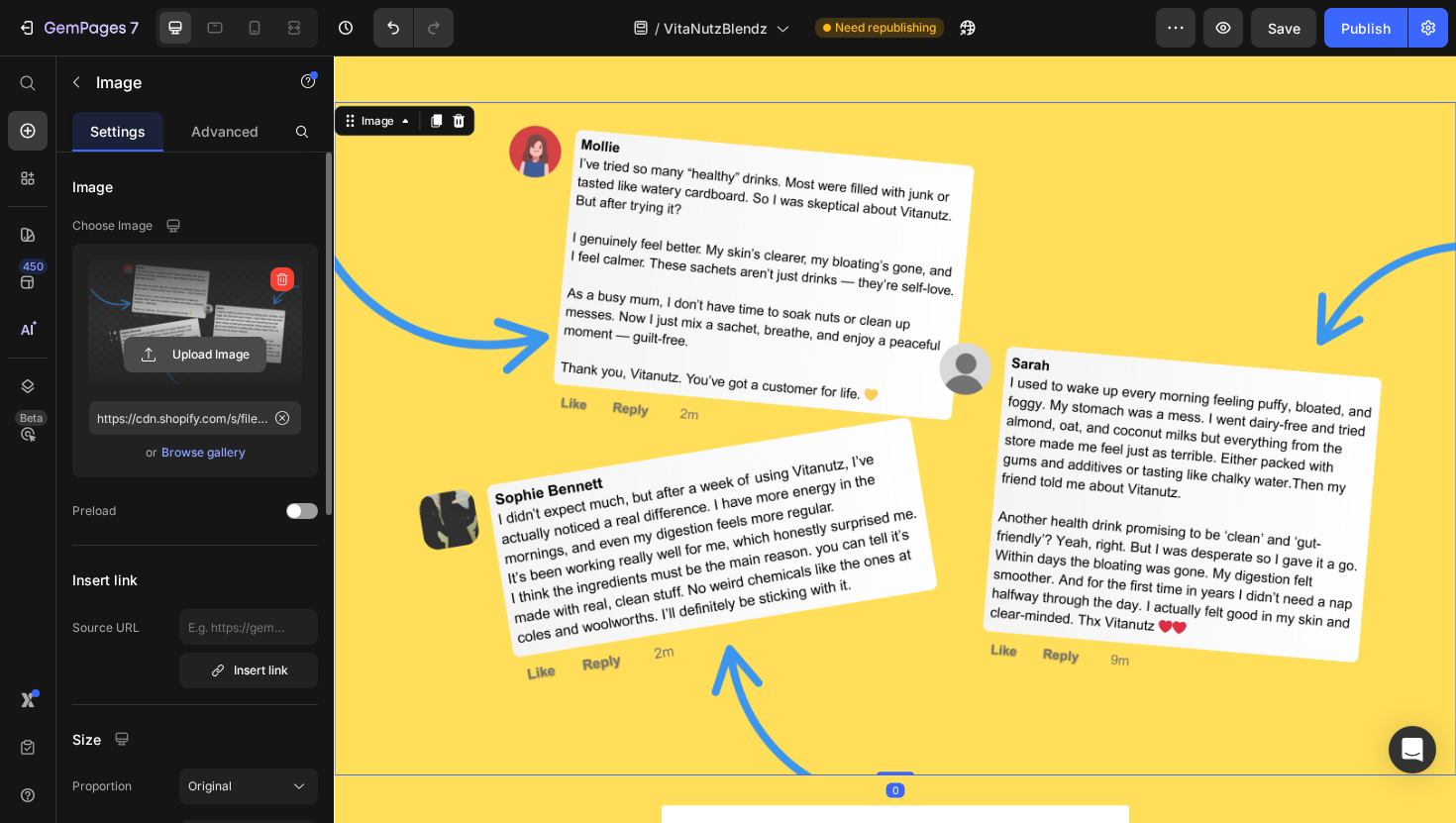 click 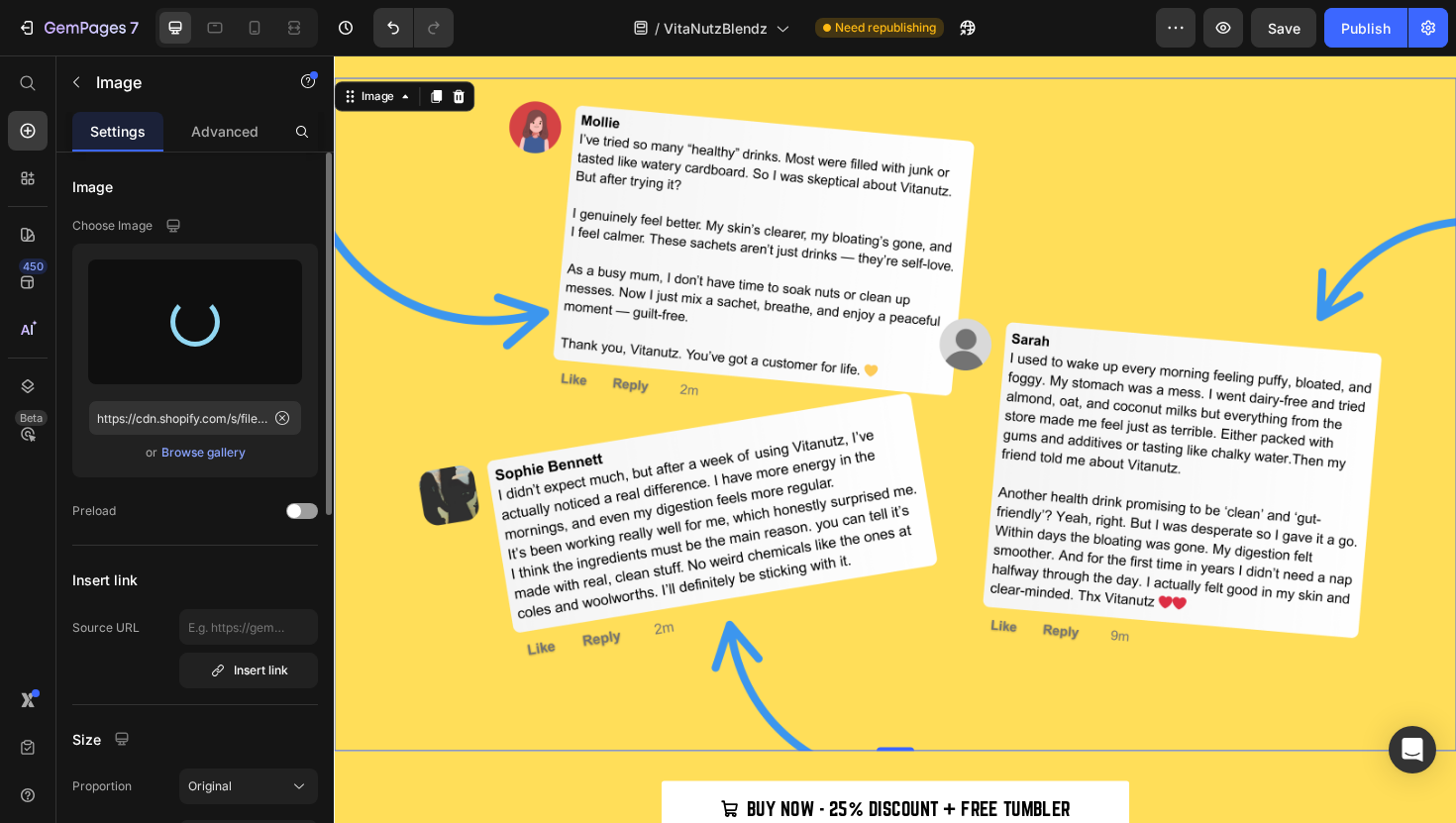 scroll, scrollTop: 792, scrollLeft: 0, axis: vertical 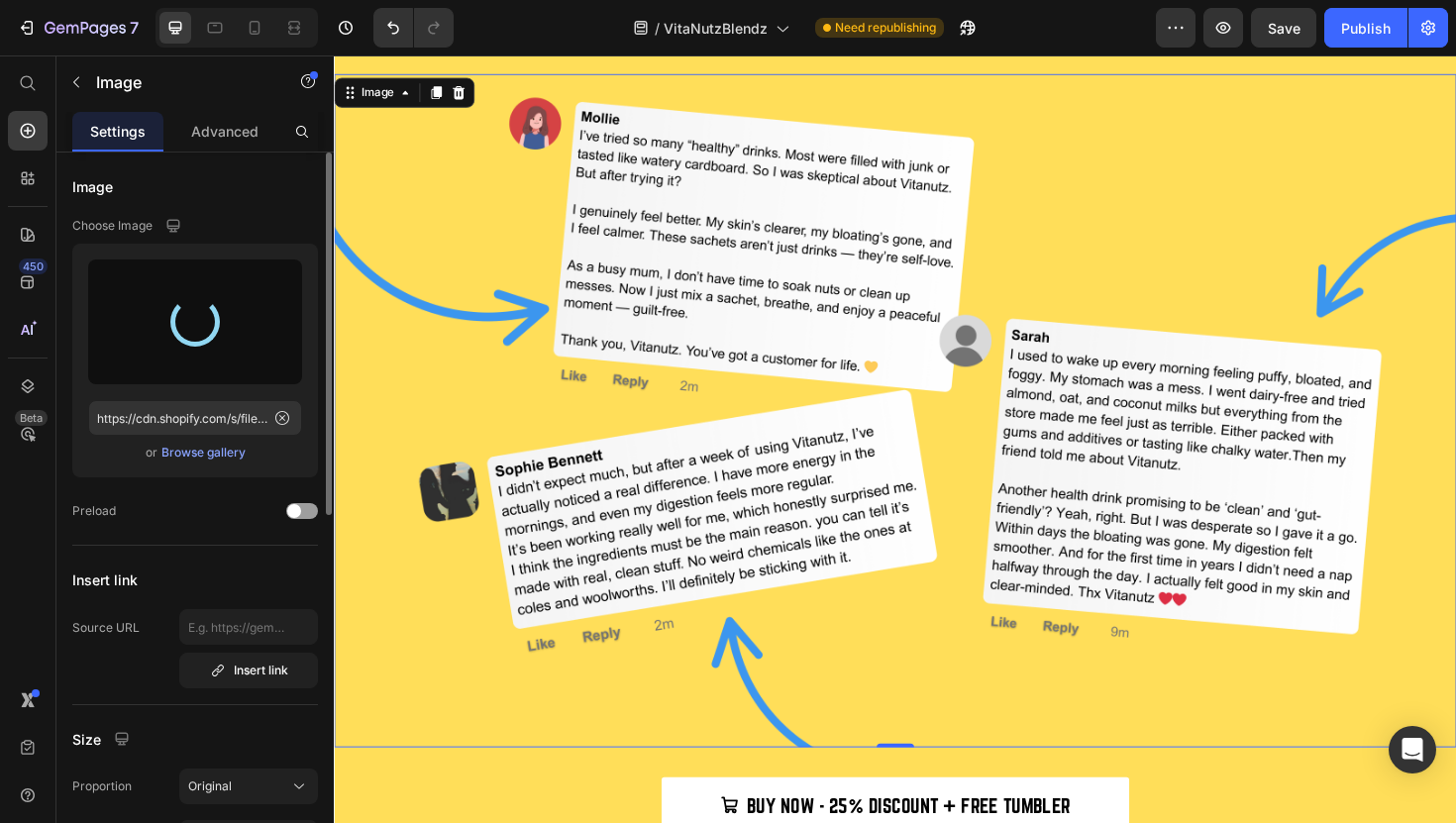 type on "https://cdn.shopify.com/s/files/1/0688/0958/8928/files/gempages_562501948989768614-2b477ee2-3a31-42bd-b48f-85f9a77f0b0d.png" 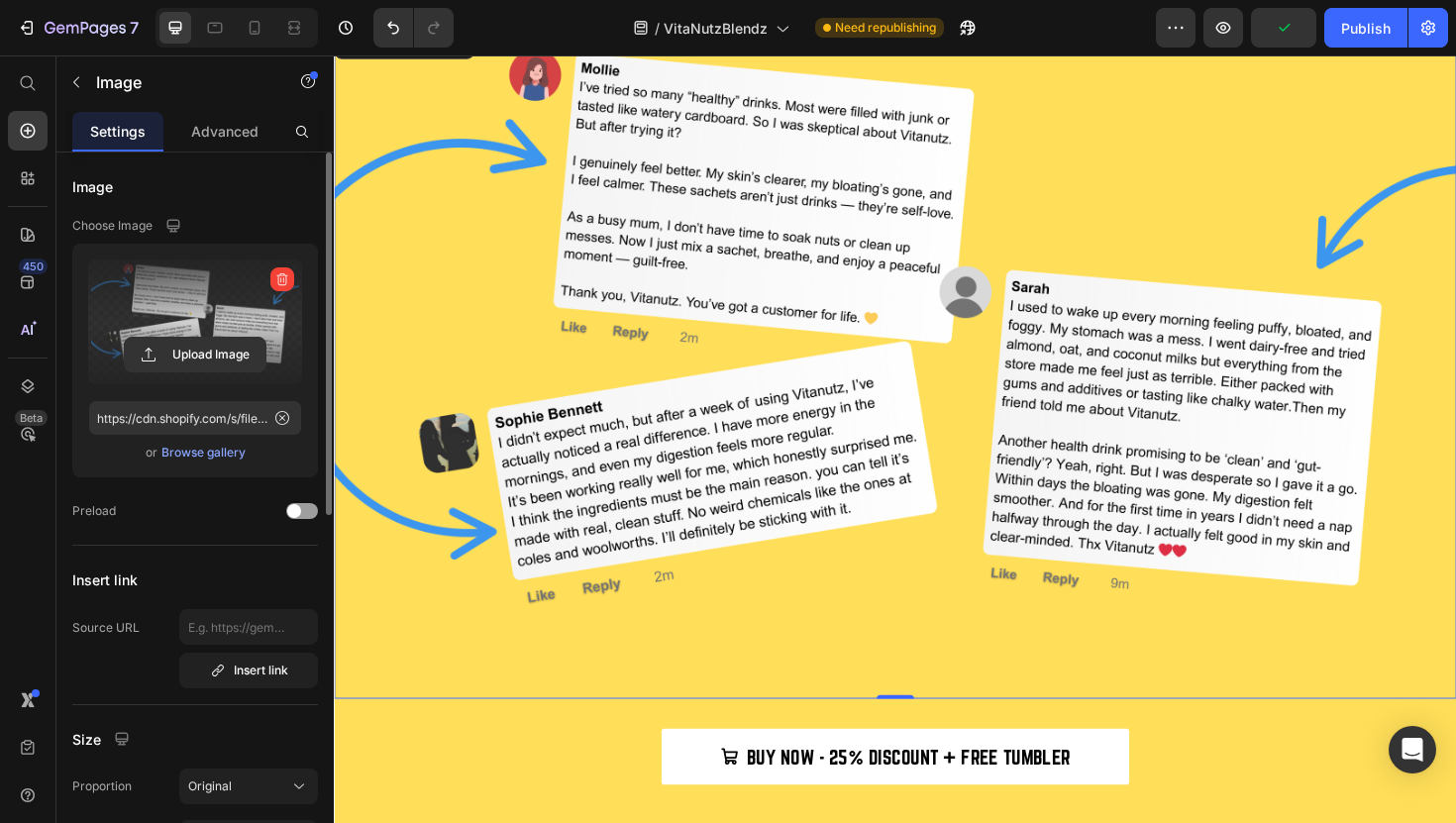 scroll, scrollTop: 841, scrollLeft: 0, axis: vertical 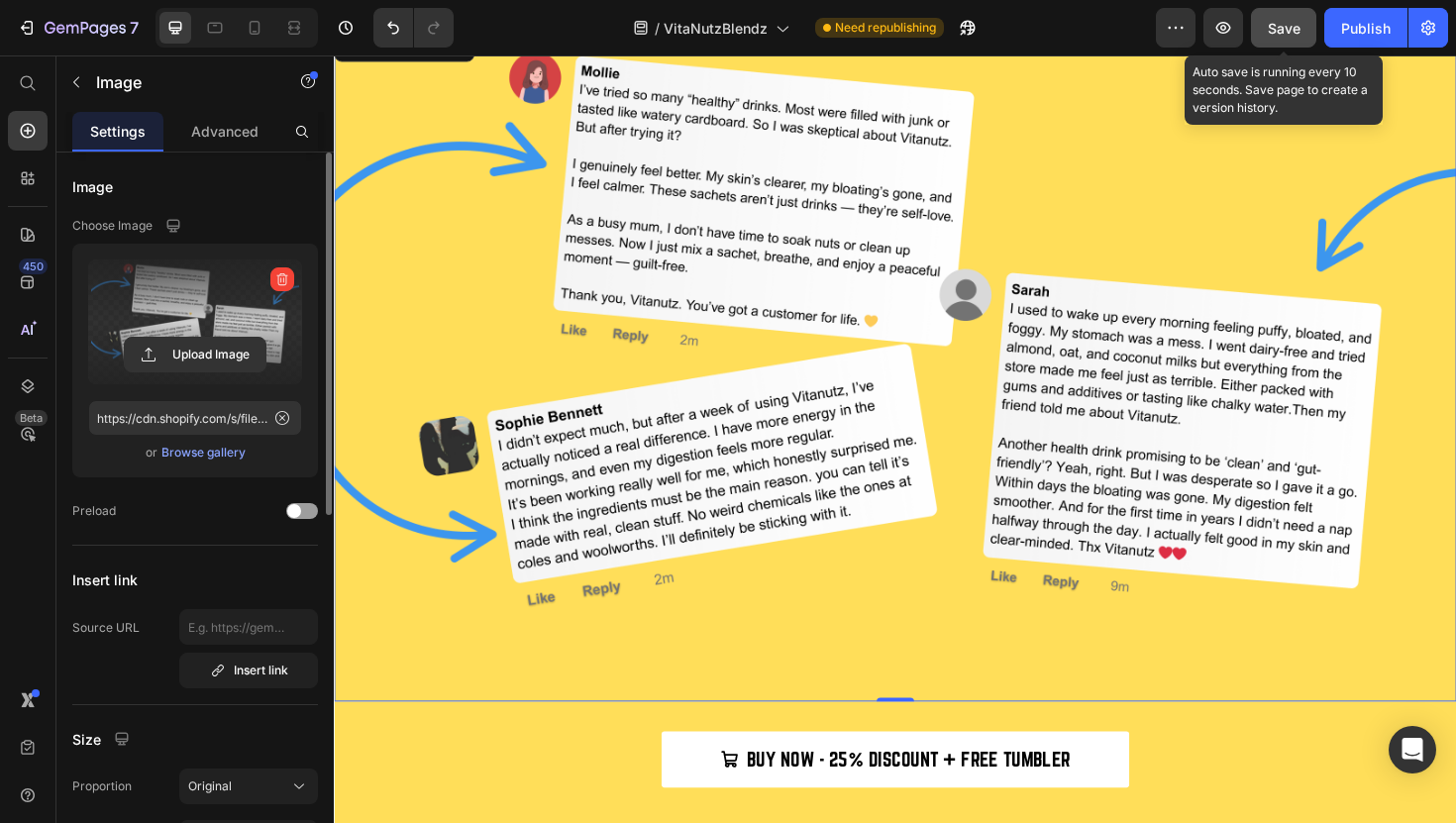 click on "Save" at bounding box center [1284, 28] 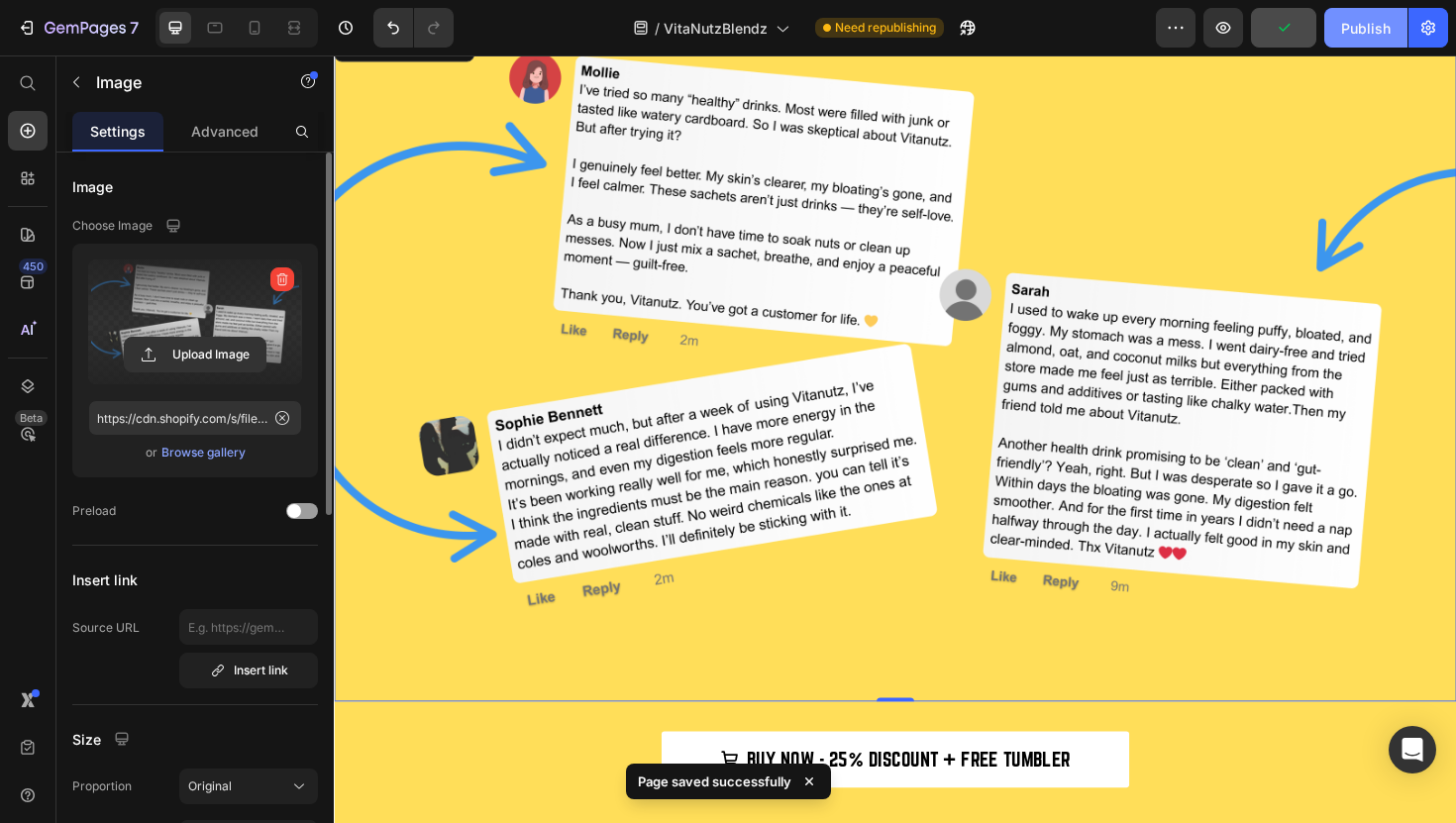click on "Publish" at bounding box center (1366, 28) 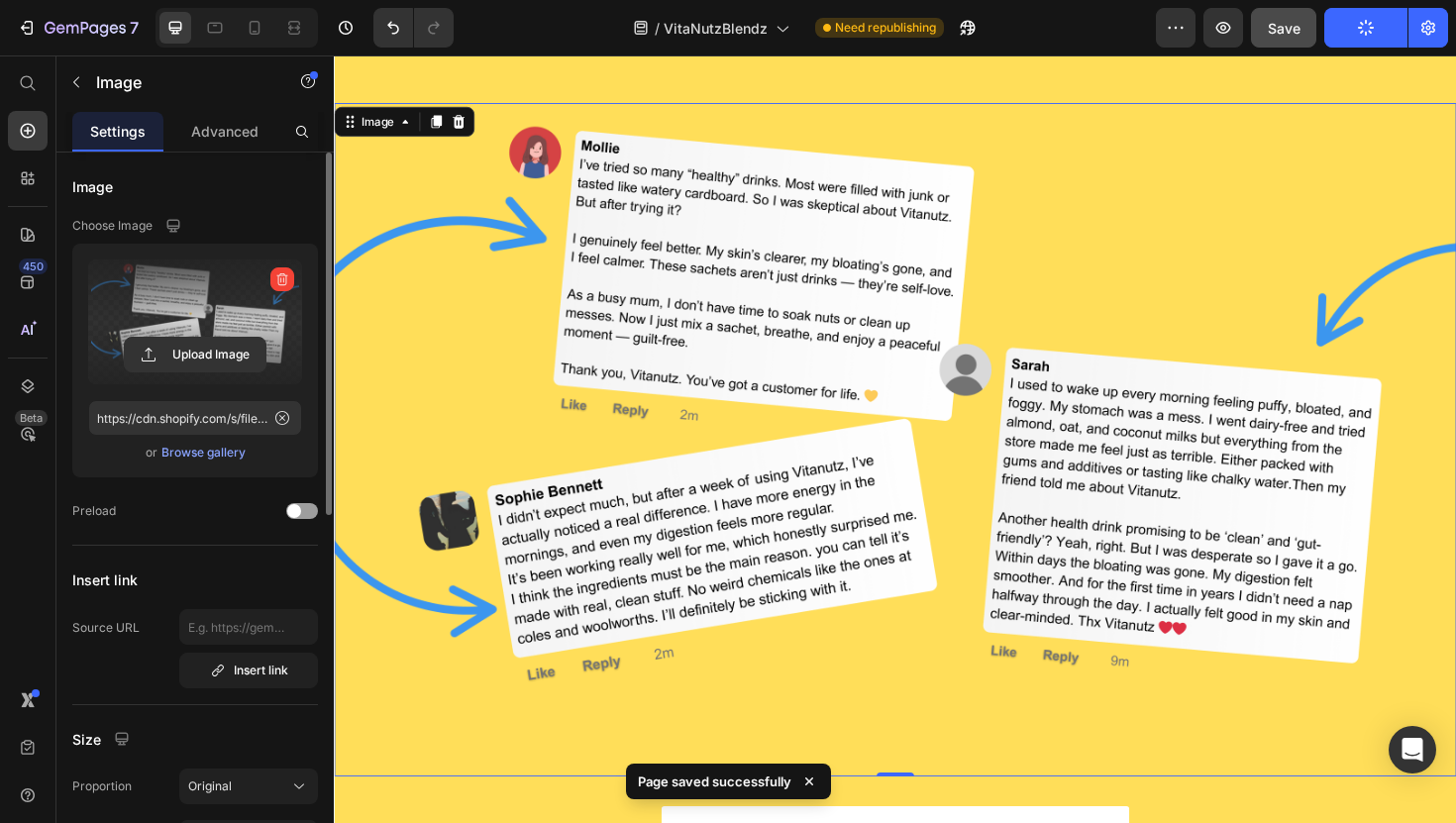 scroll, scrollTop: 0, scrollLeft: 0, axis: both 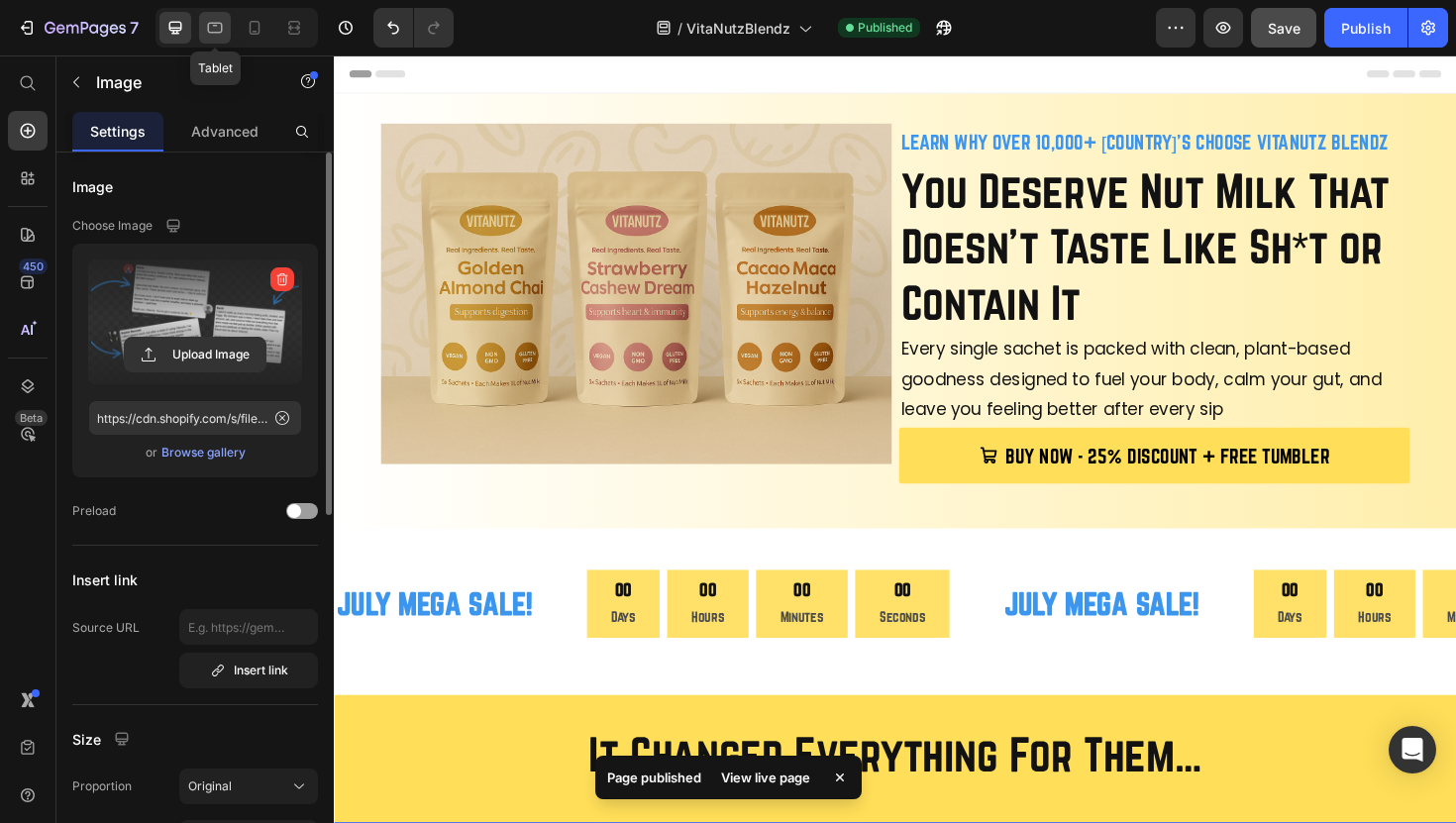 click 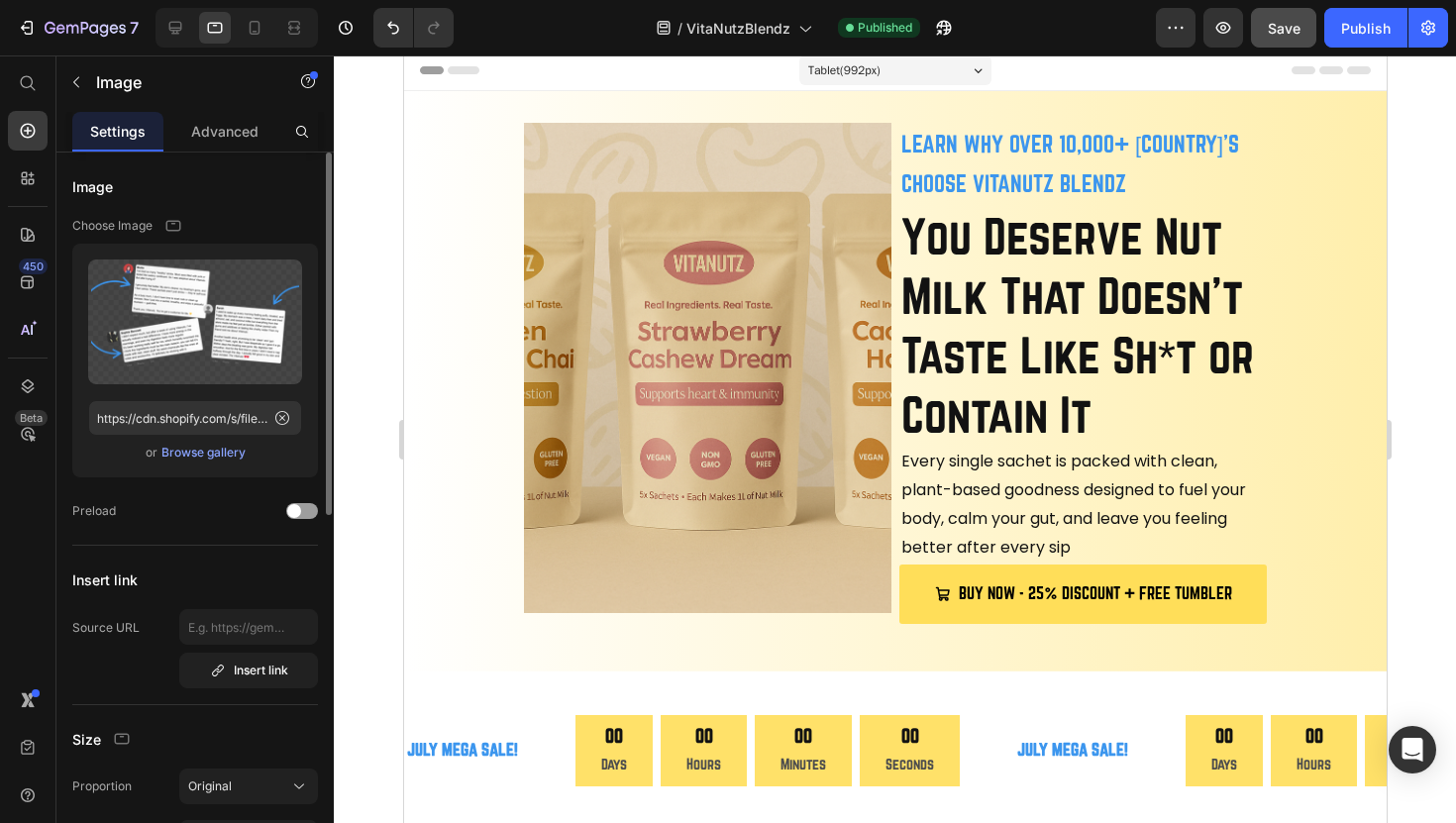 scroll, scrollTop: 0, scrollLeft: 0, axis: both 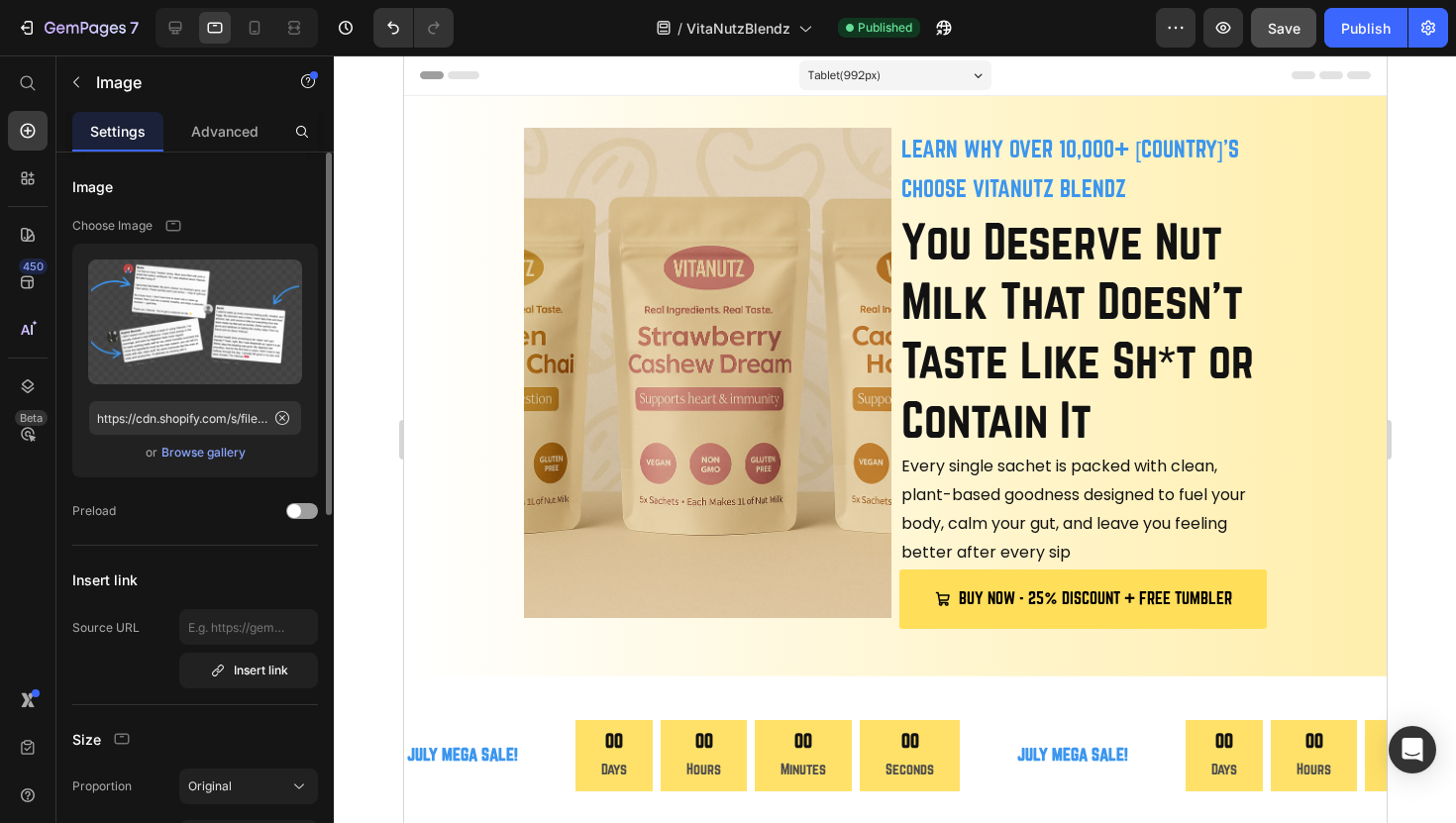 click on "Tablet  ( 992 px)" at bounding box center (843, 75) 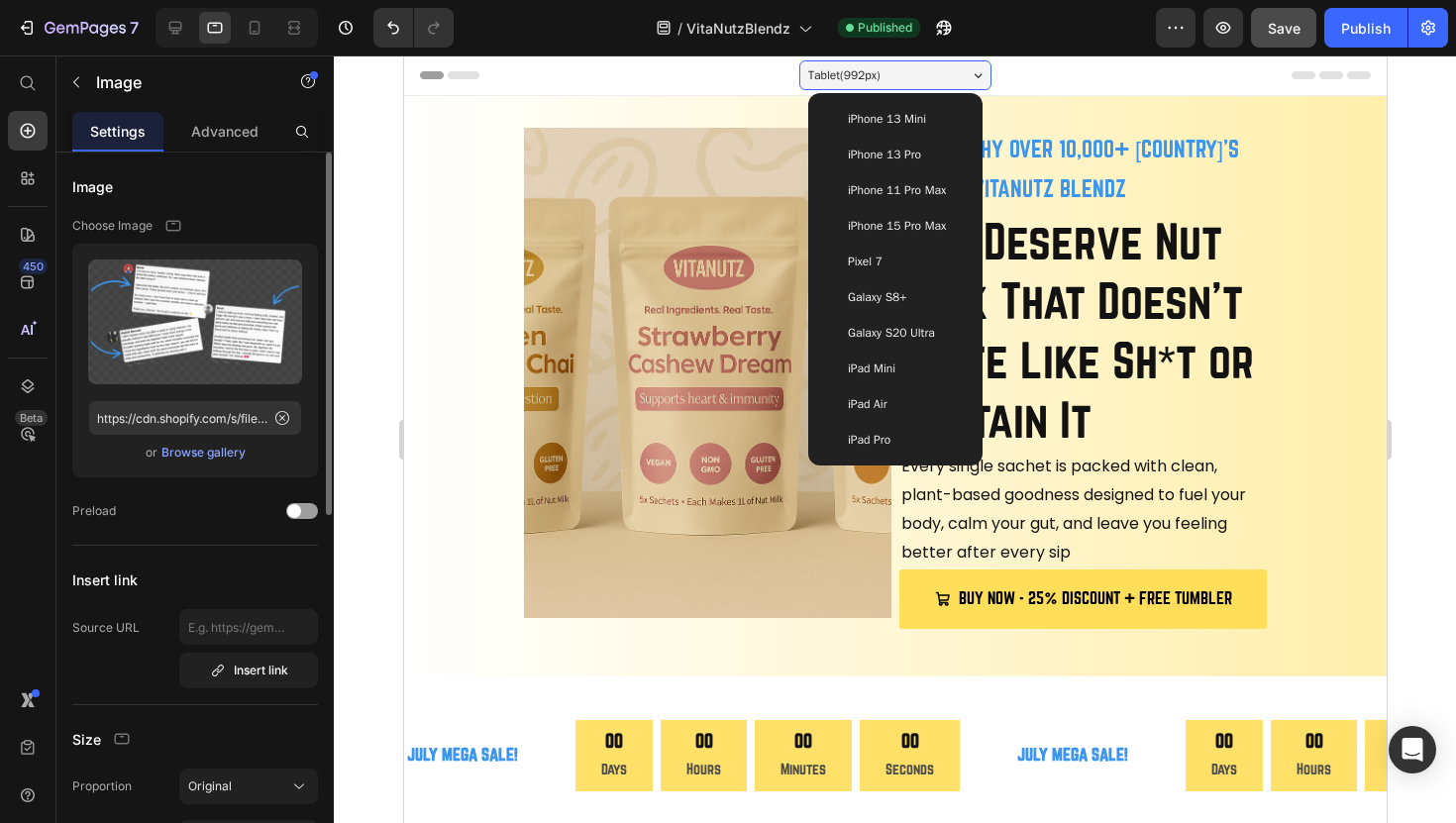 click on "iPad Mini" at bounding box center (894, 368) 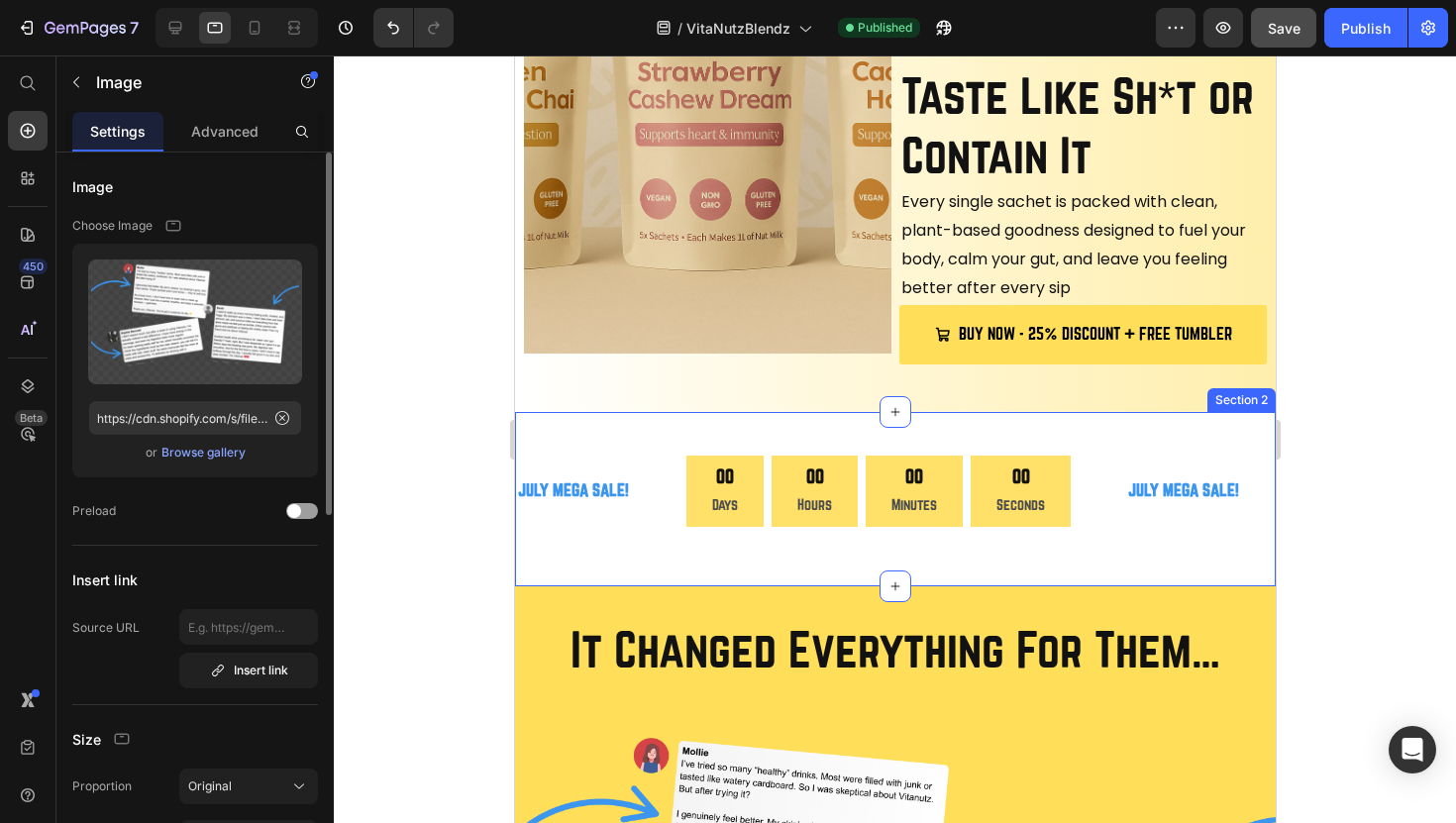 scroll, scrollTop: 0, scrollLeft: 0, axis: both 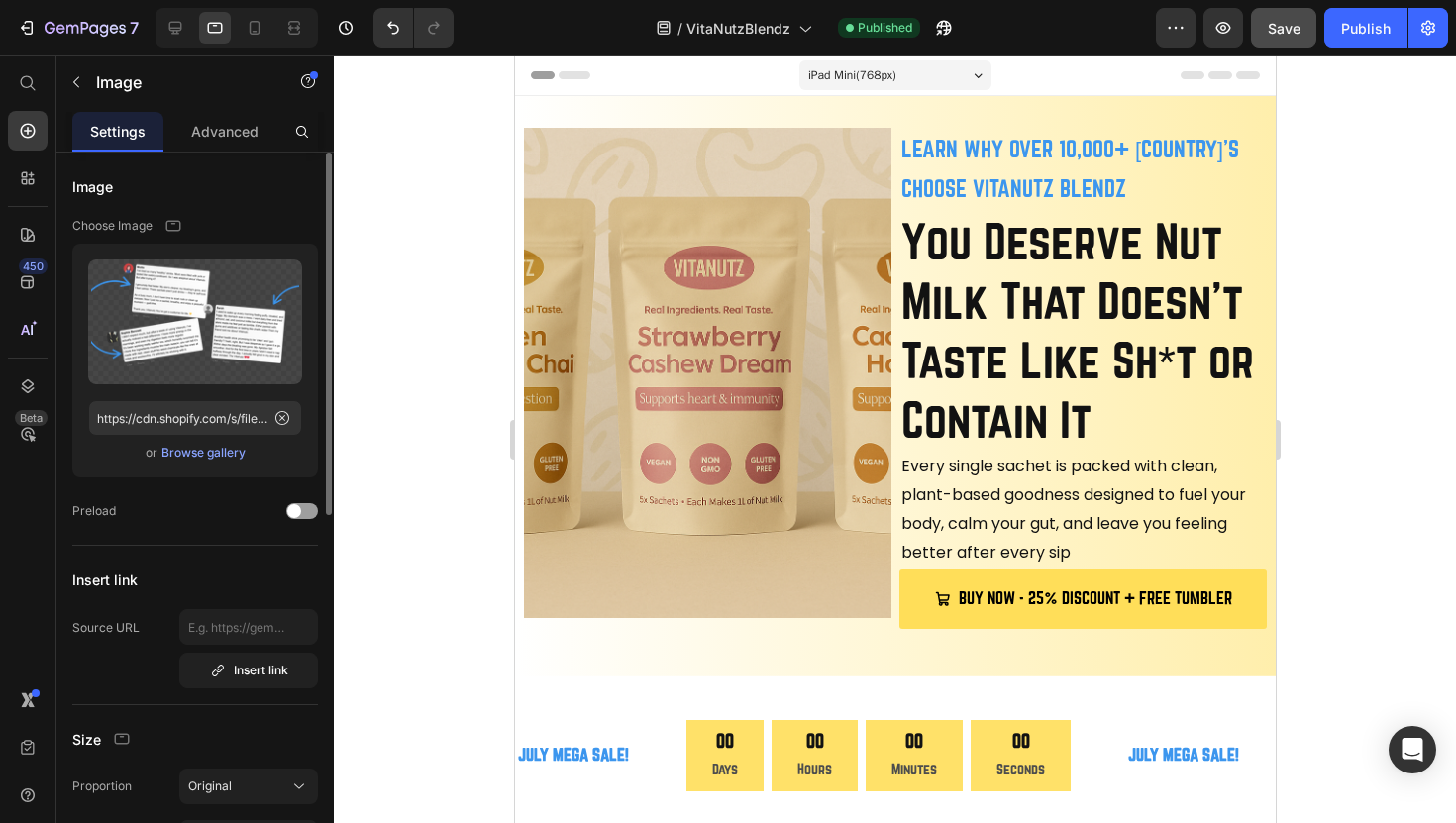 click on "iPad Mini  ( 768 px)" at bounding box center [851, 75] 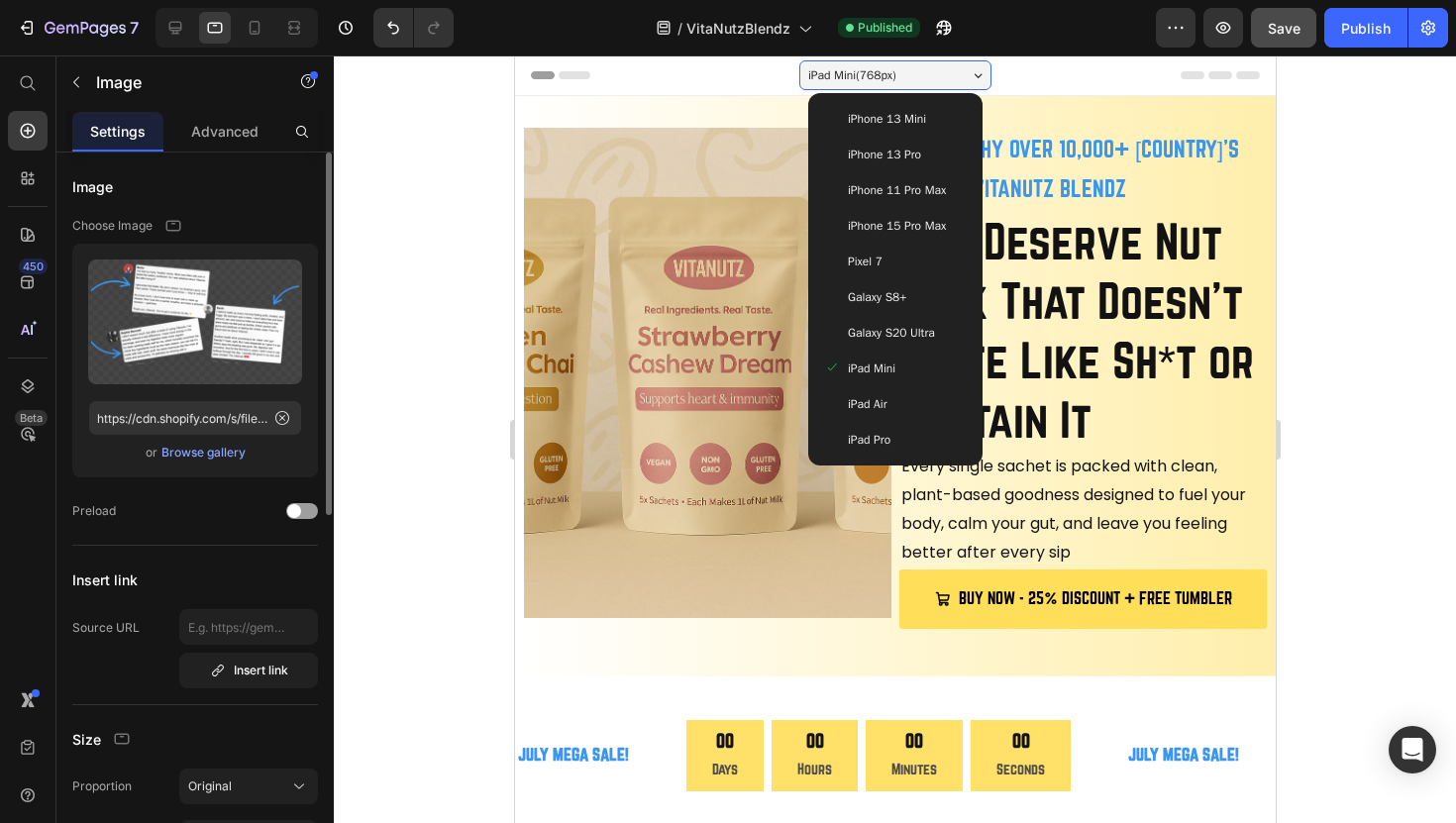 click on "iPhone 13 Mini" at bounding box center (885, 119) 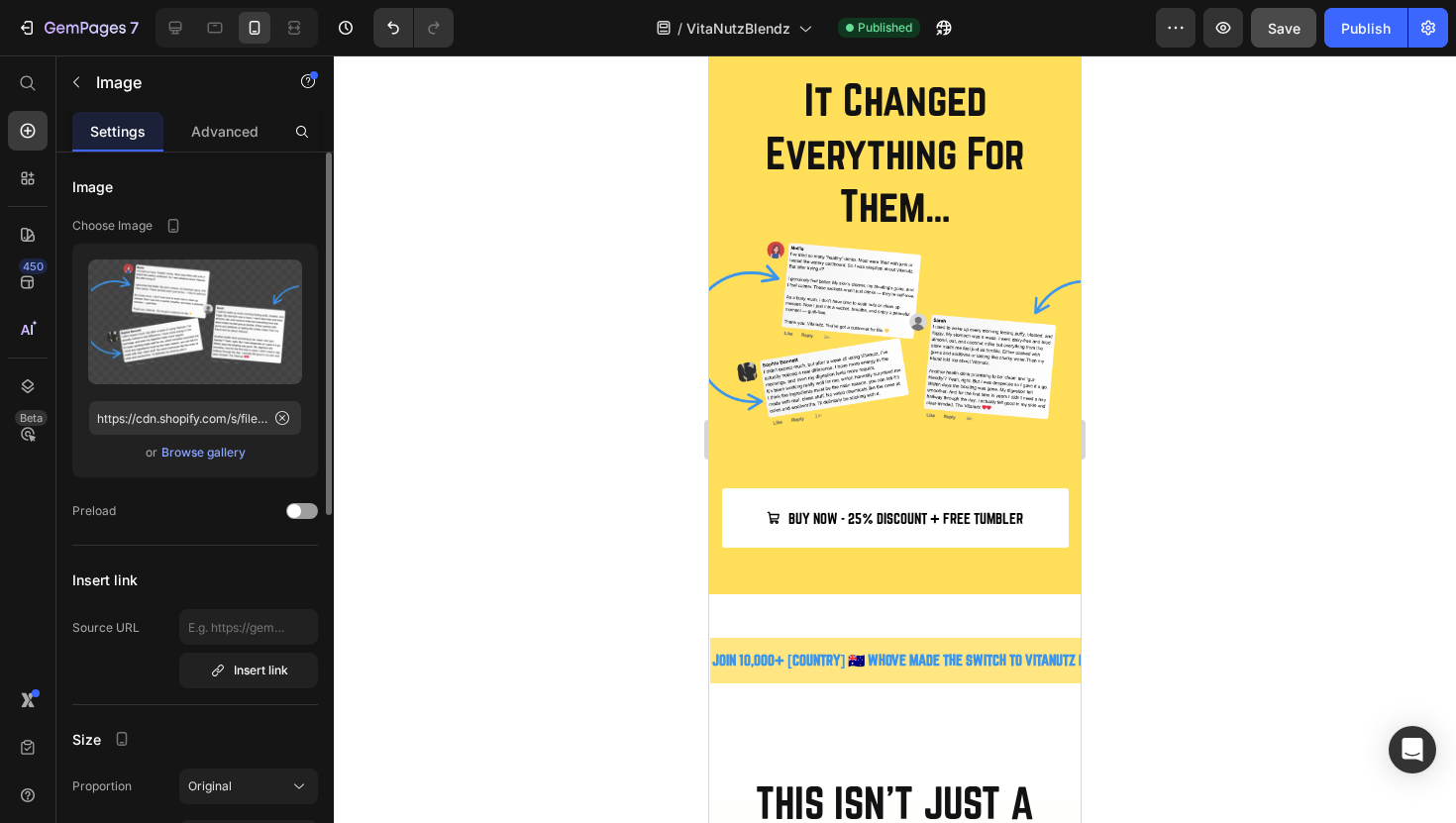 scroll, scrollTop: 1187, scrollLeft: 0, axis: vertical 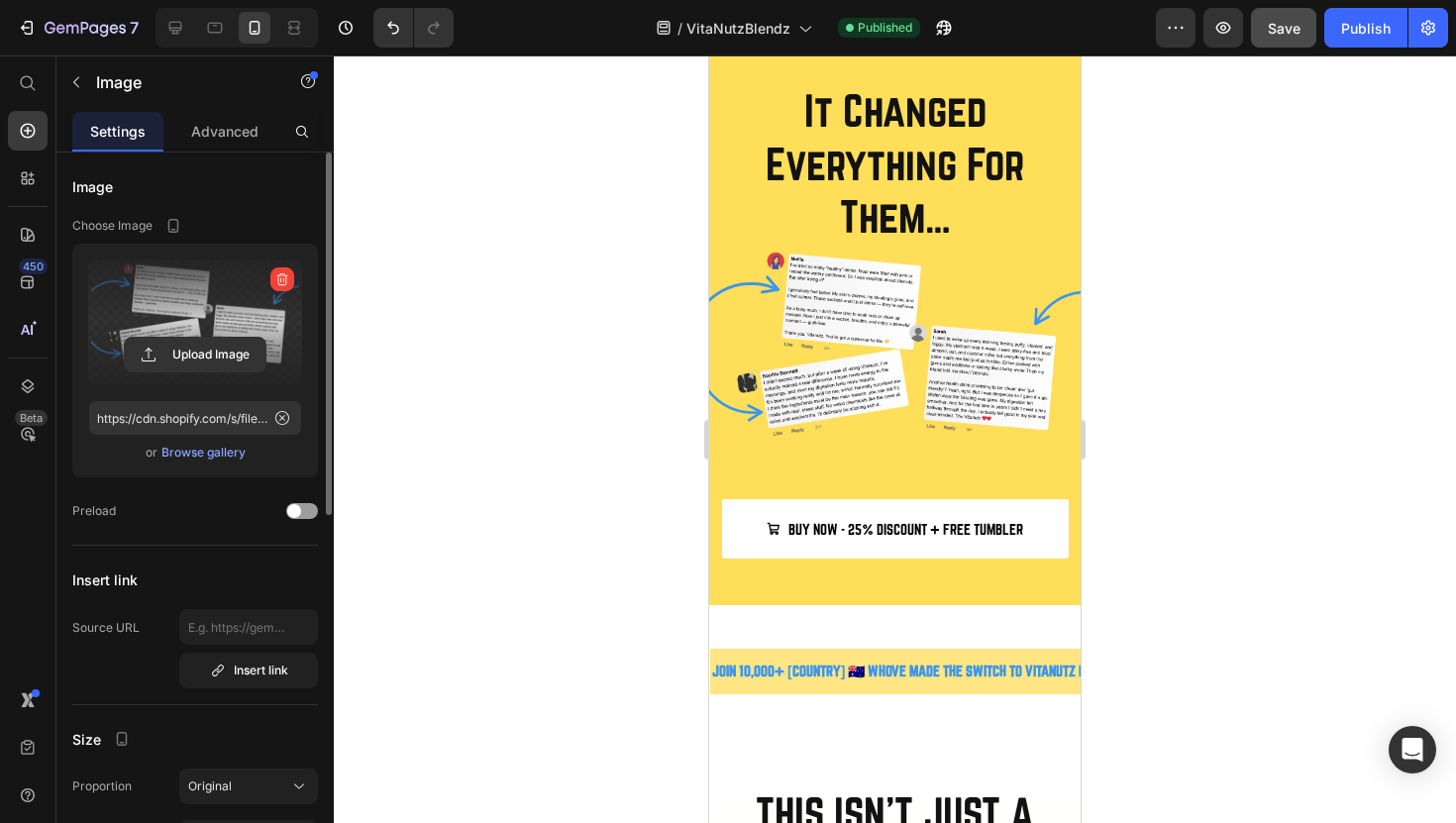 click at bounding box center (195, 322) 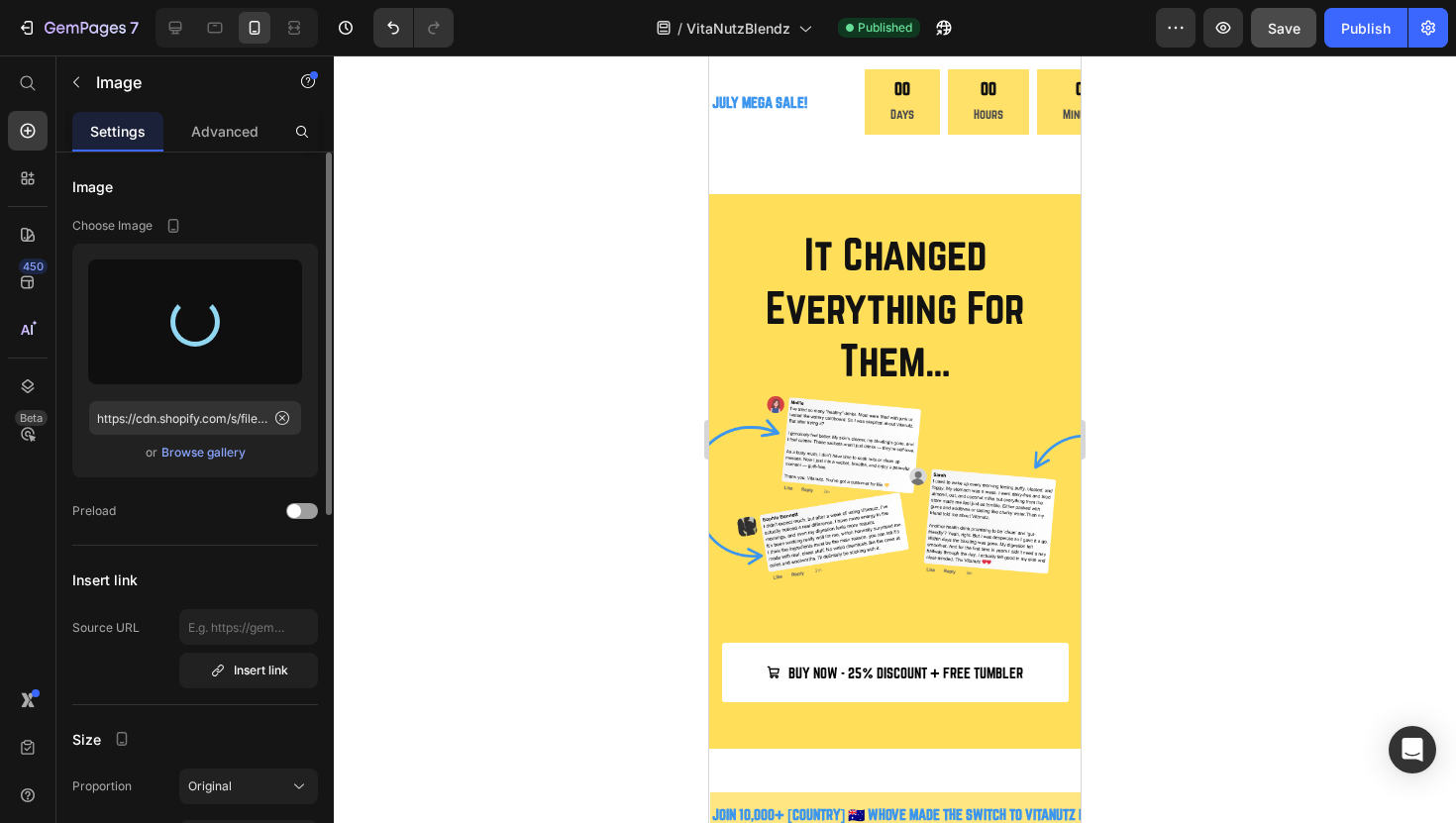 scroll, scrollTop: 1041, scrollLeft: 0, axis: vertical 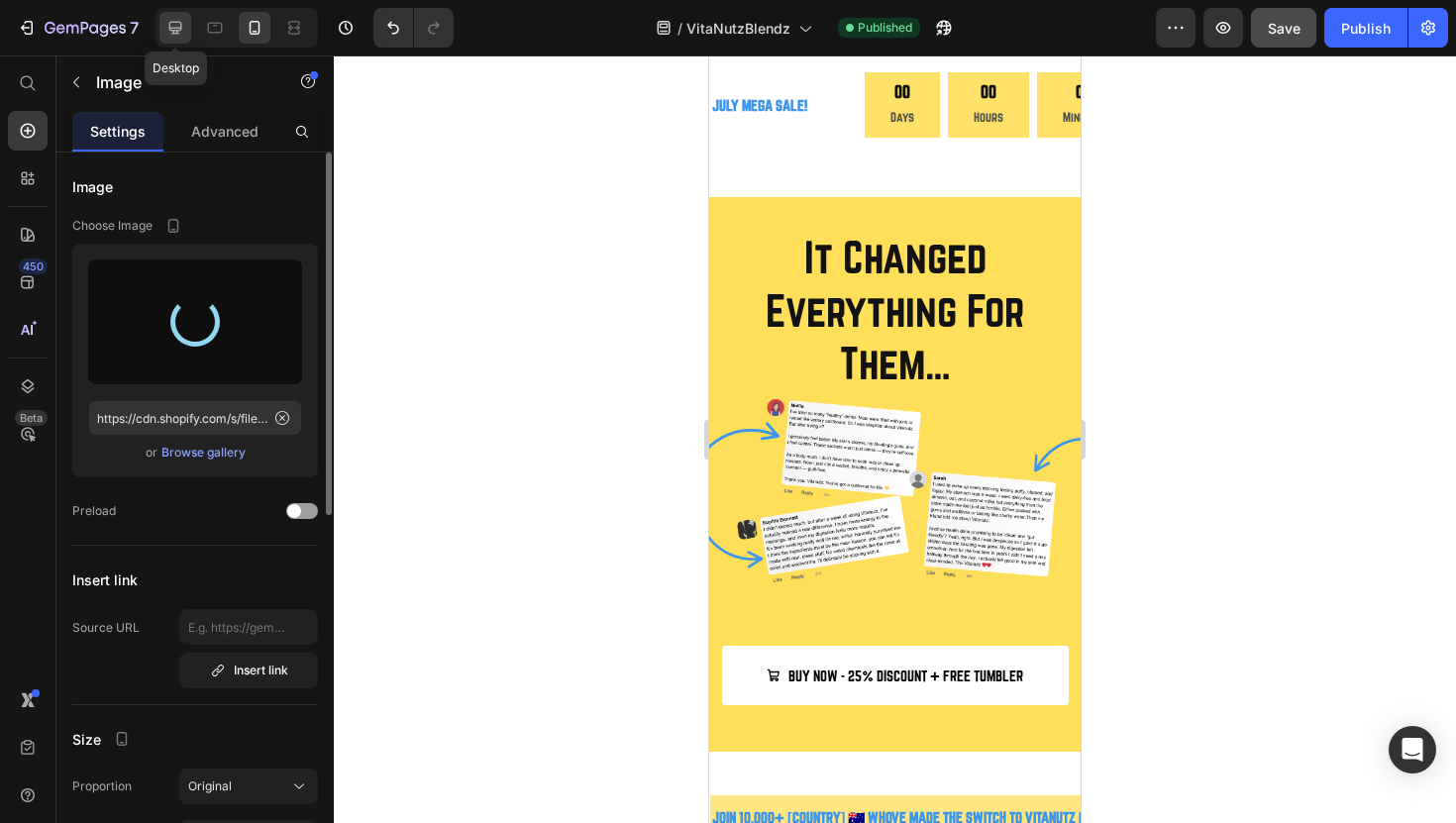 click 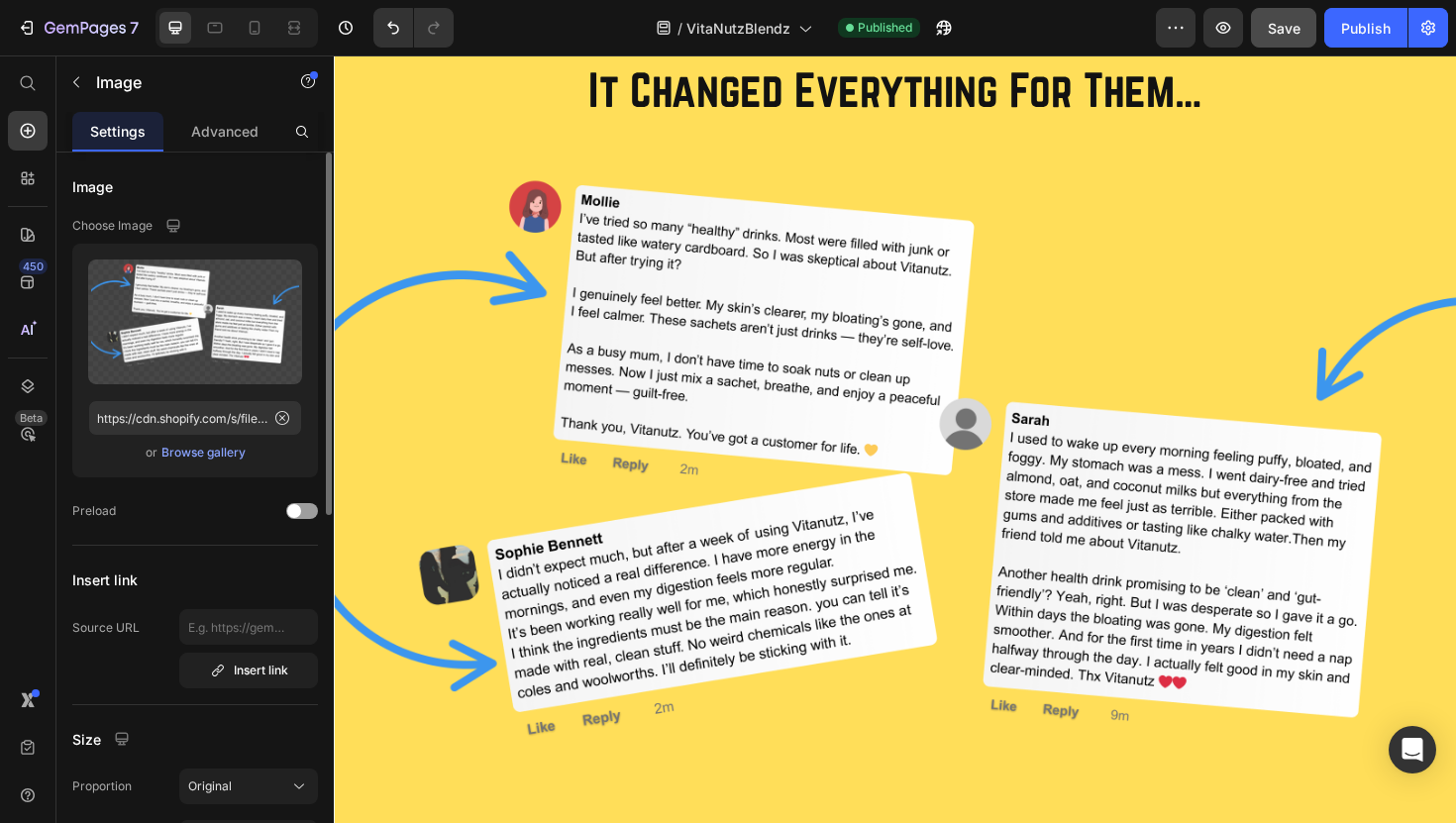 scroll, scrollTop: 743, scrollLeft: 0, axis: vertical 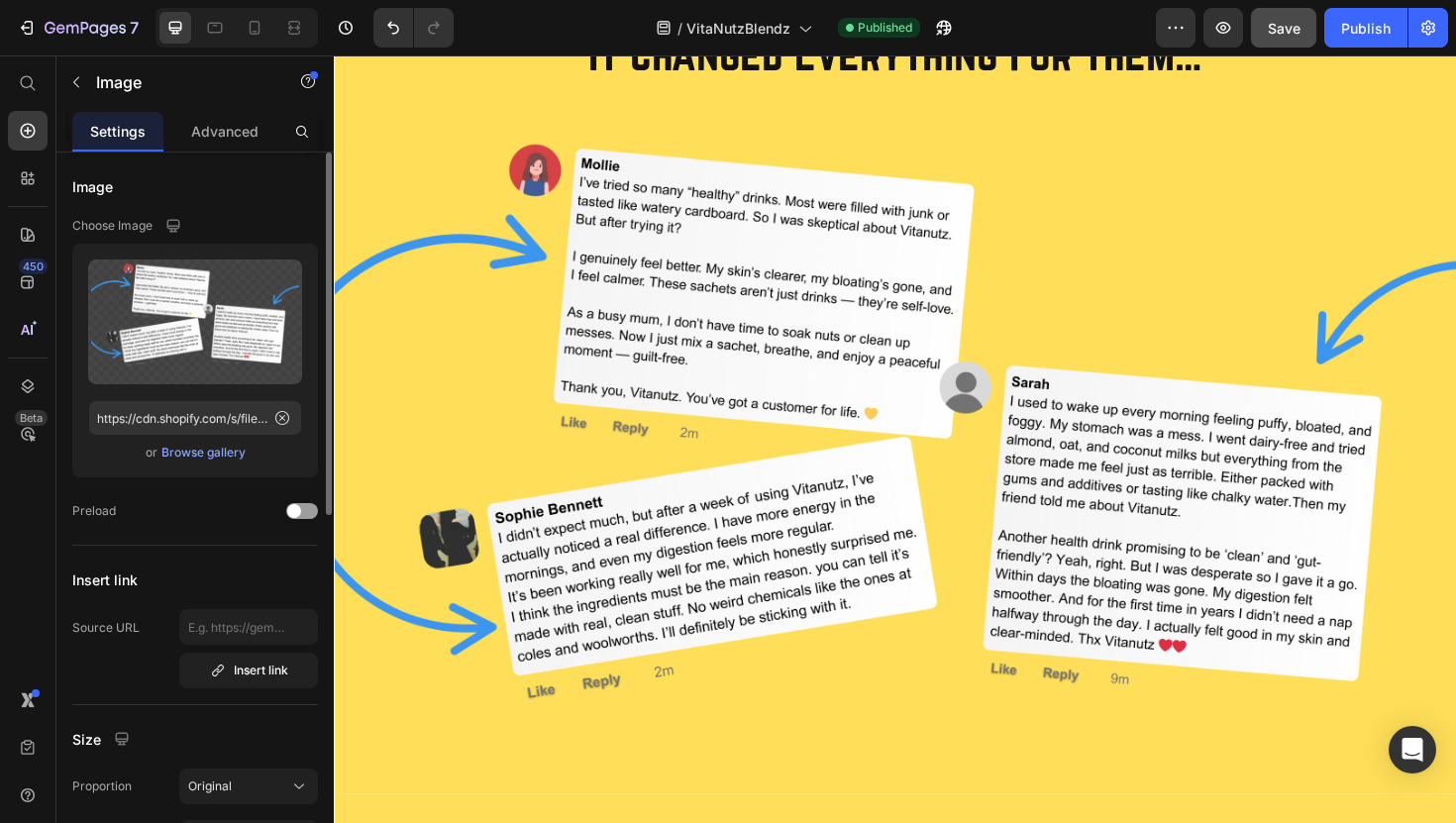 click at bounding box center [928, 481] 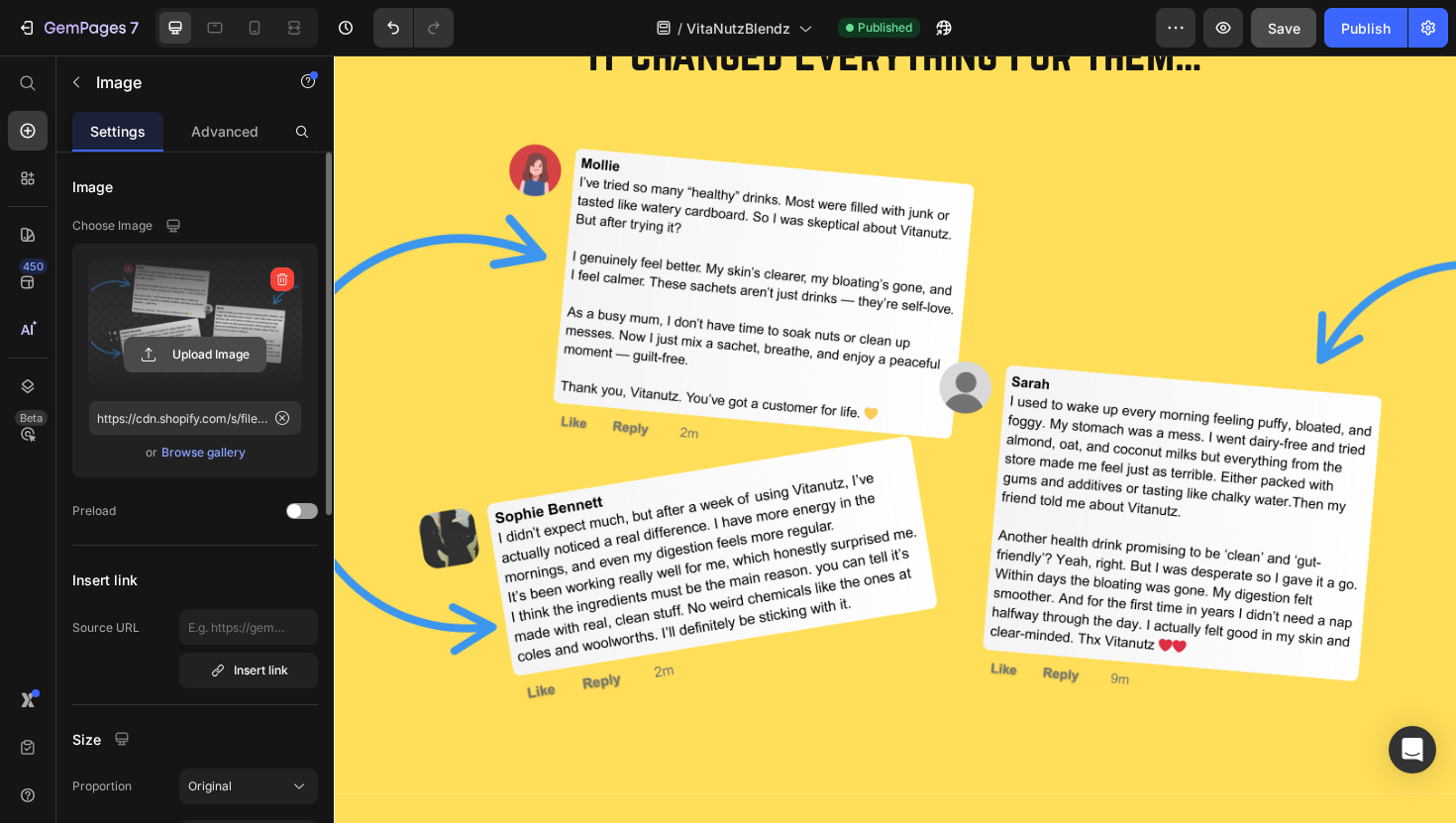 click 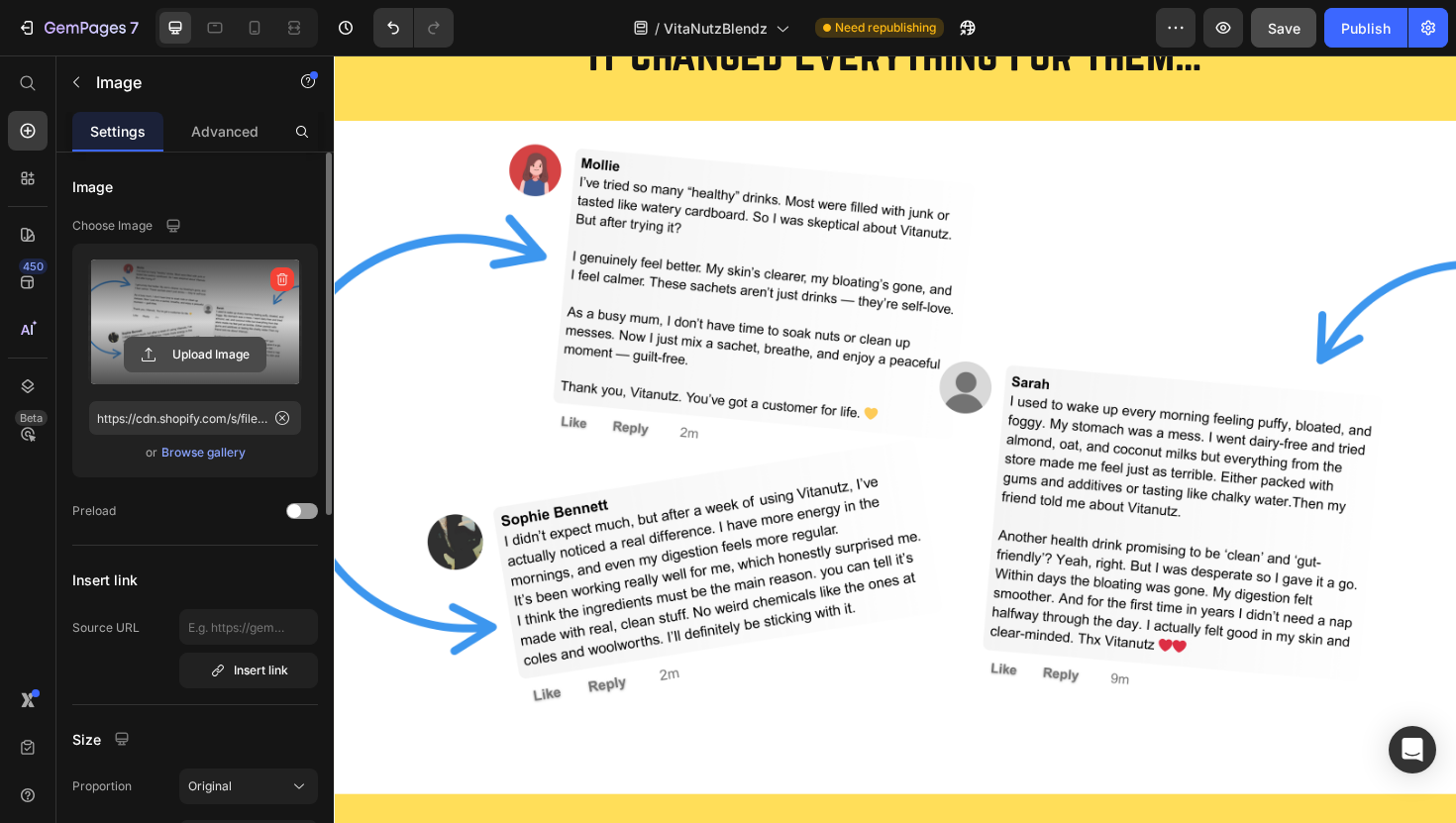 click 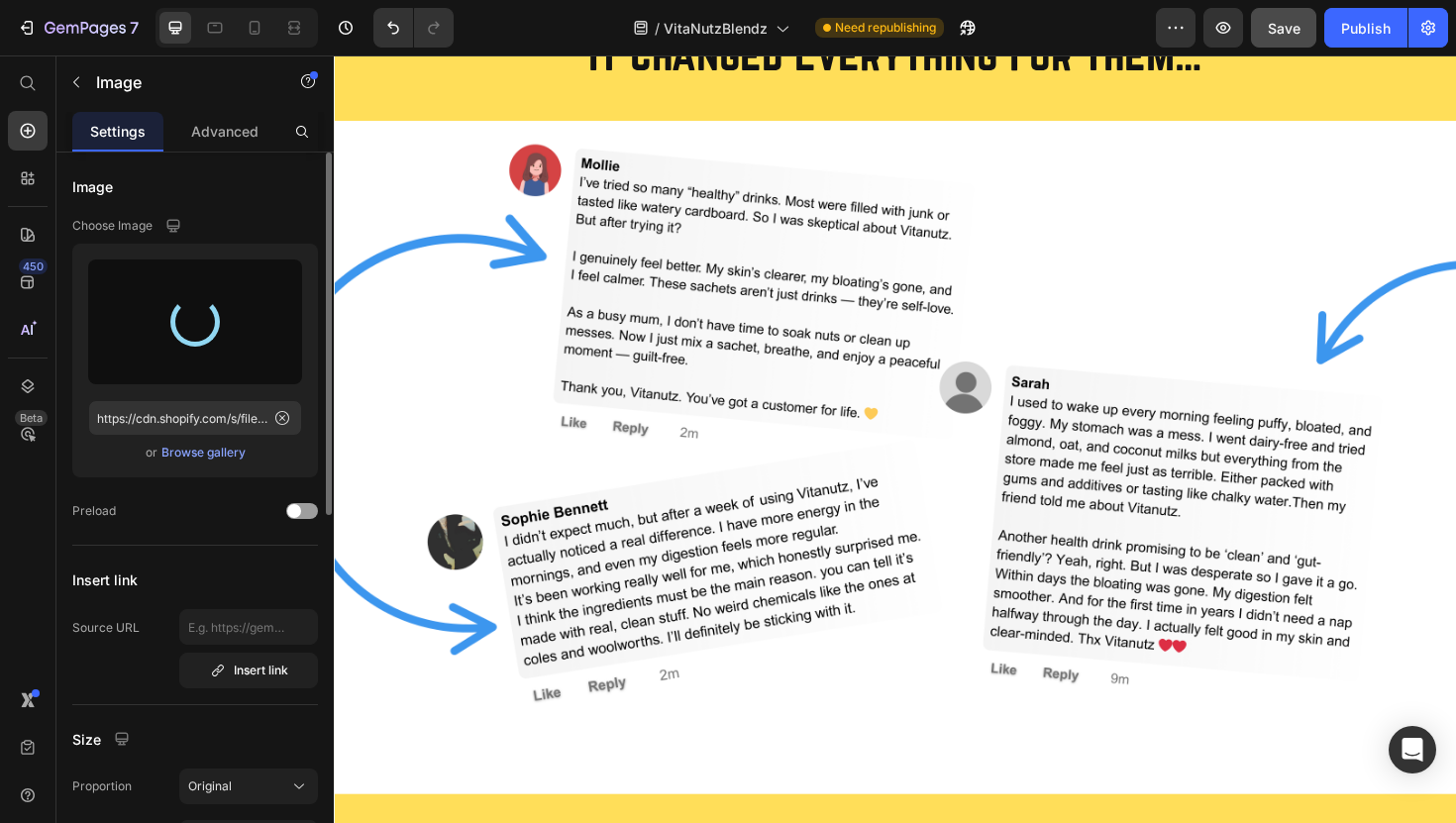 type on "https://cdn.shopify.com/s/files/1/0688/0958/8928/files/gempages_562501948989768614-26637f21-1fdb-43a8-90c3-65f35cb6ce1e.png" 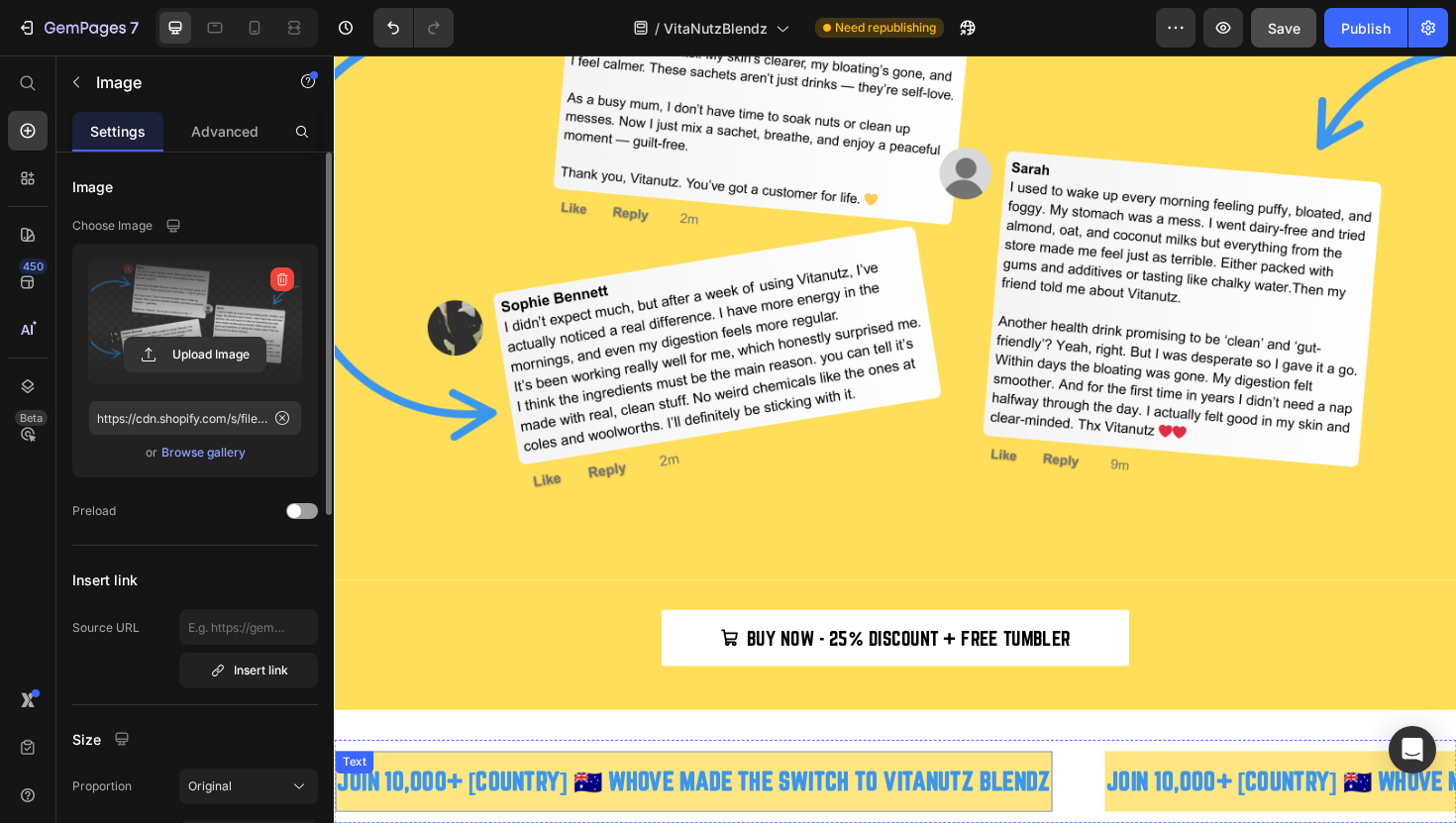 scroll, scrollTop: 936, scrollLeft: 0, axis: vertical 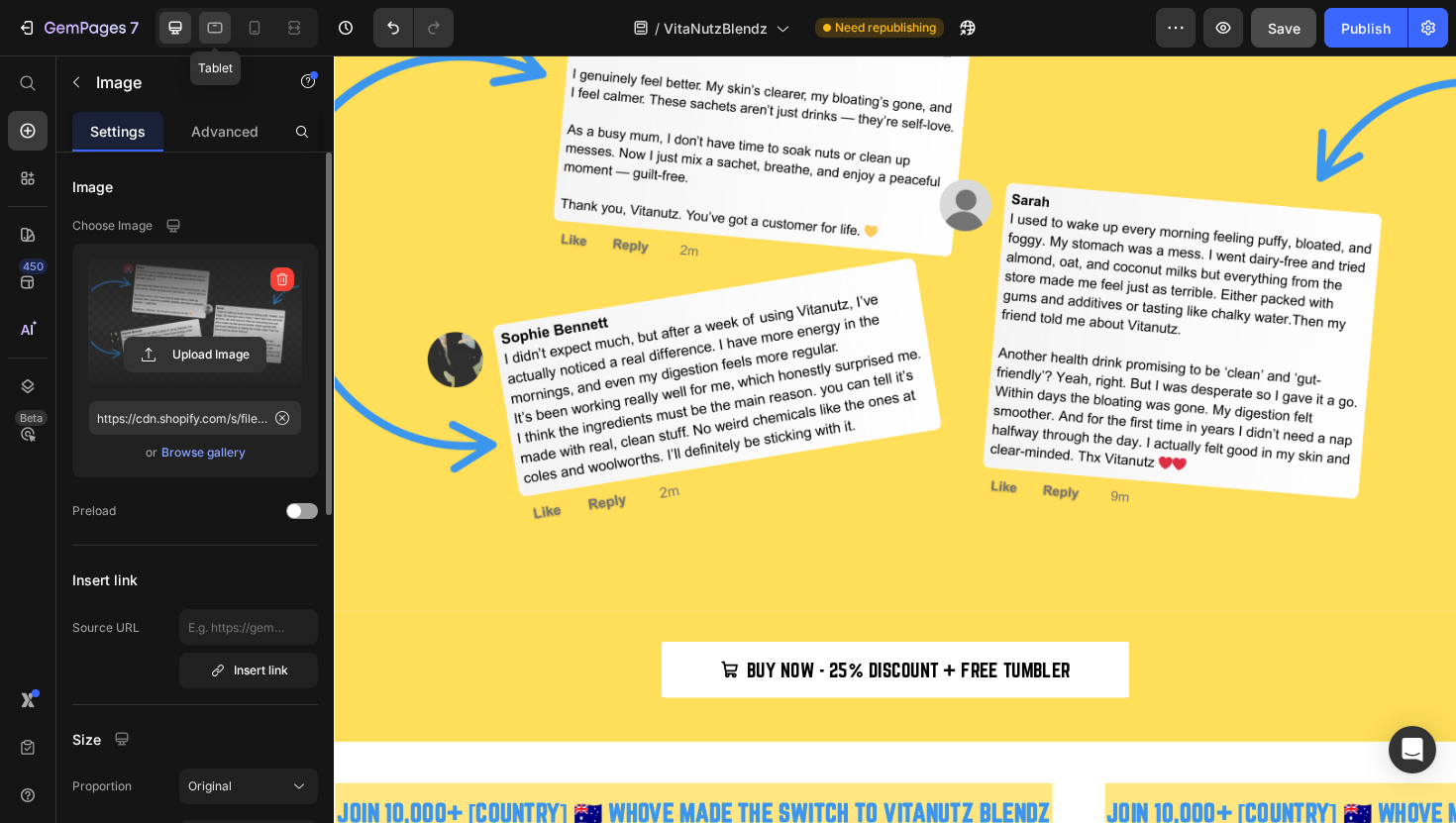 click 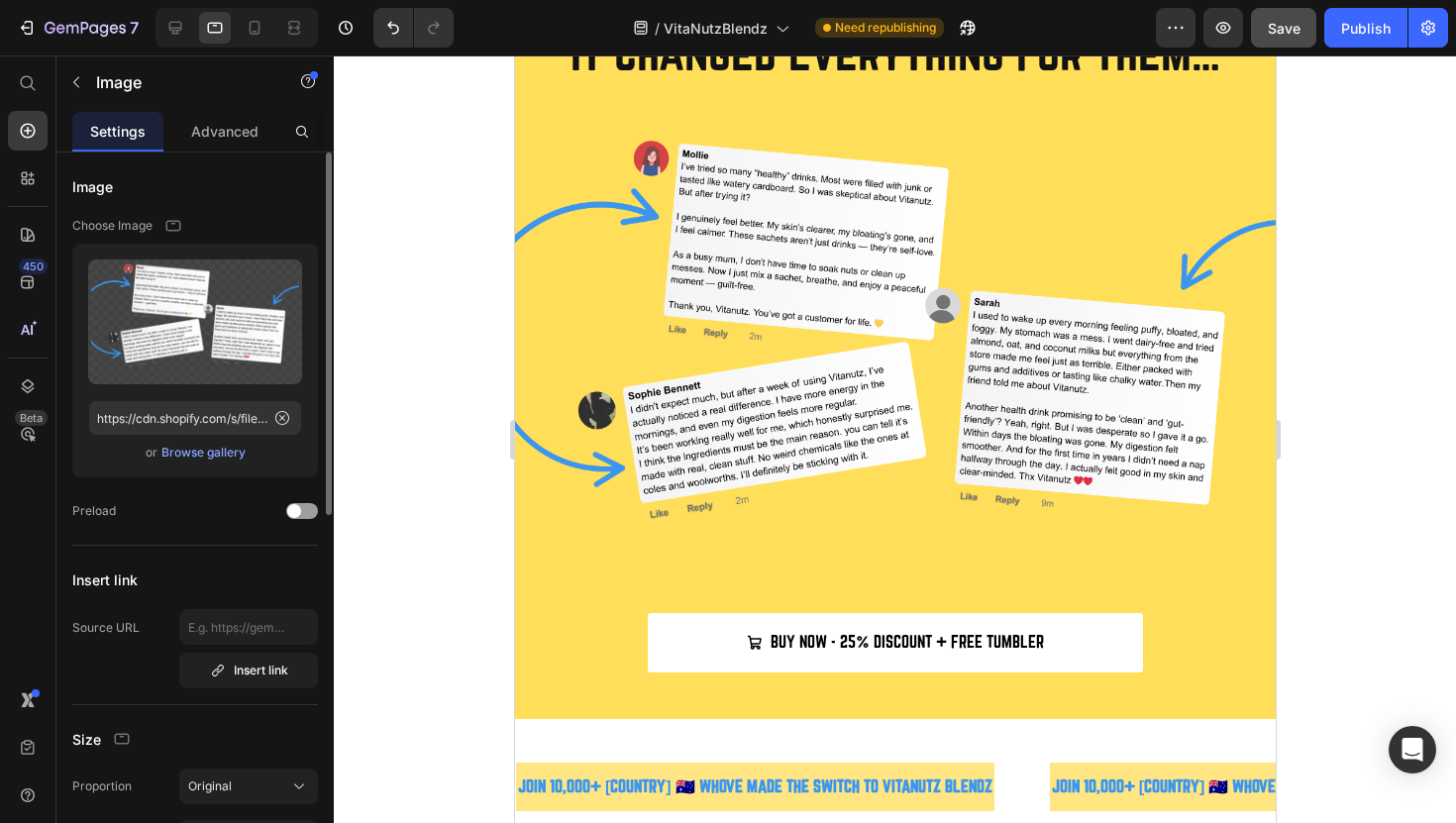 scroll, scrollTop: 862, scrollLeft: 0, axis: vertical 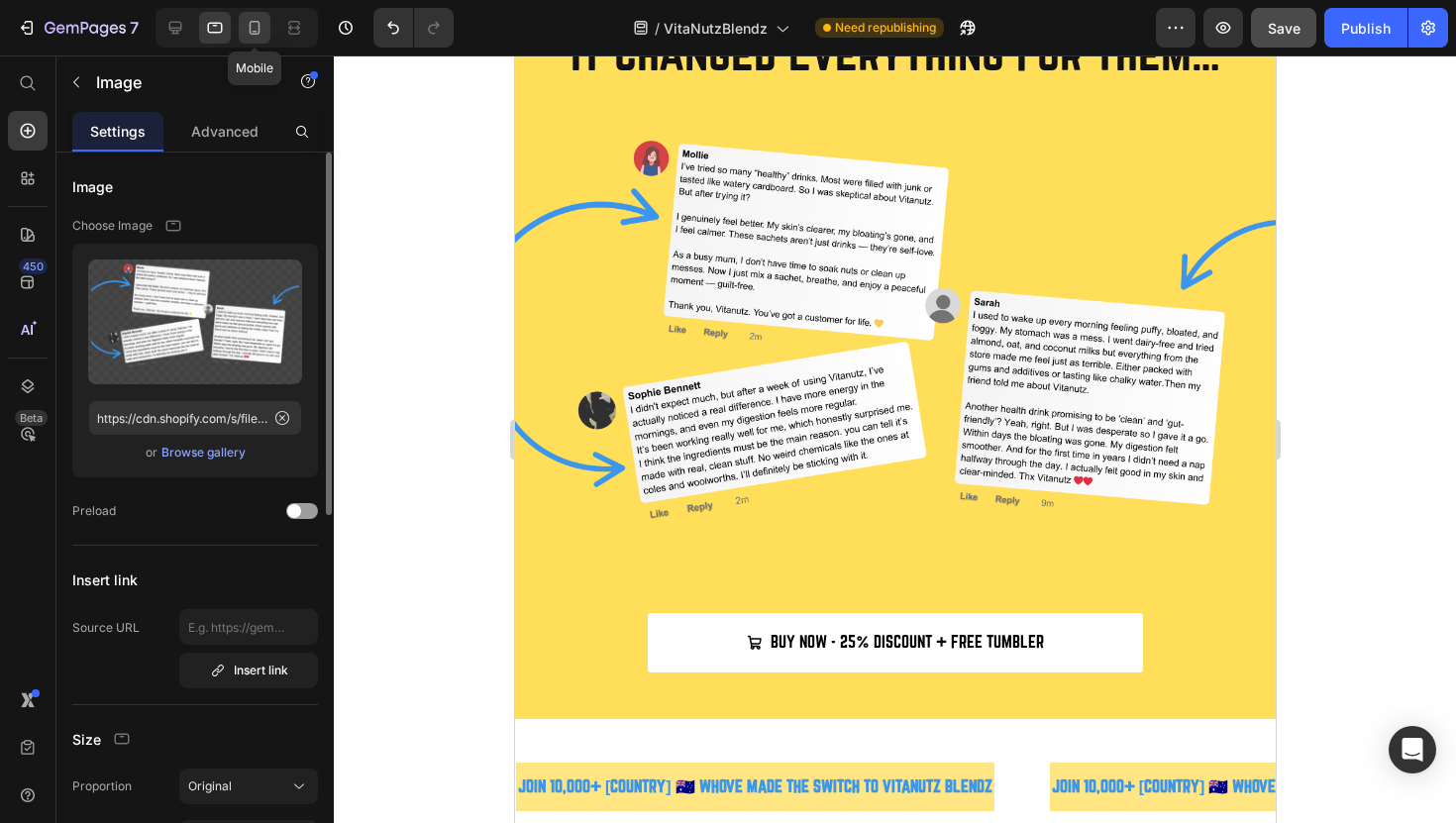click 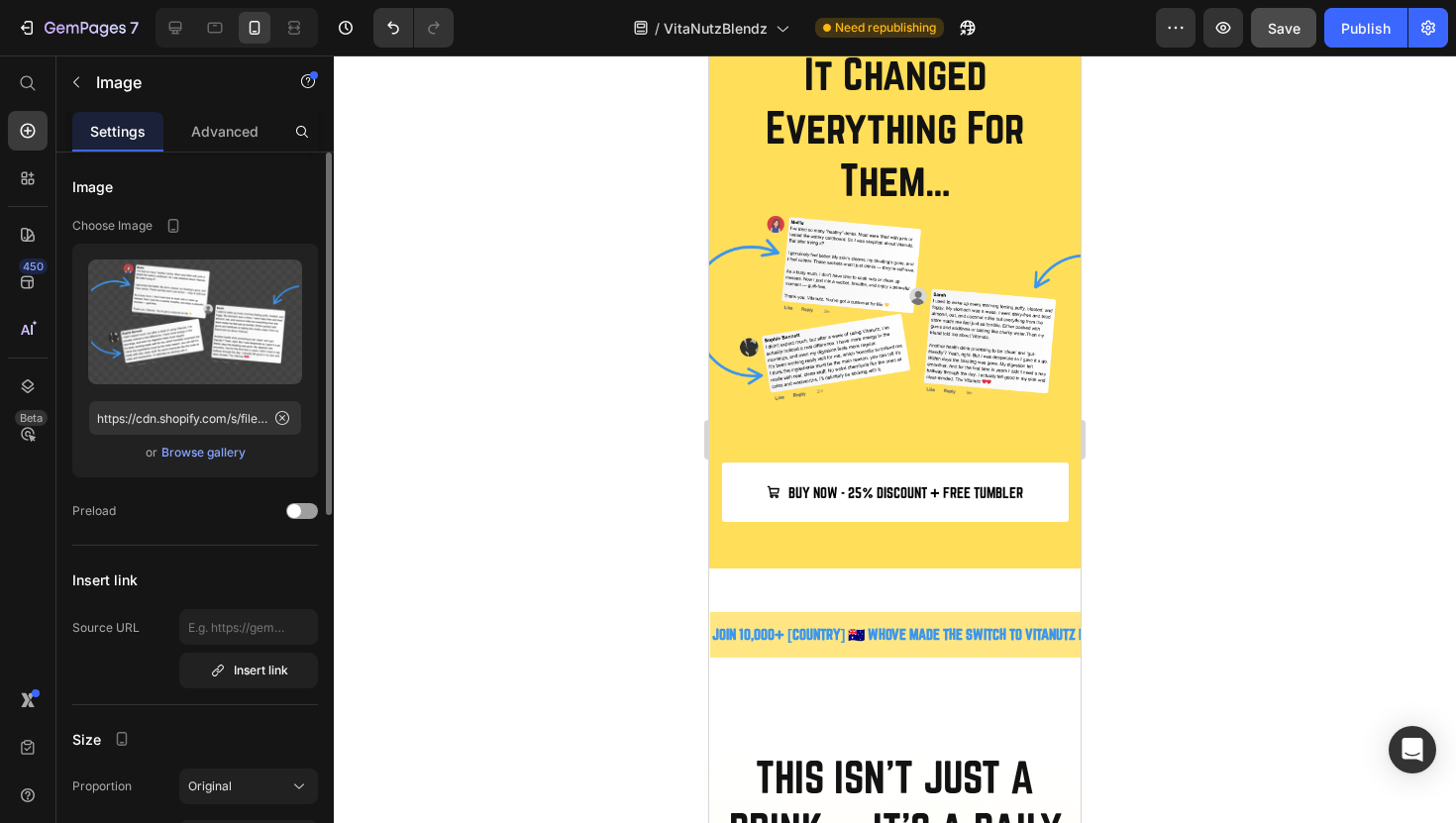 scroll, scrollTop: 1206, scrollLeft: 0, axis: vertical 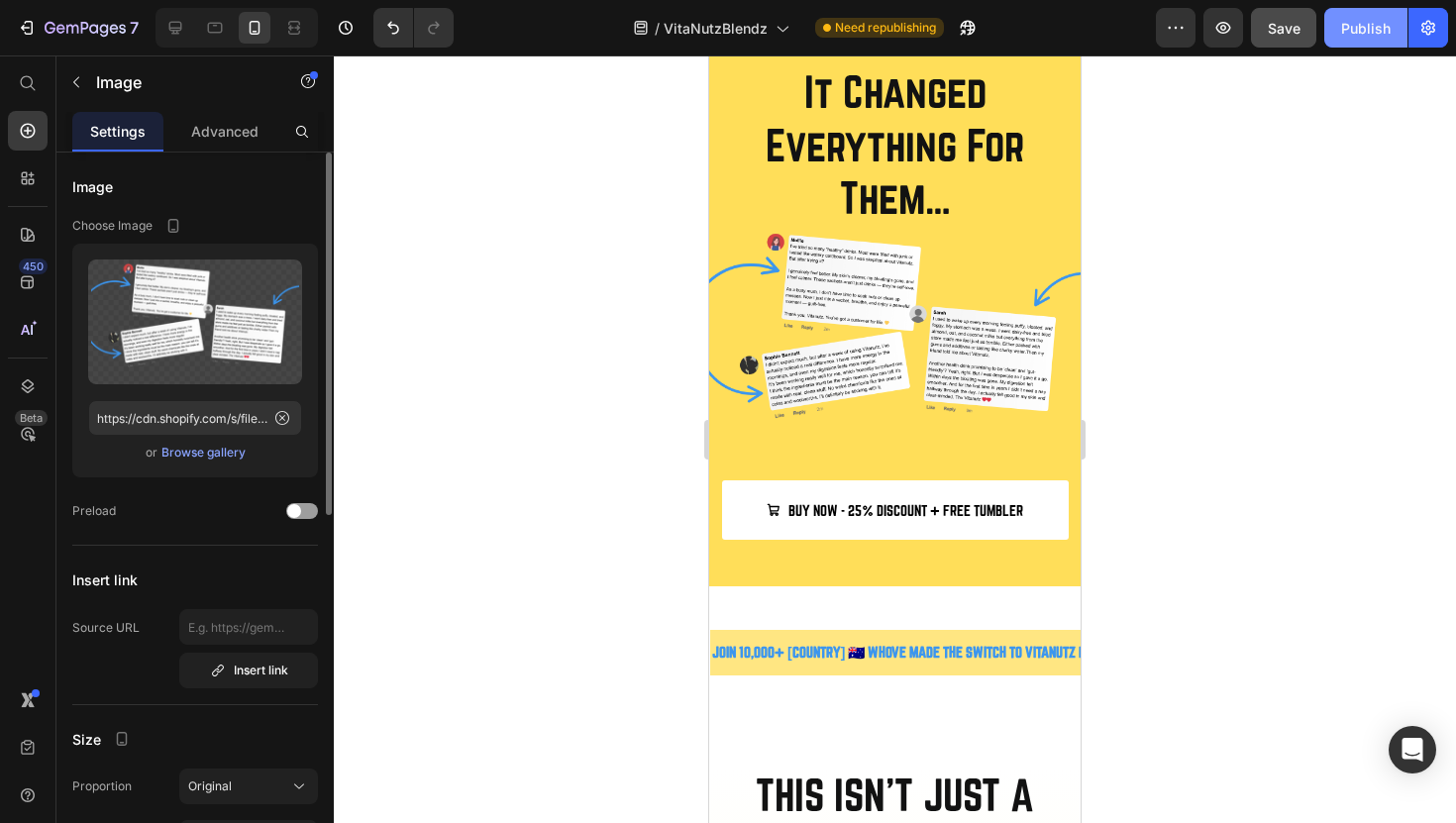 click on "Publish" at bounding box center (1366, 28) 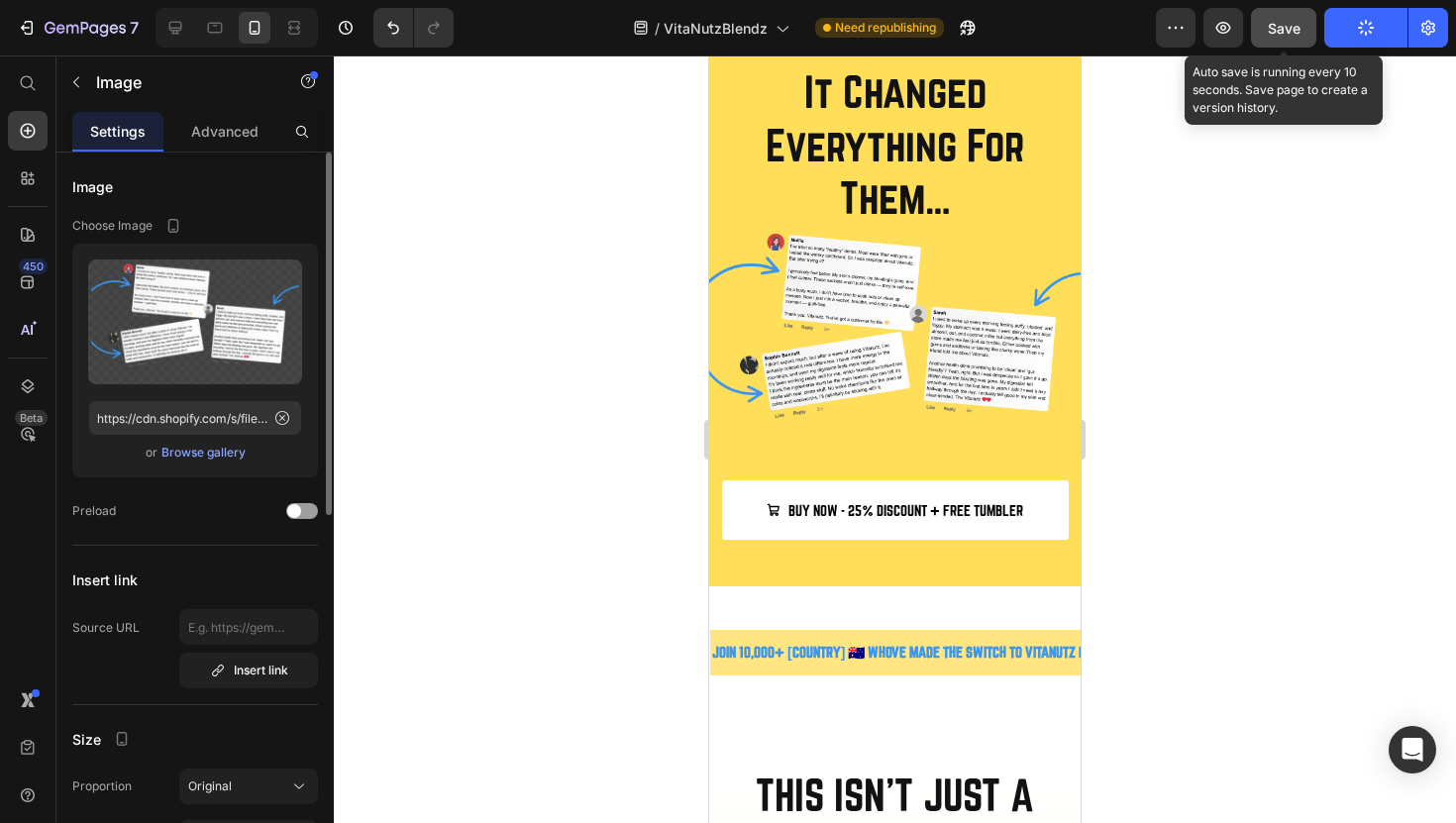 click on "Save" at bounding box center (1284, 28) 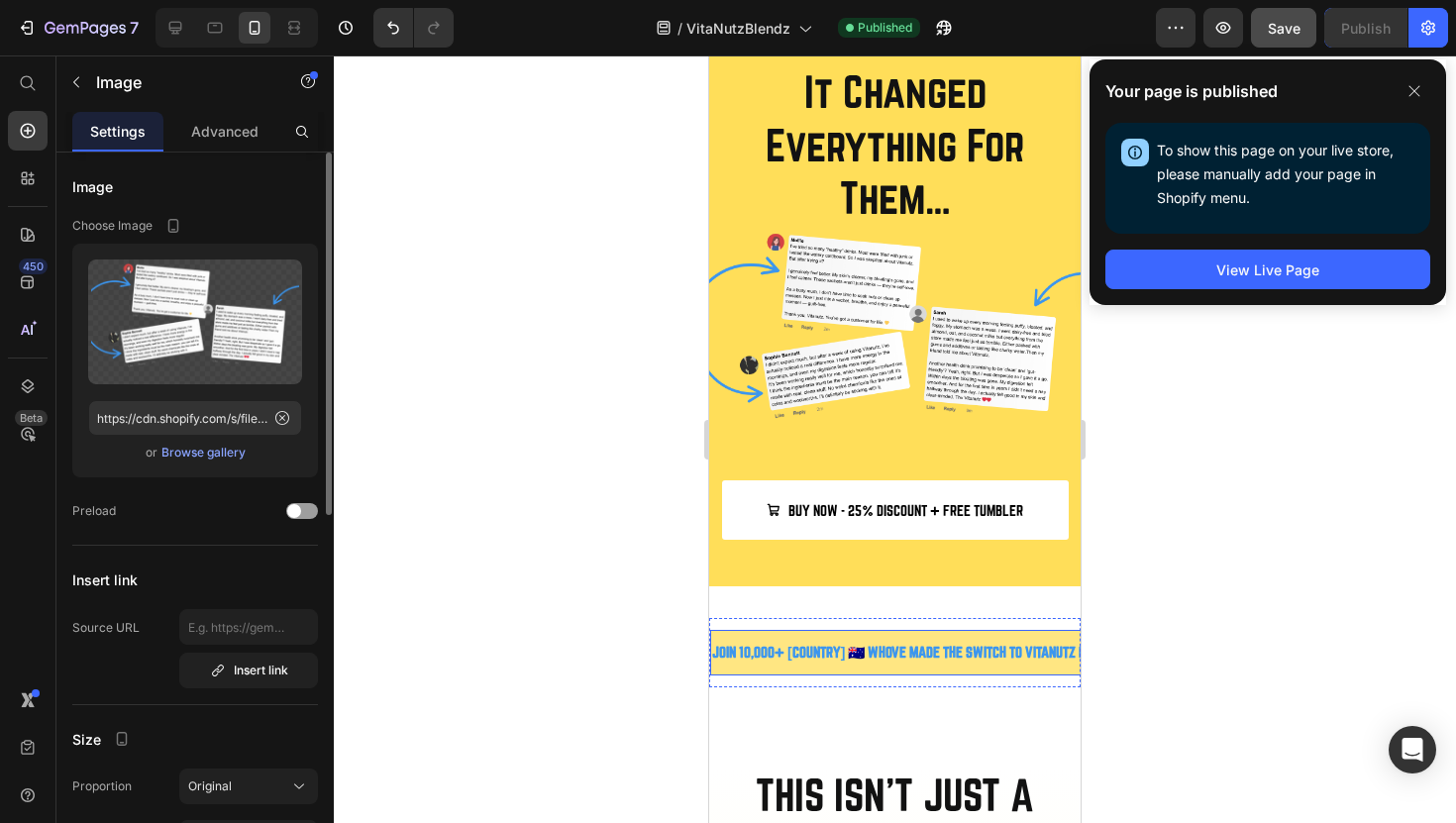 click on "JOIN 10,000+ [COUNTRY] 🇦🇺 WHOVE MADE THE SWITCH TO VITANUTZ BLENDZ" at bounding box center (916, 652) 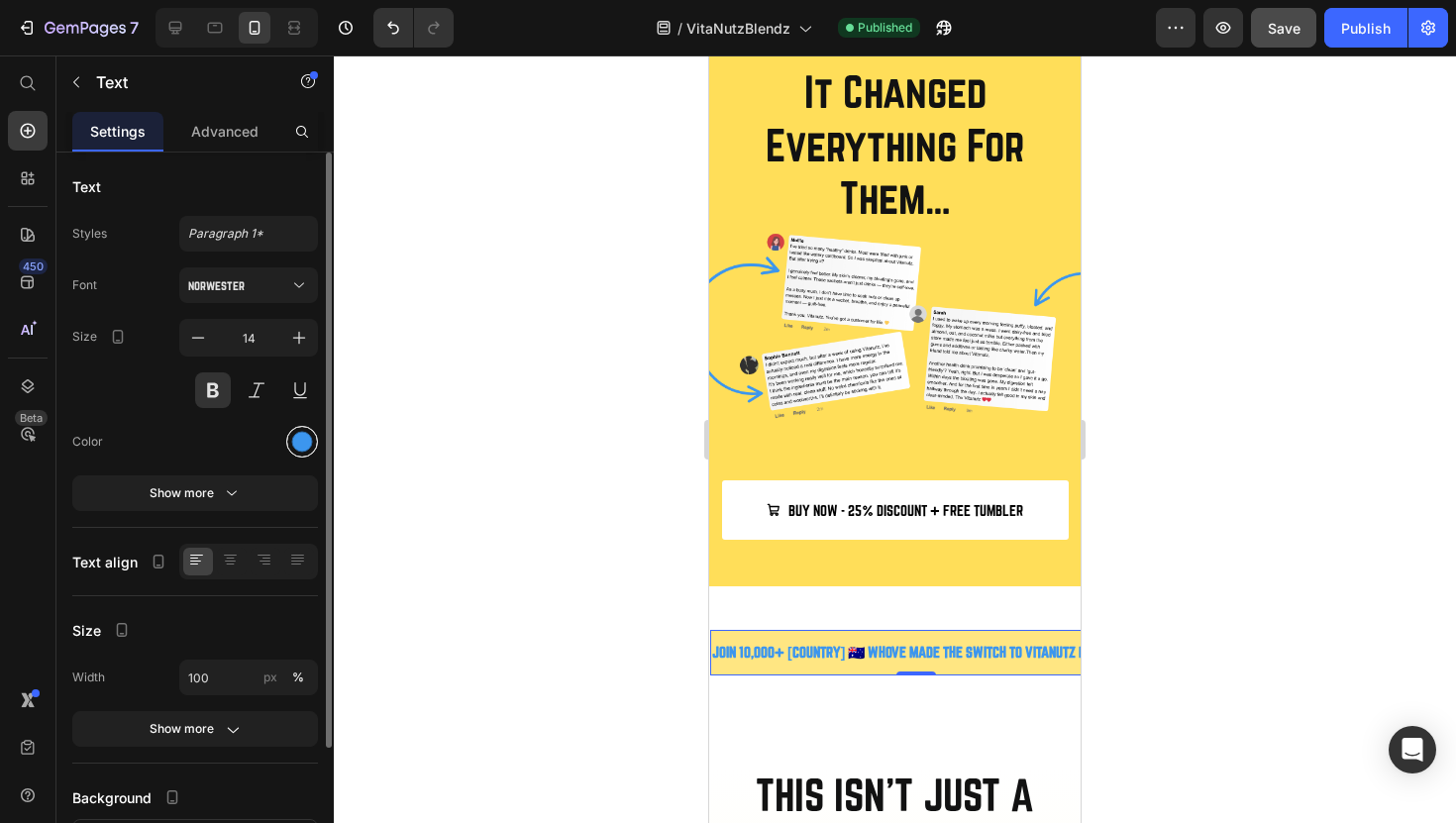 click at bounding box center (302, 442) 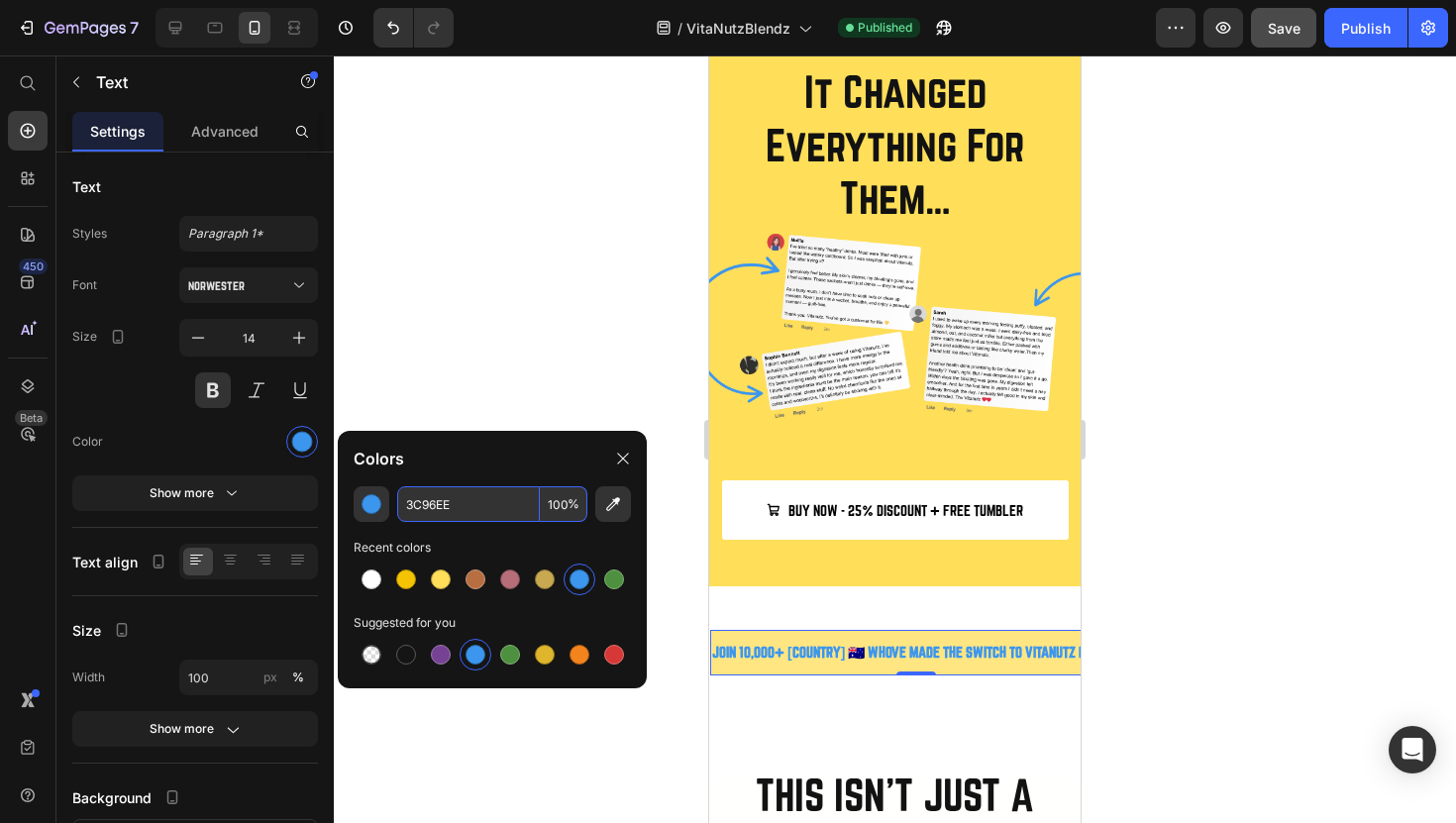 click on "3C96EE" at bounding box center (468, 504) 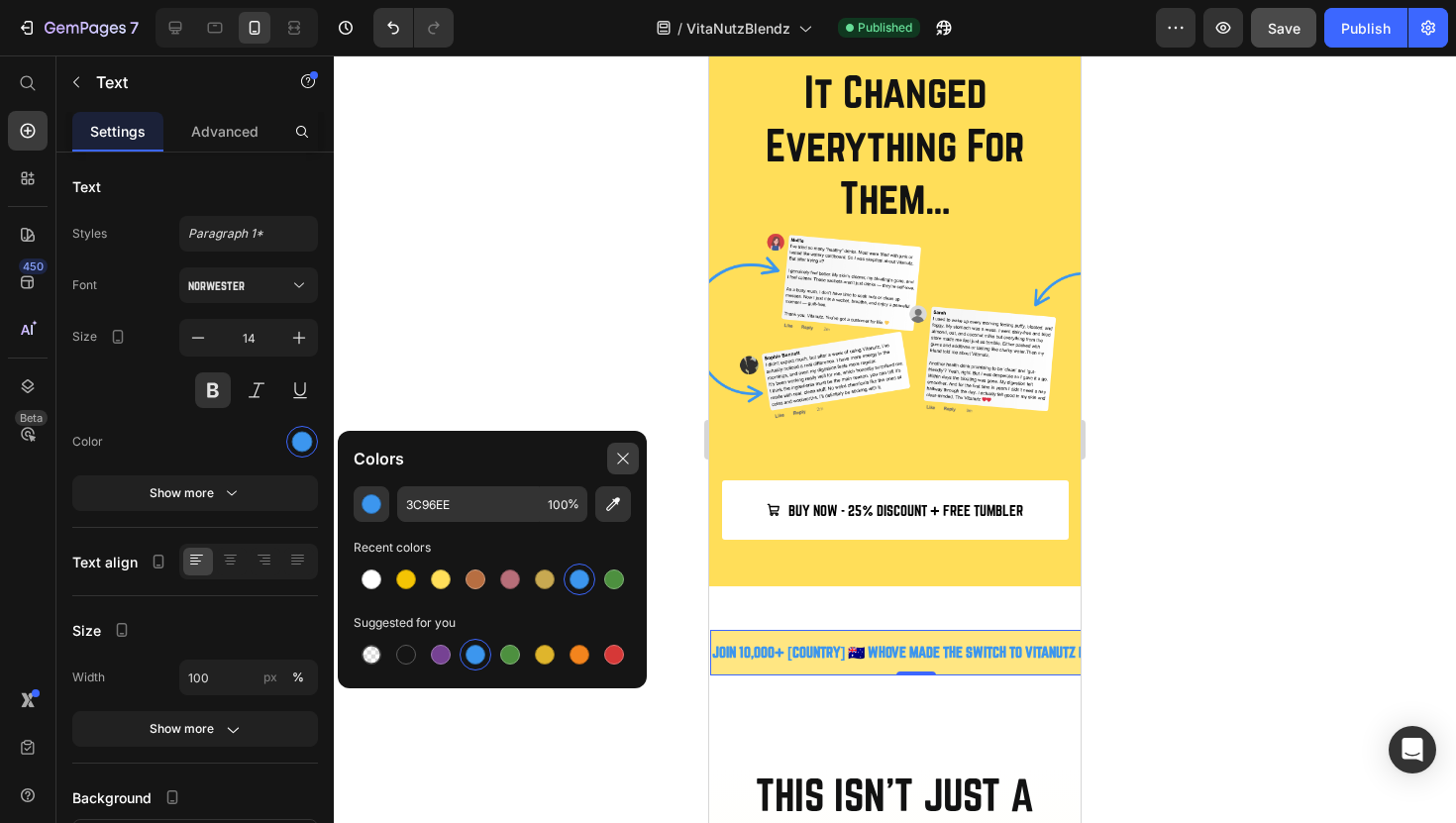 click 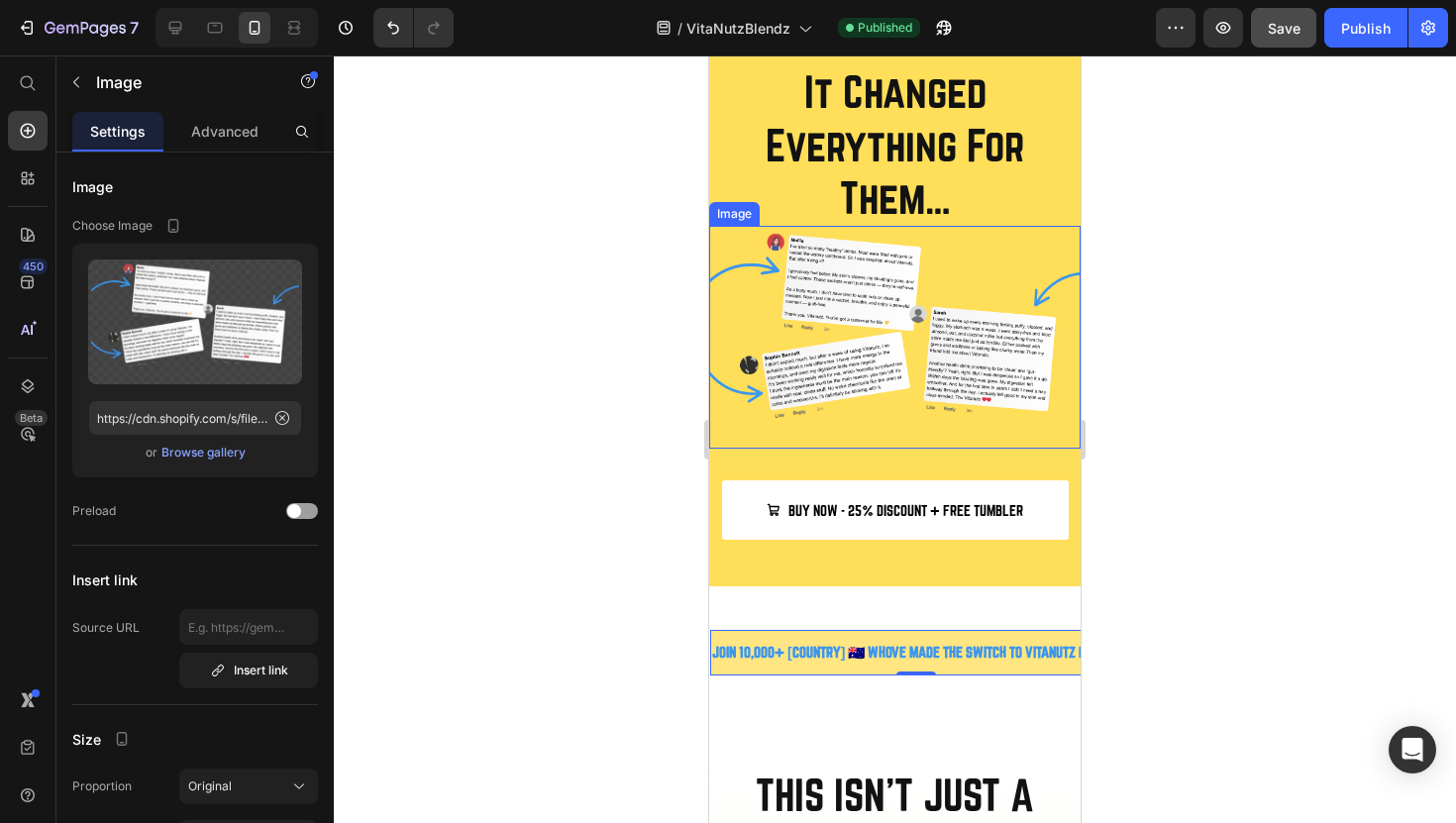 click at bounding box center (894, 337) 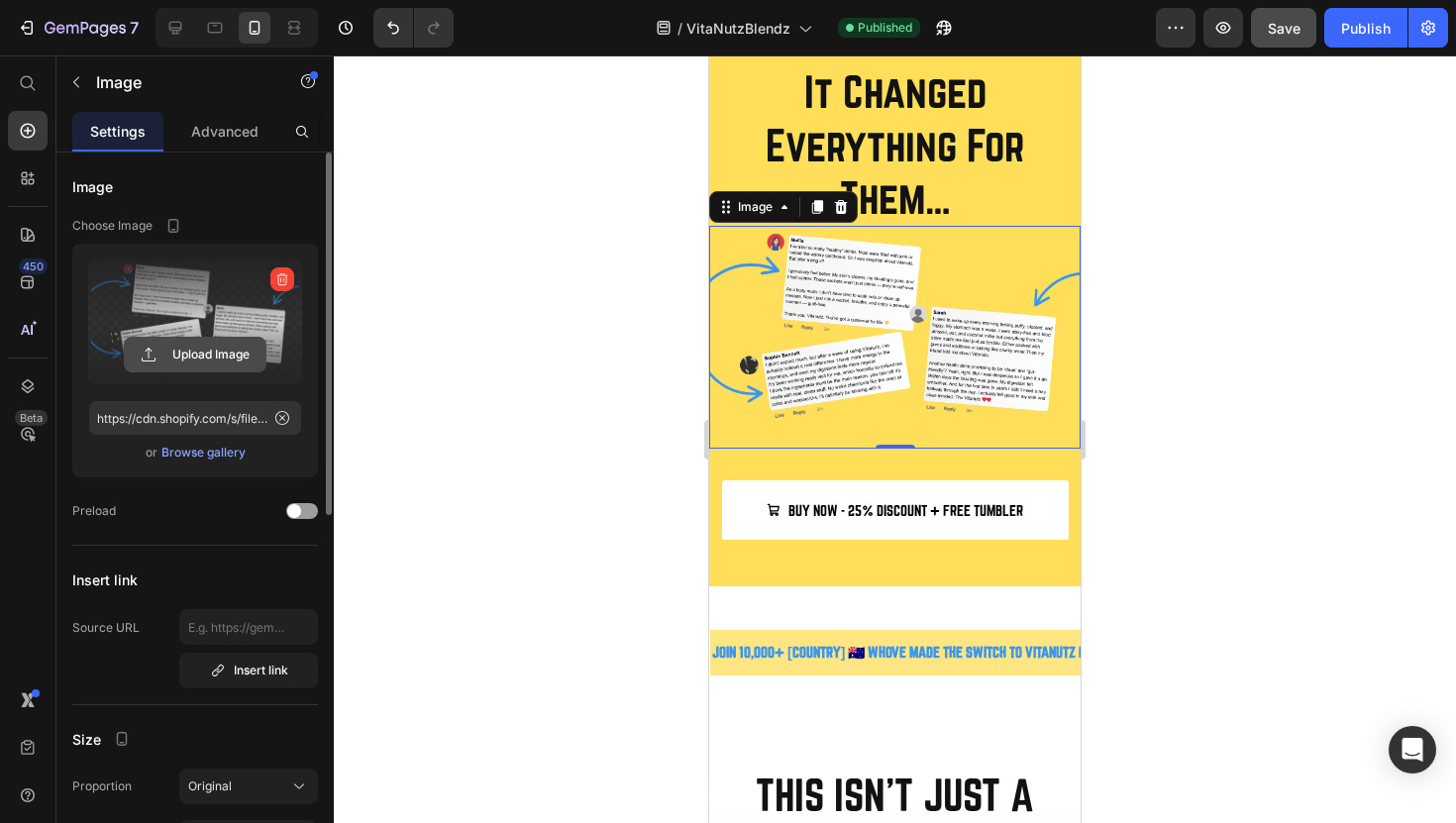 click 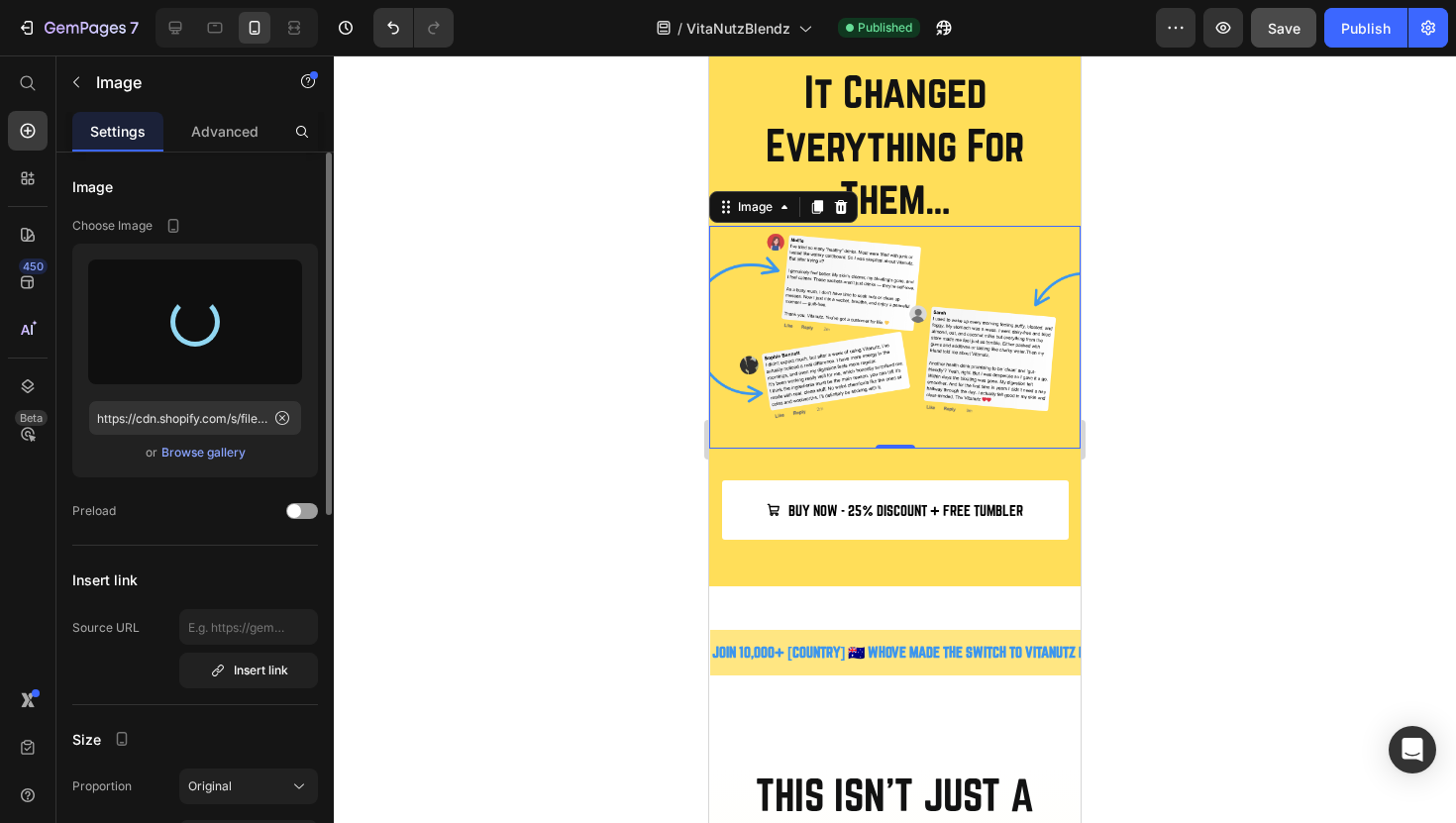 type on "https://cdn.shopify.com/s/files/1/0688/0958/8928/files/gempages_562501948989768614-d125df24-85f2-4785-82fa-b7e864ae8447.png" 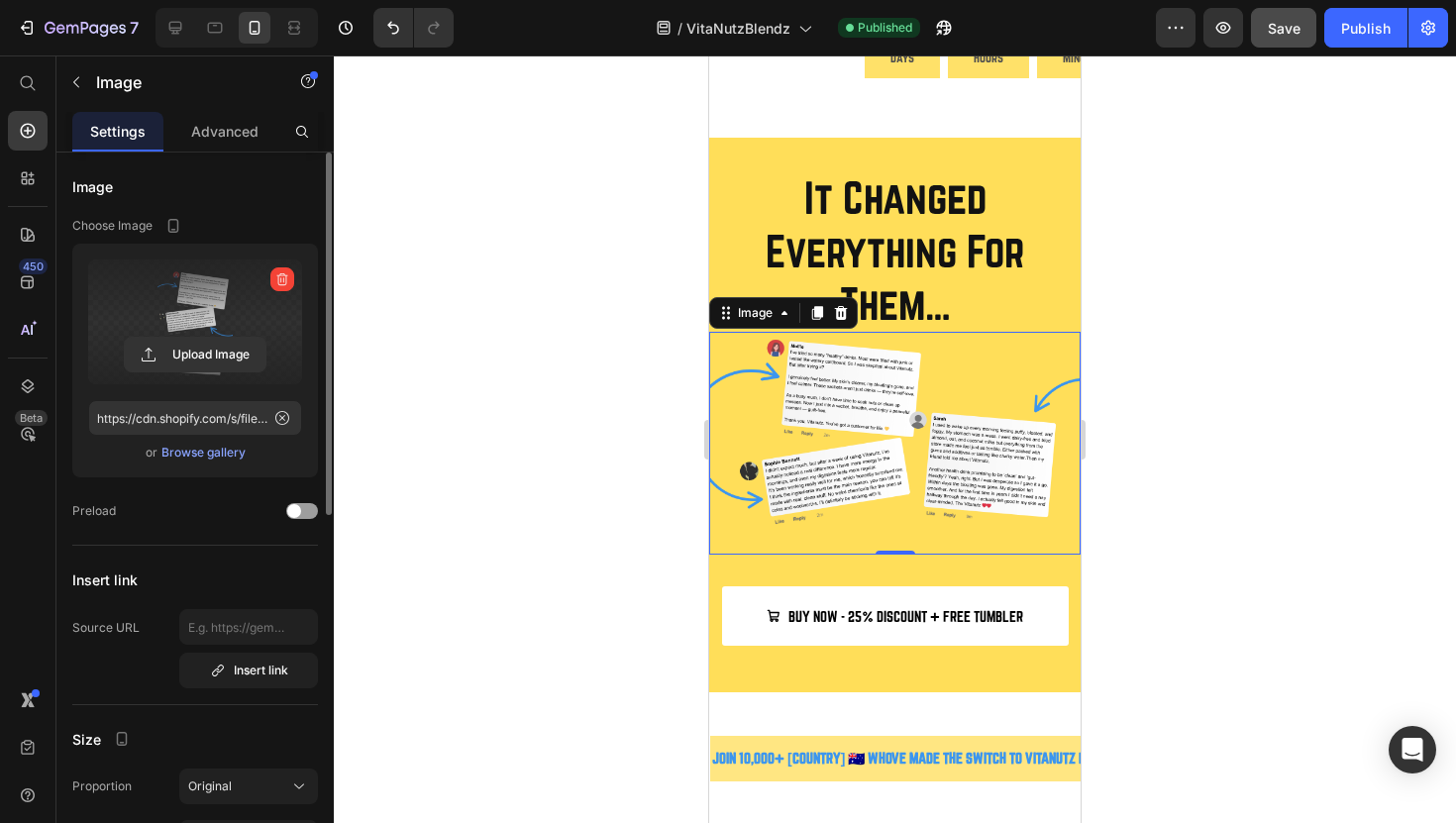 scroll, scrollTop: 1079, scrollLeft: 0, axis: vertical 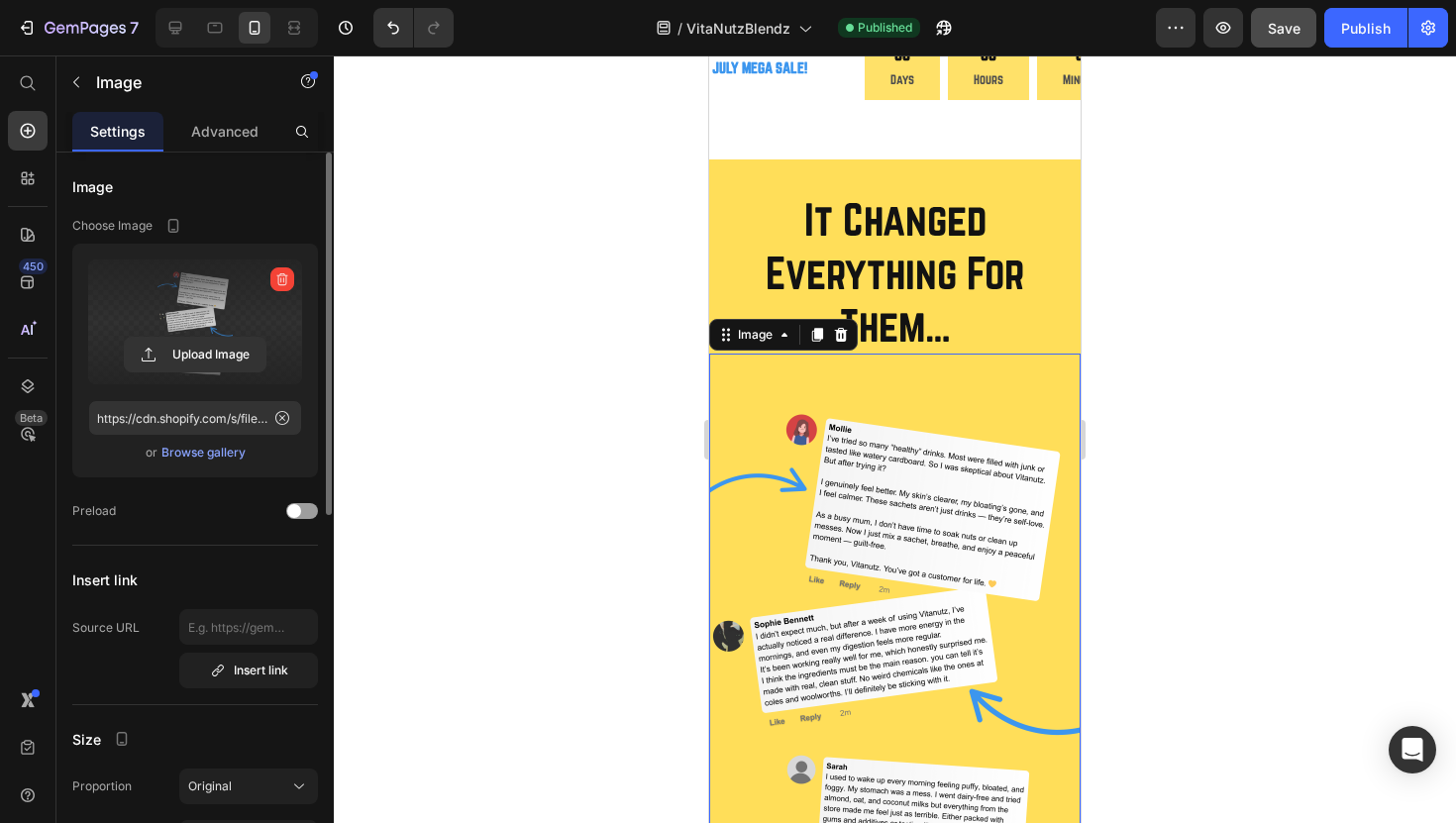 click 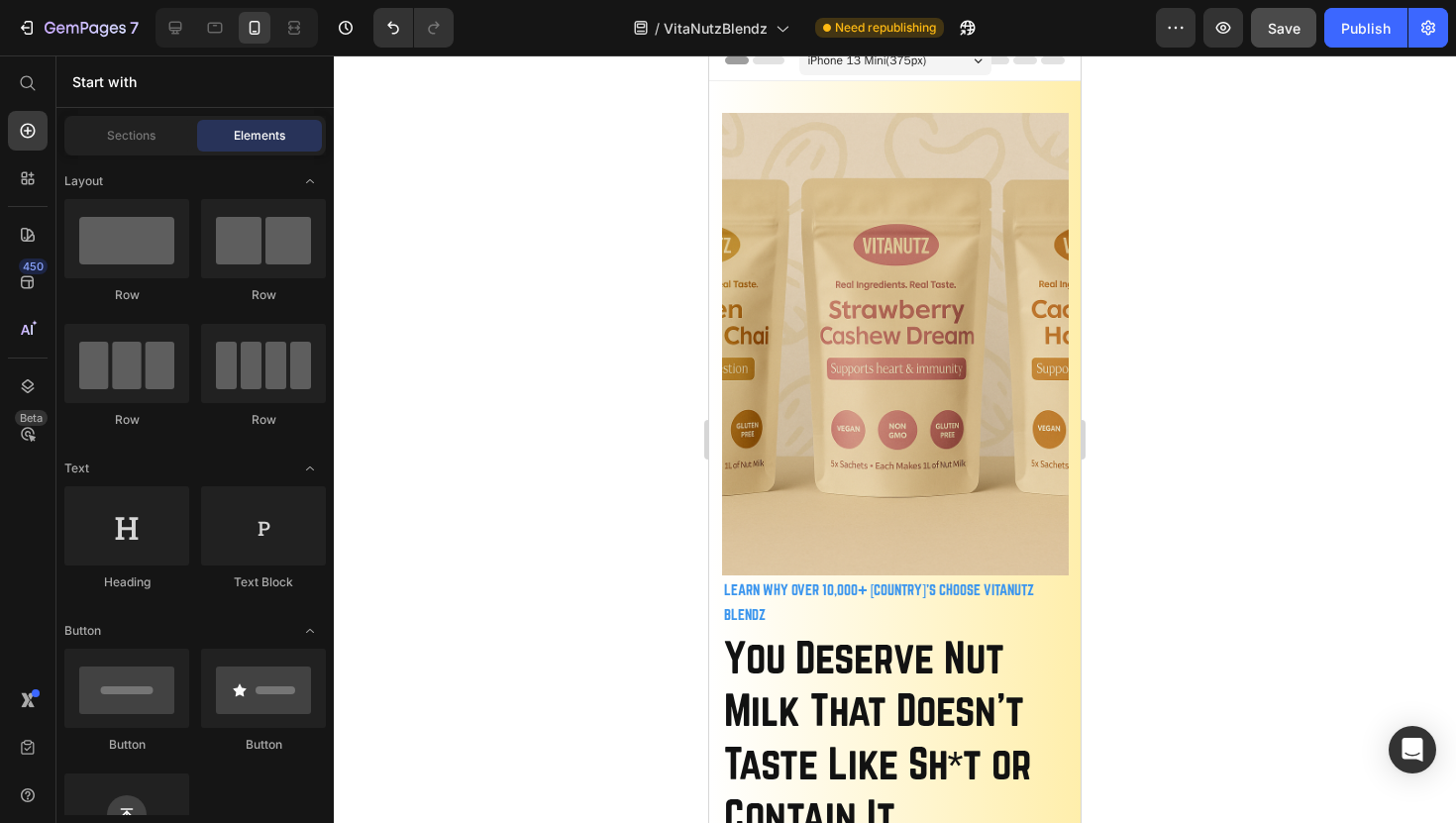 scroll, scrollTop: 0, scrollLeft: 0, axis: both 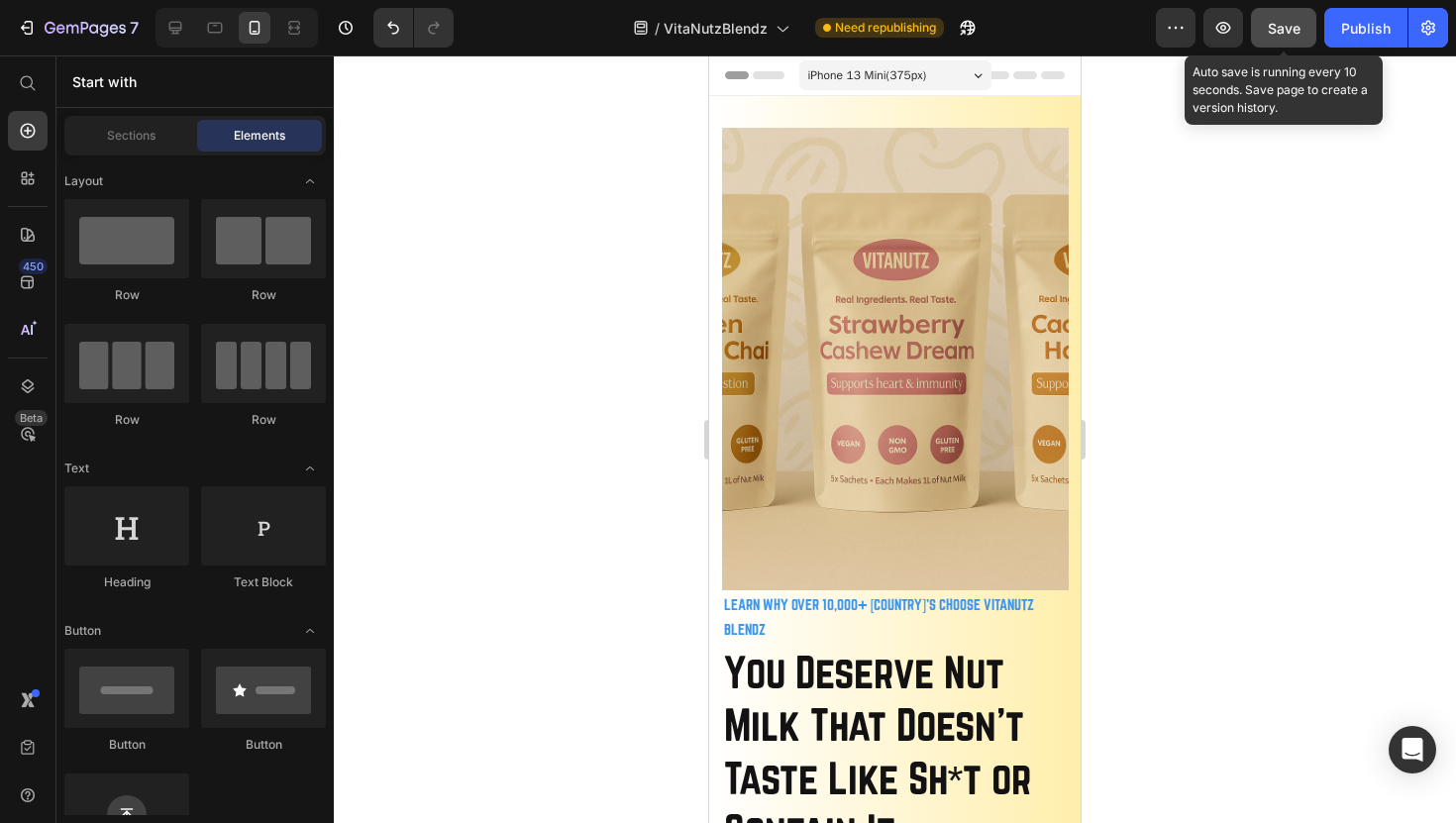 click on "Save" at bounding box center [1284, 28] 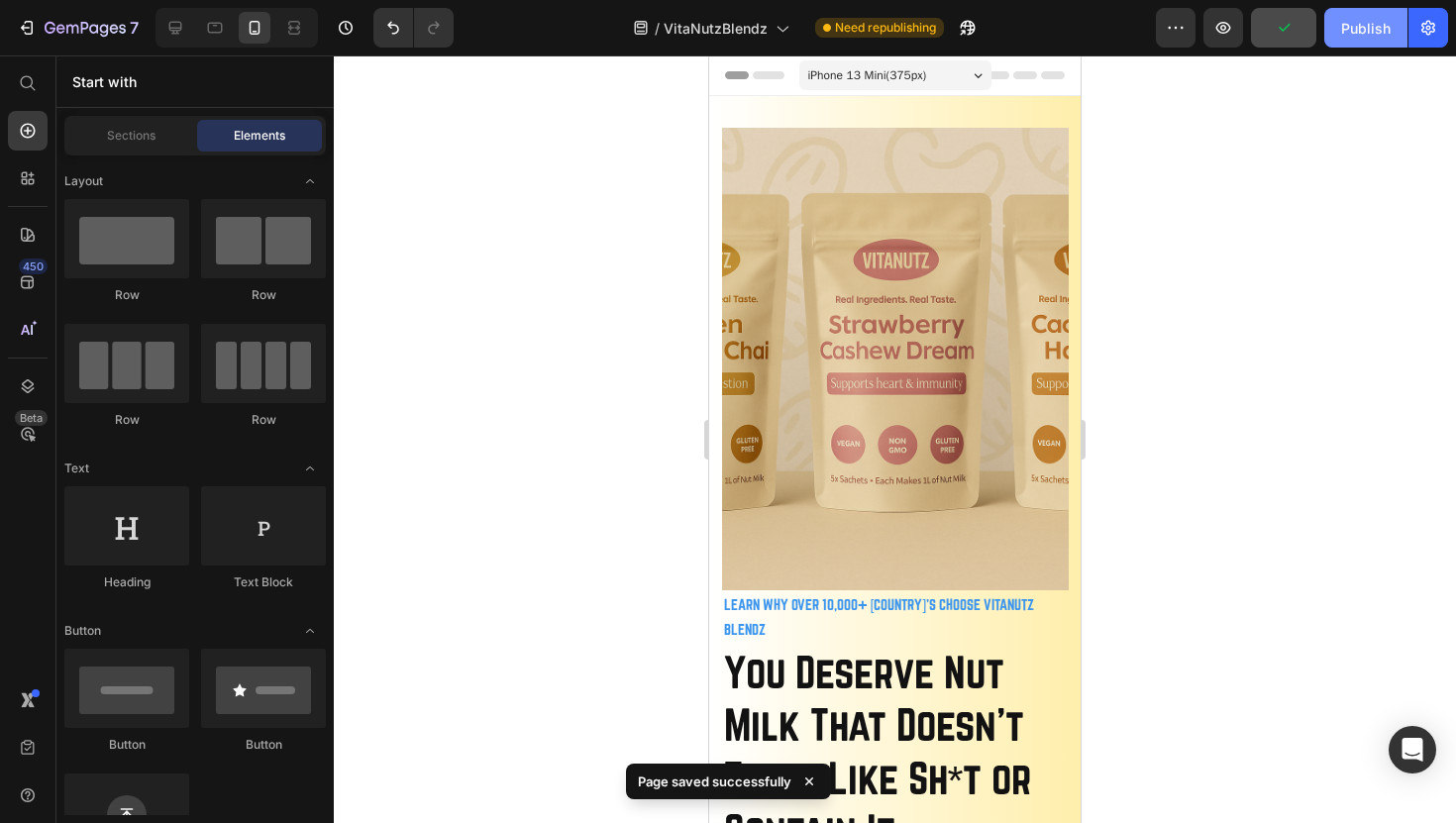 click on "Publish" at bounding box center [1366, 28] 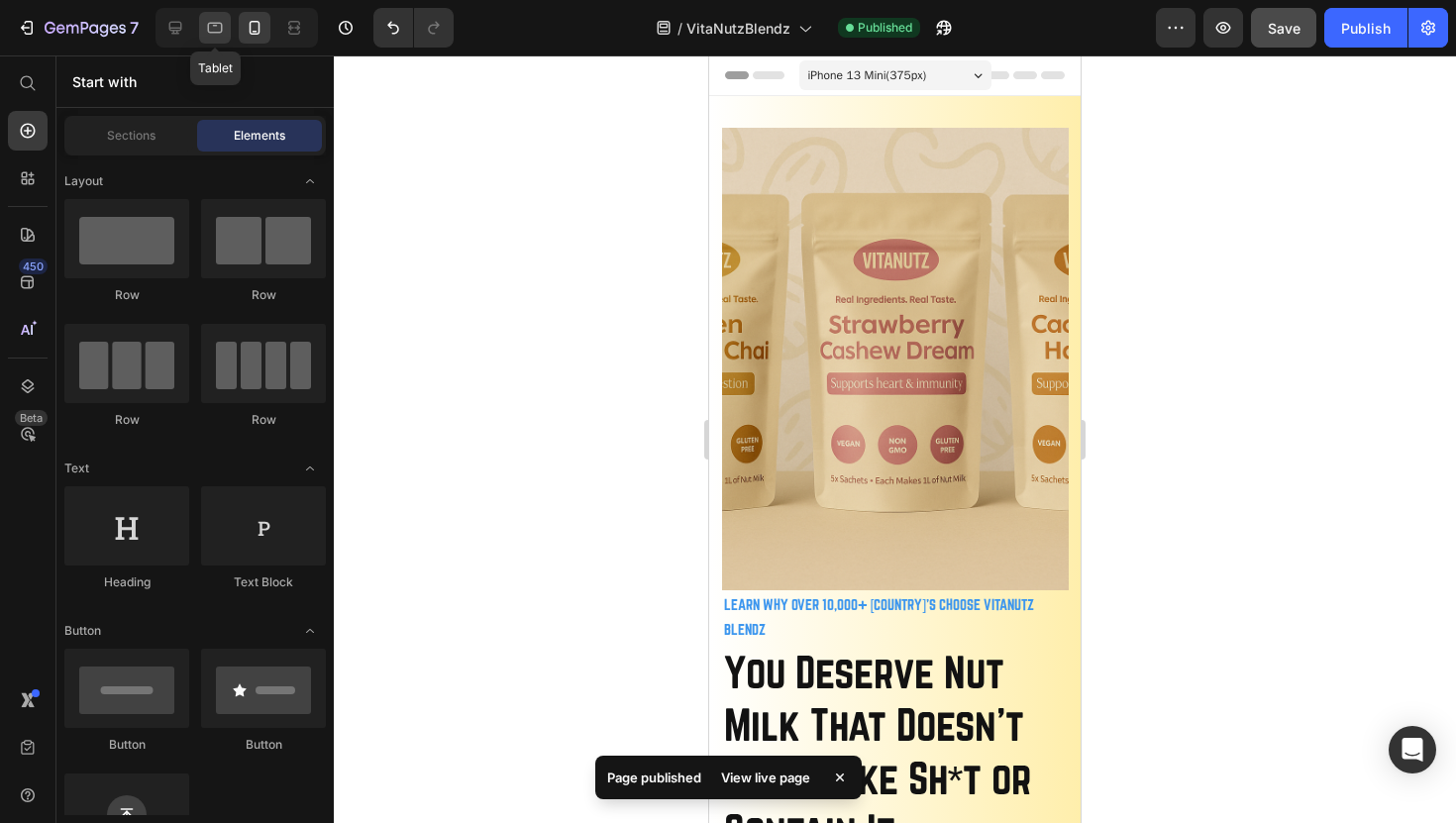 click 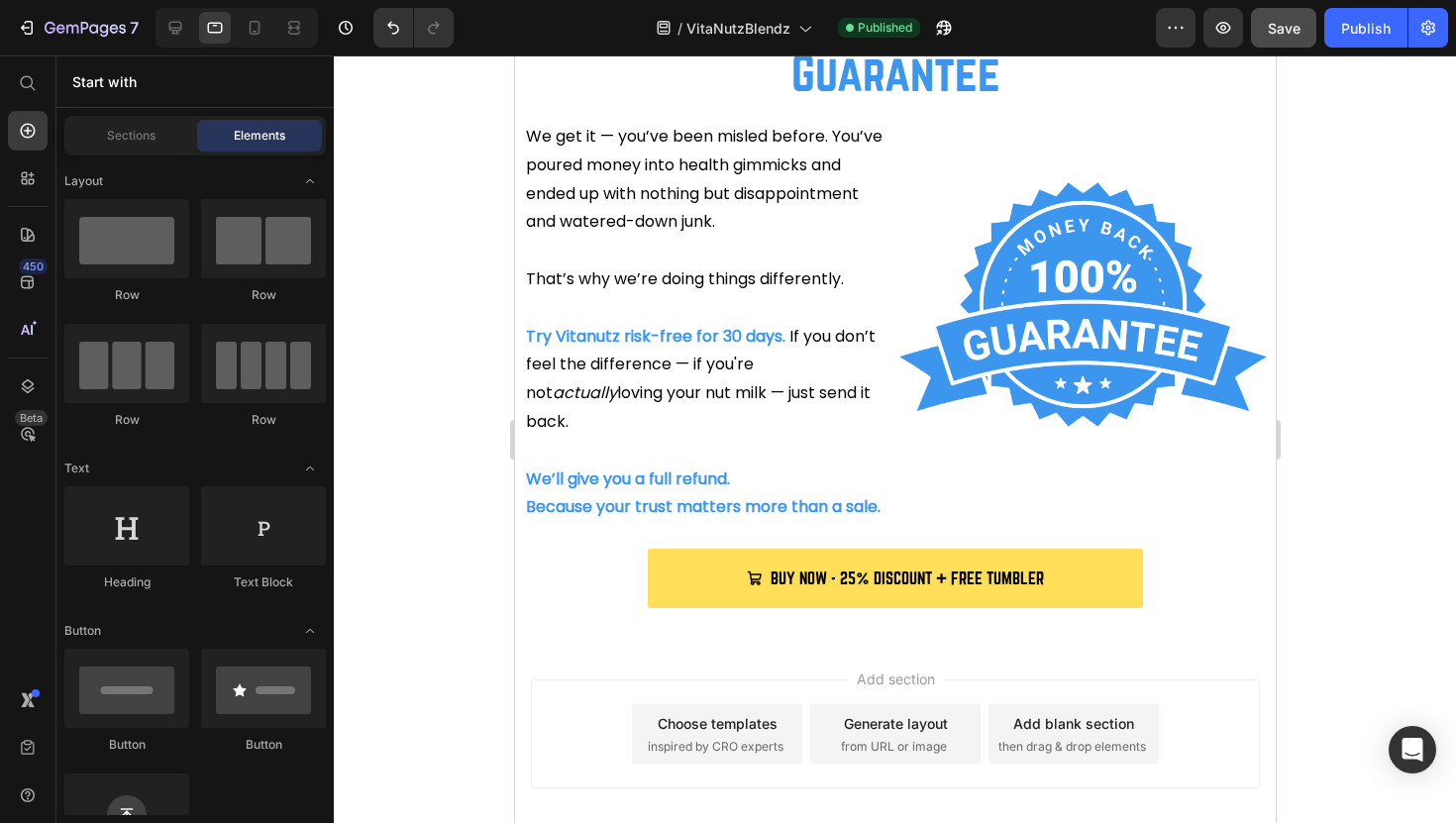 scroll, scrollTop: 4534, scrollLeft: 0, axis: vertical 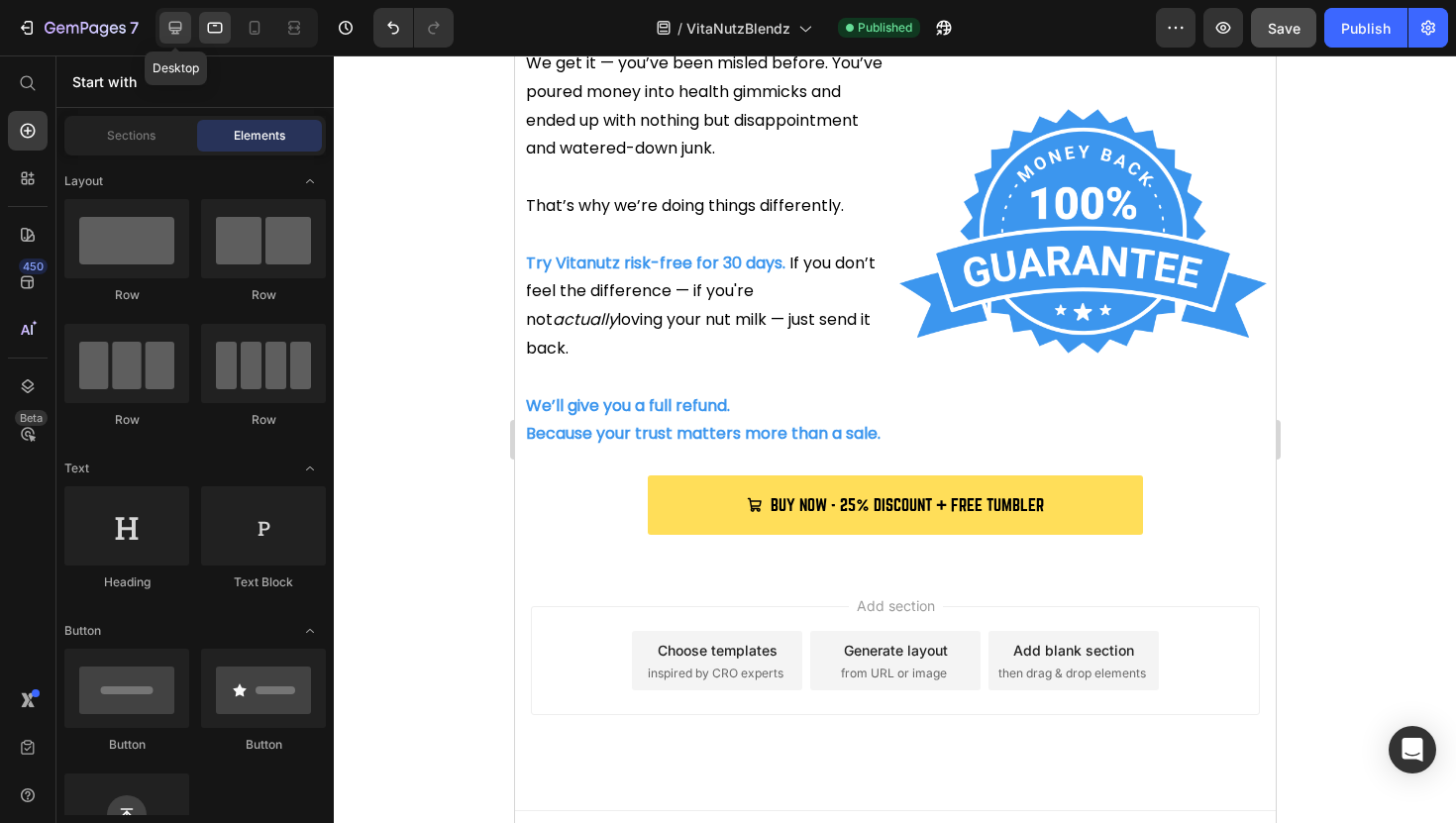 click 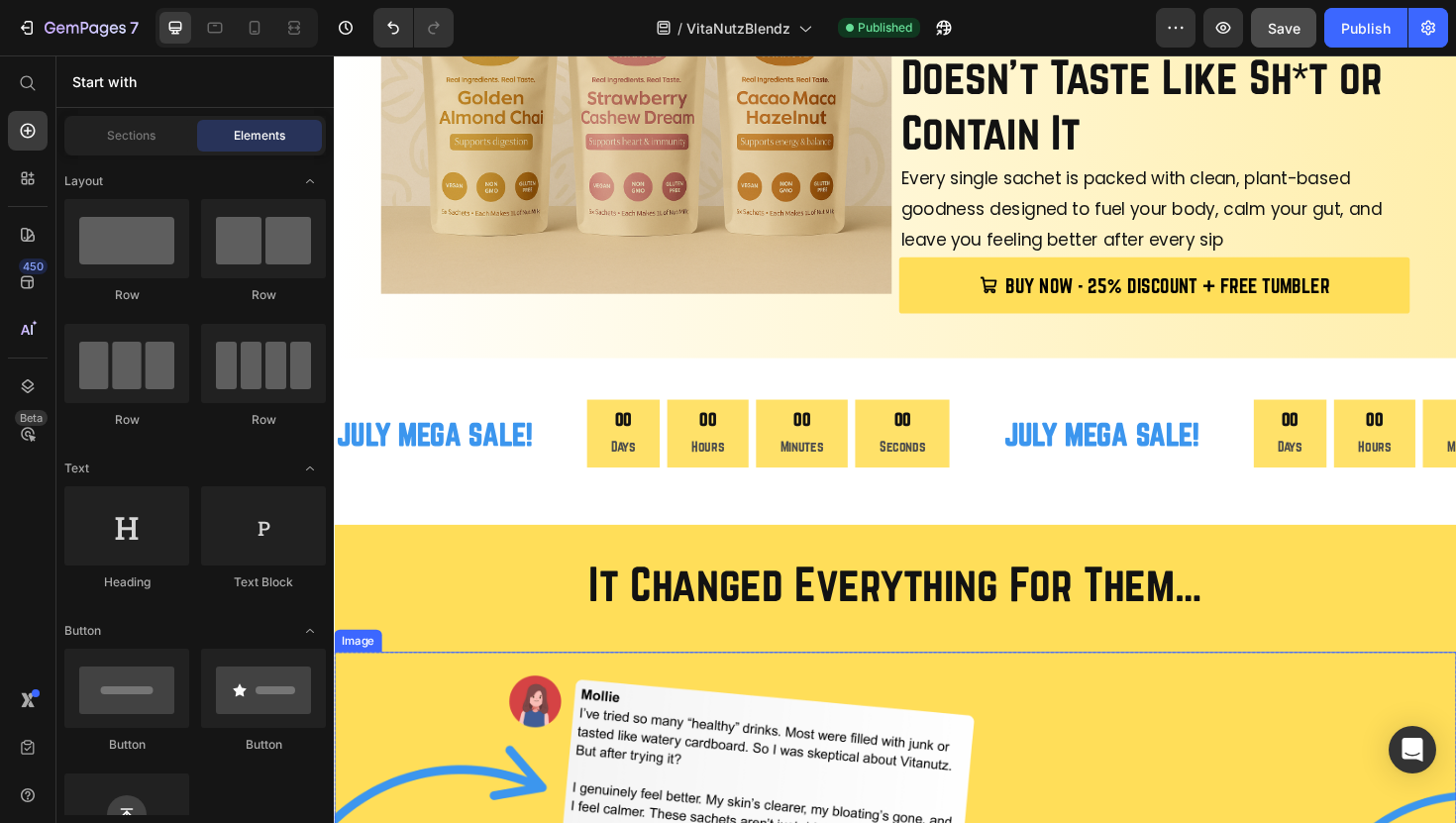 scroll, scrollTop: 0, scrollLeft: 0, axis: both 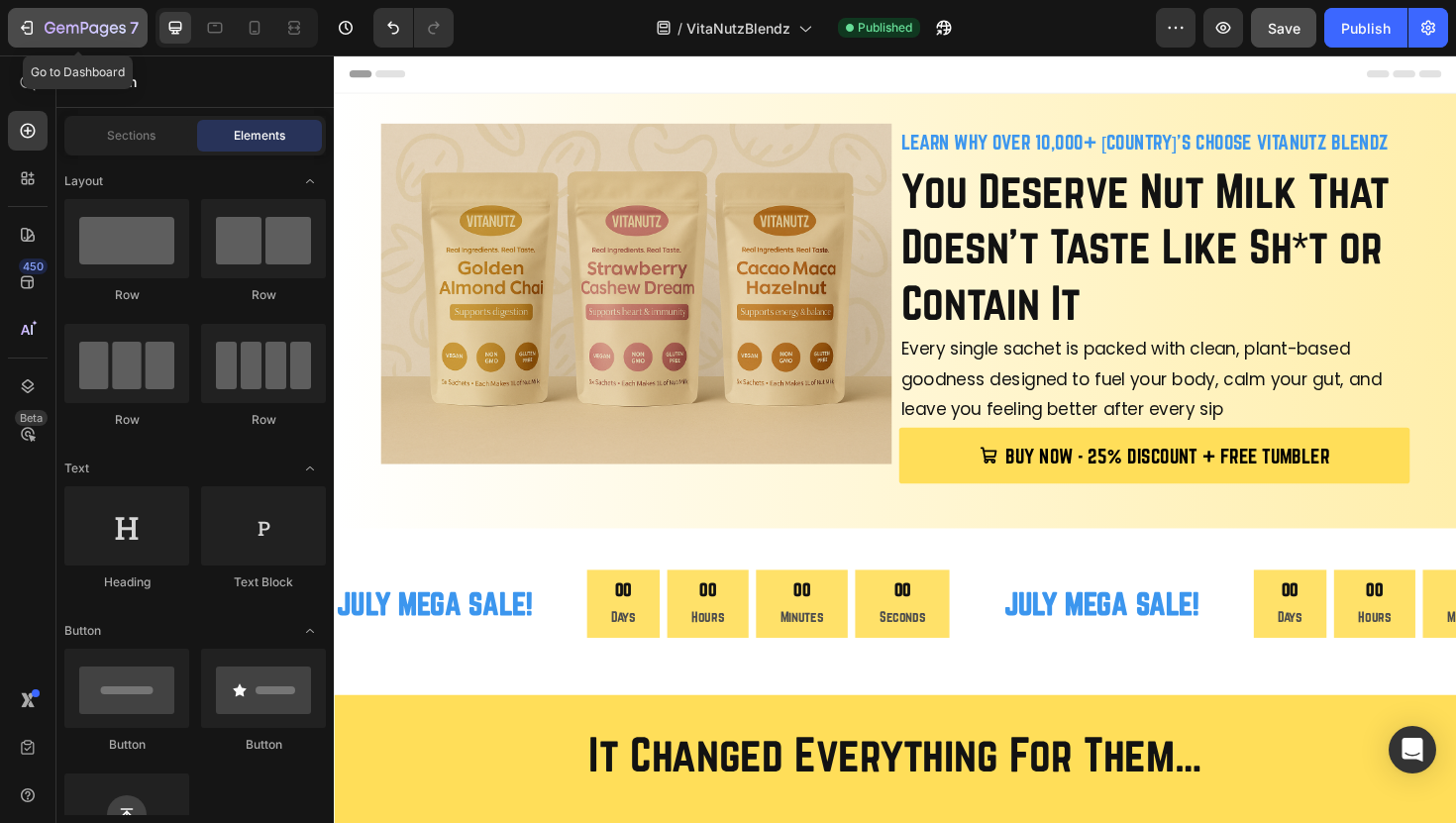 click 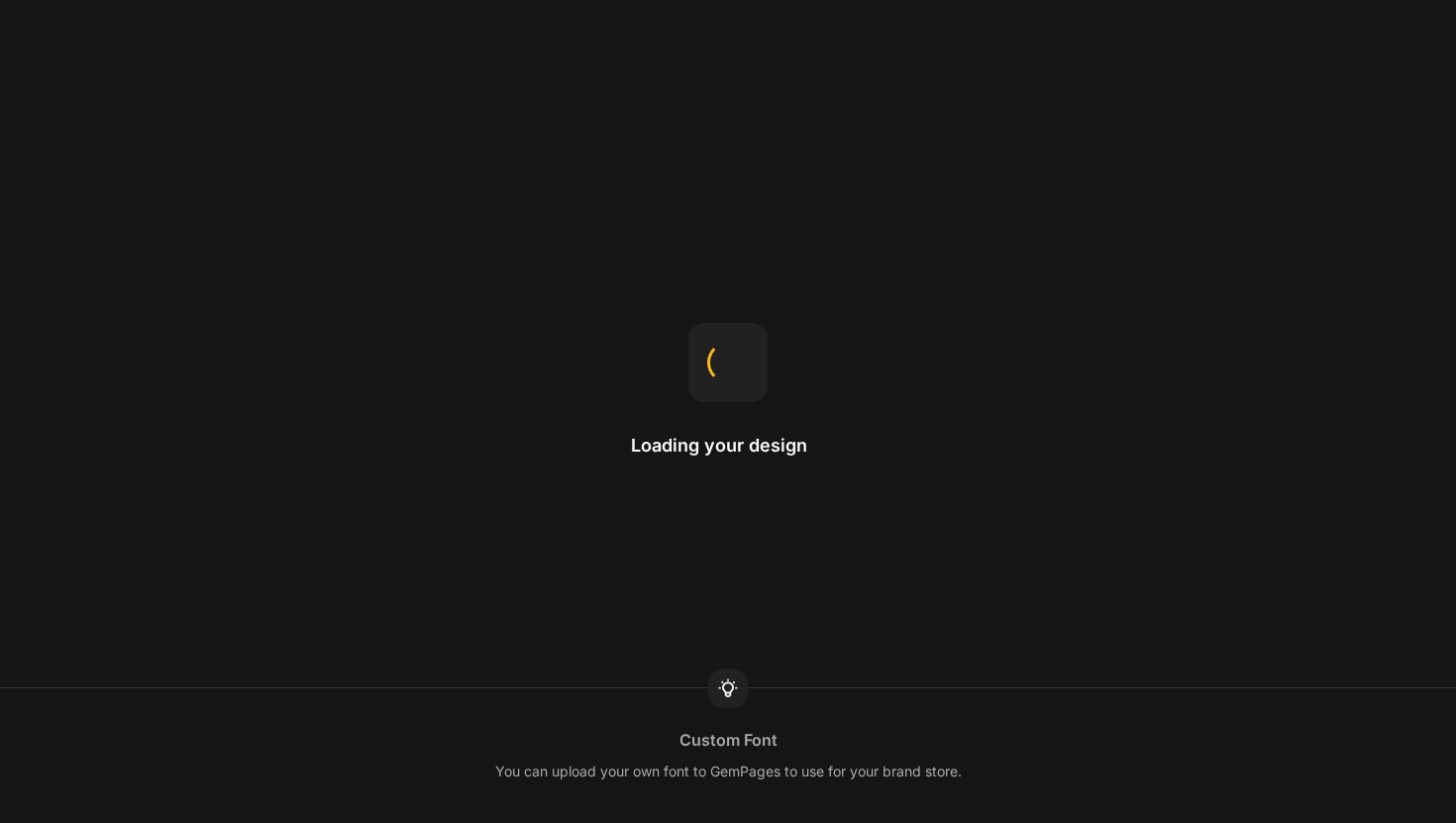 scroll, scrollTop: 0, scrollLeft: 0, axis: both 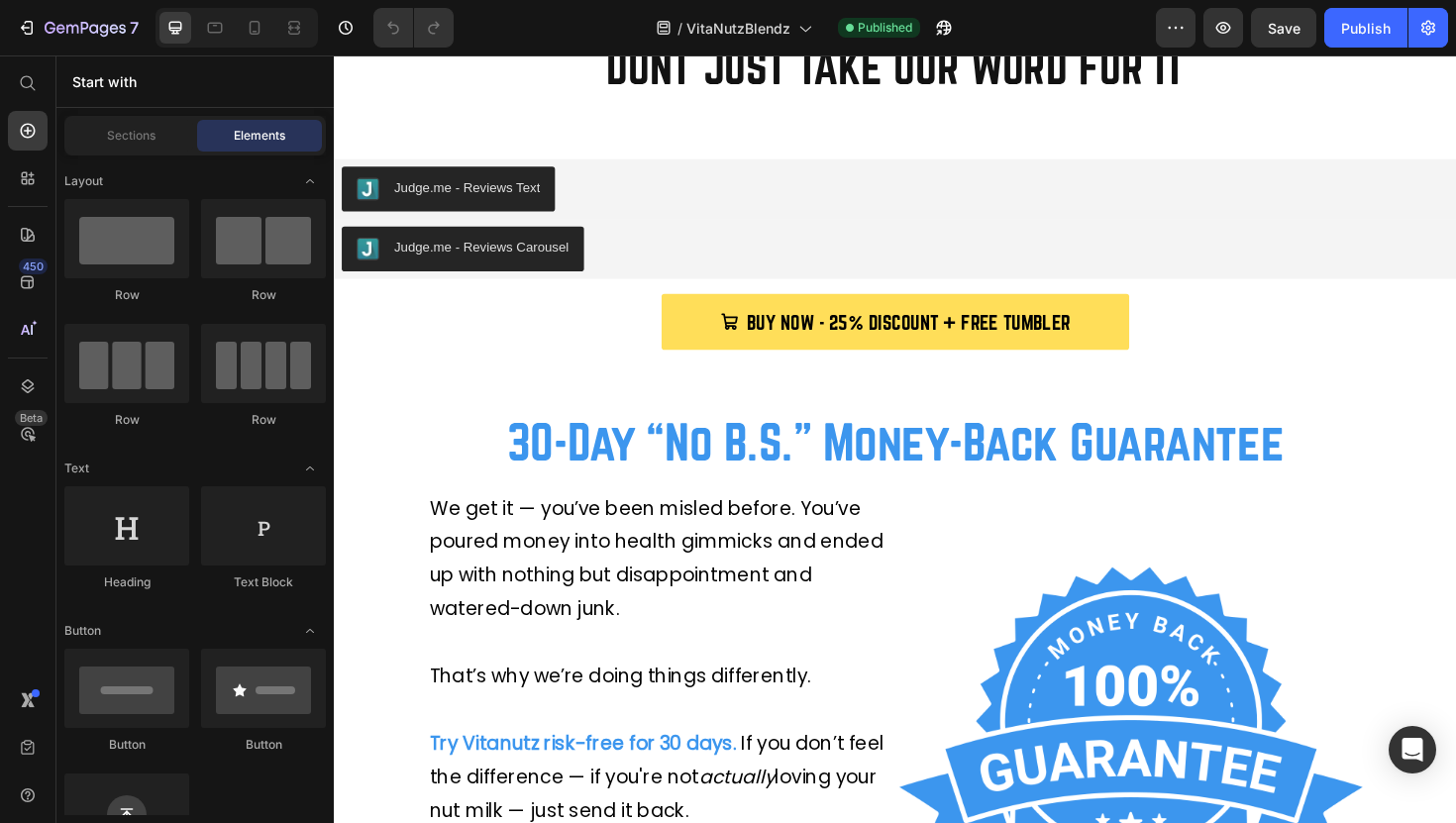 click at bounding box center [1178, -214] 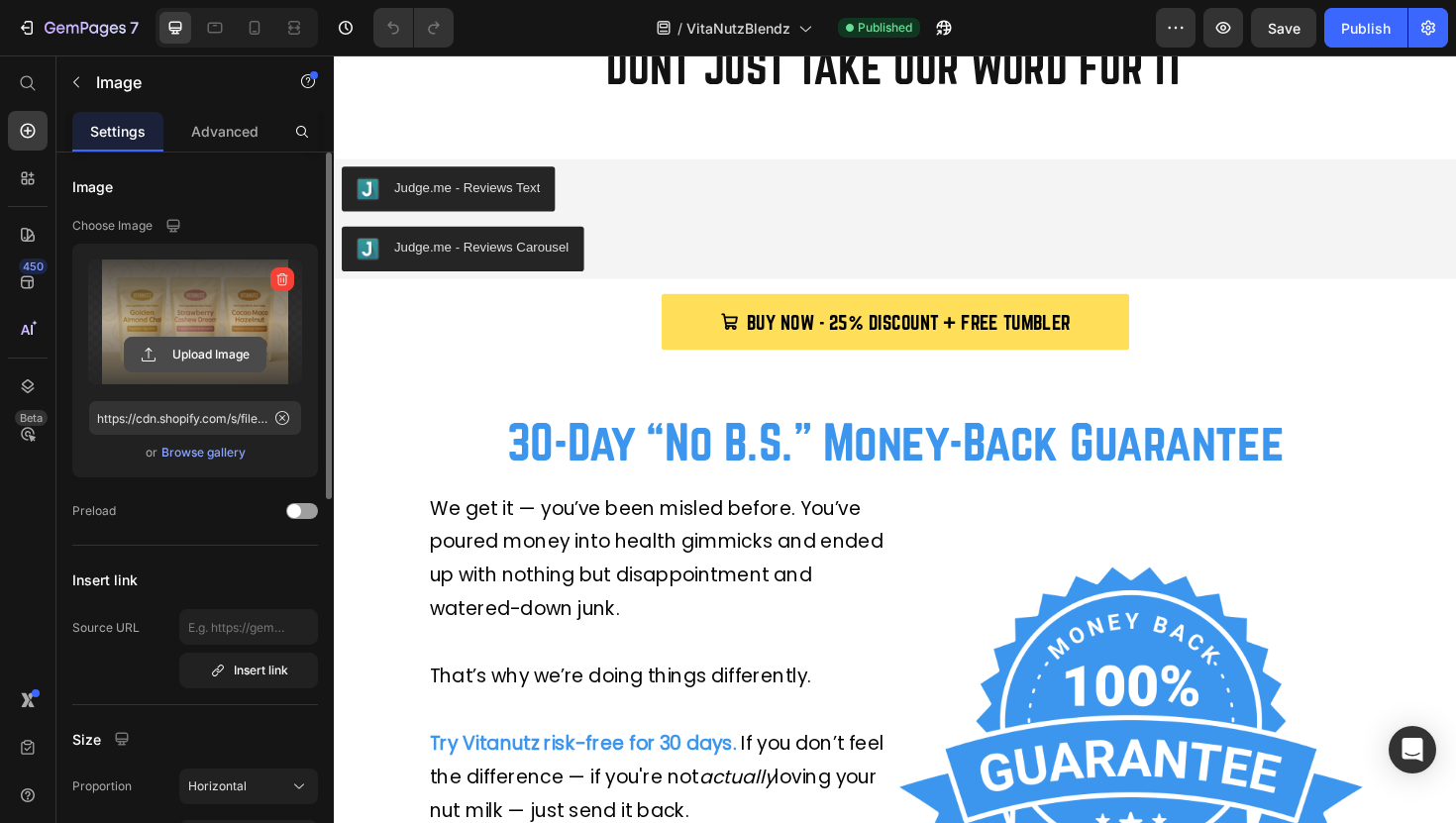 click 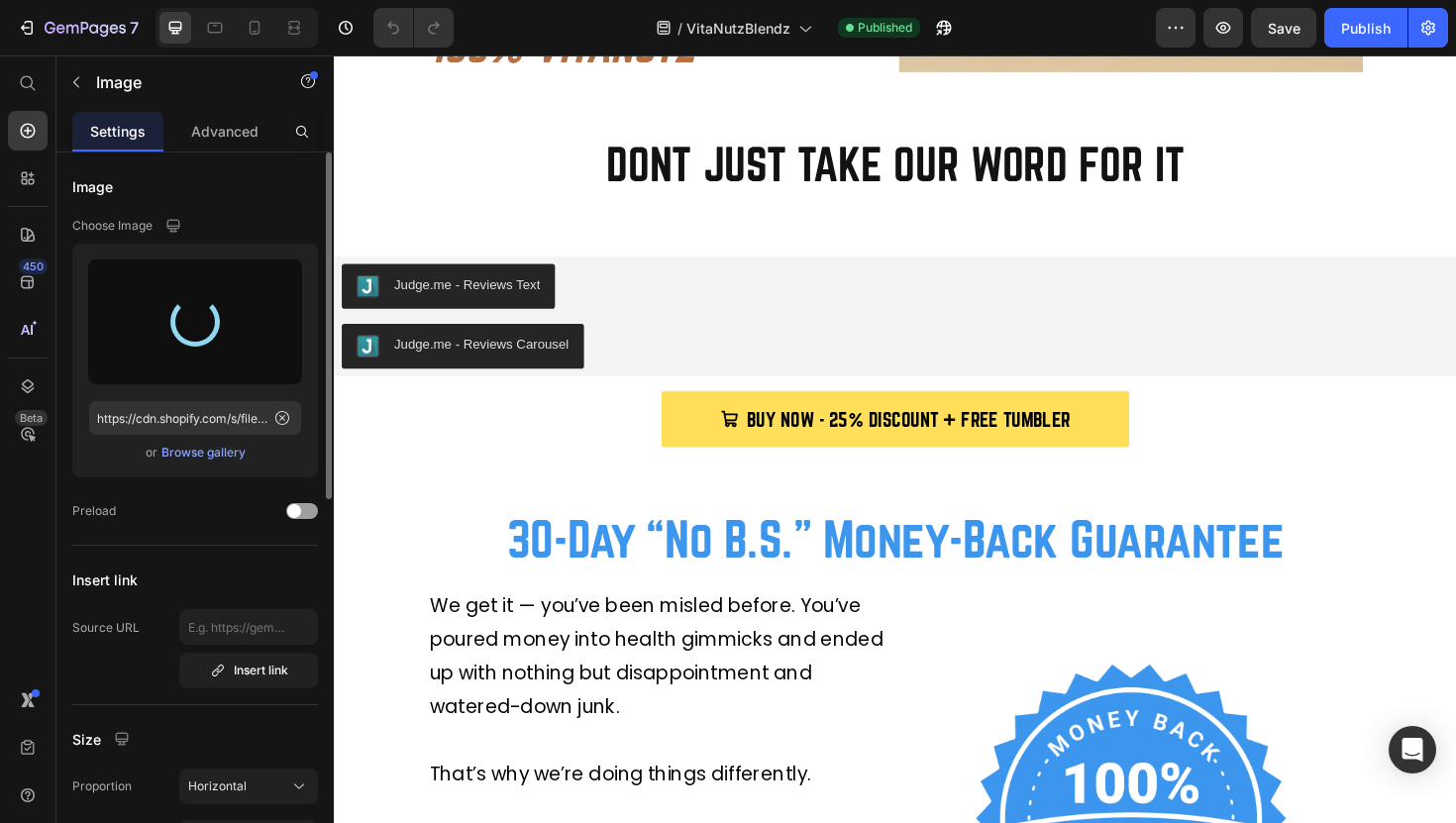 scroll, scrollTop: 3360, scrollLeft: 0, axis: vertical 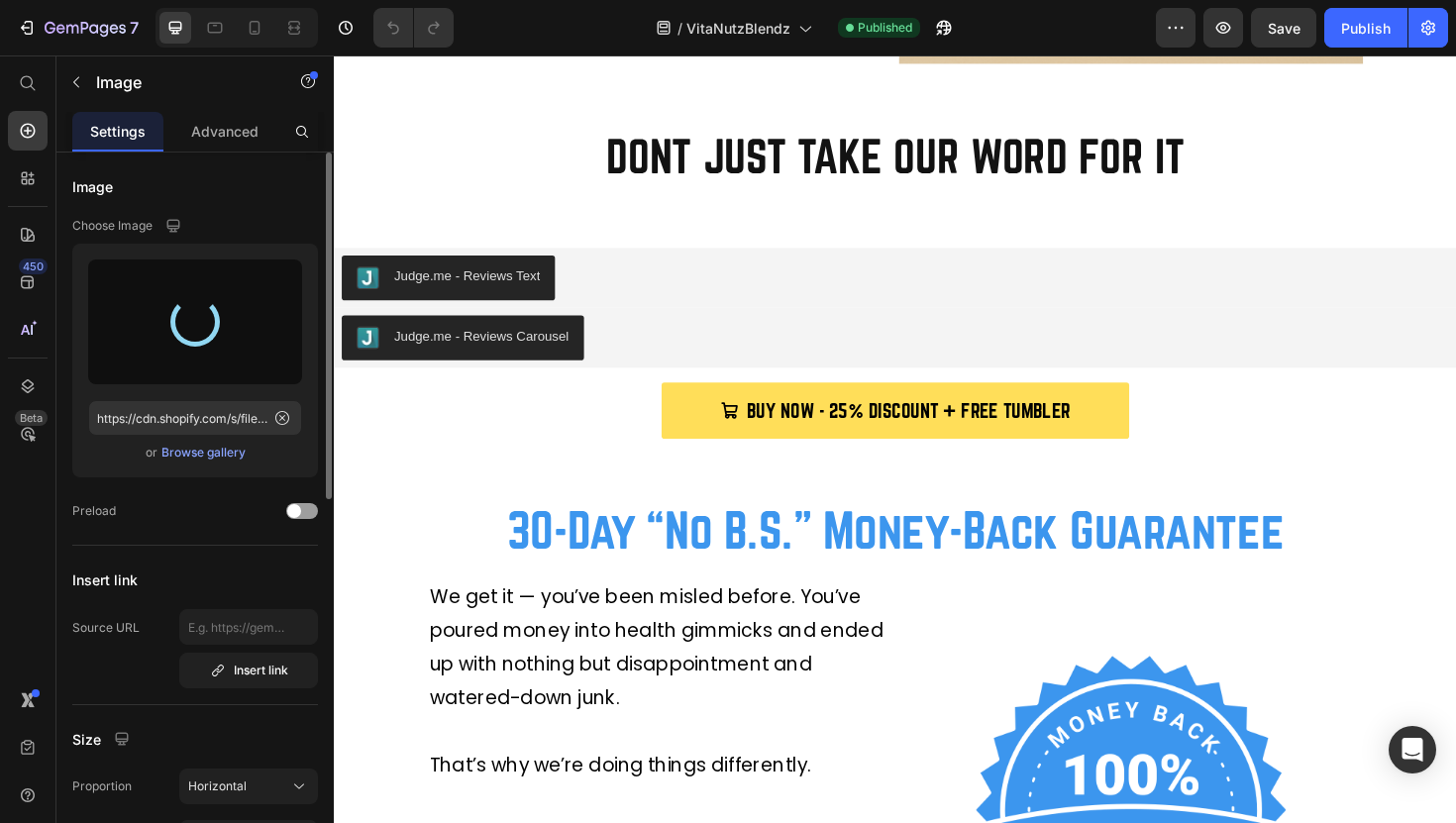 type on "https://cdn.shopify.com/s/files/1/0688/0958/8928/files/gempages_562501948989768614-5e528454-d695-463f-a2af-af4c991f6755.png" 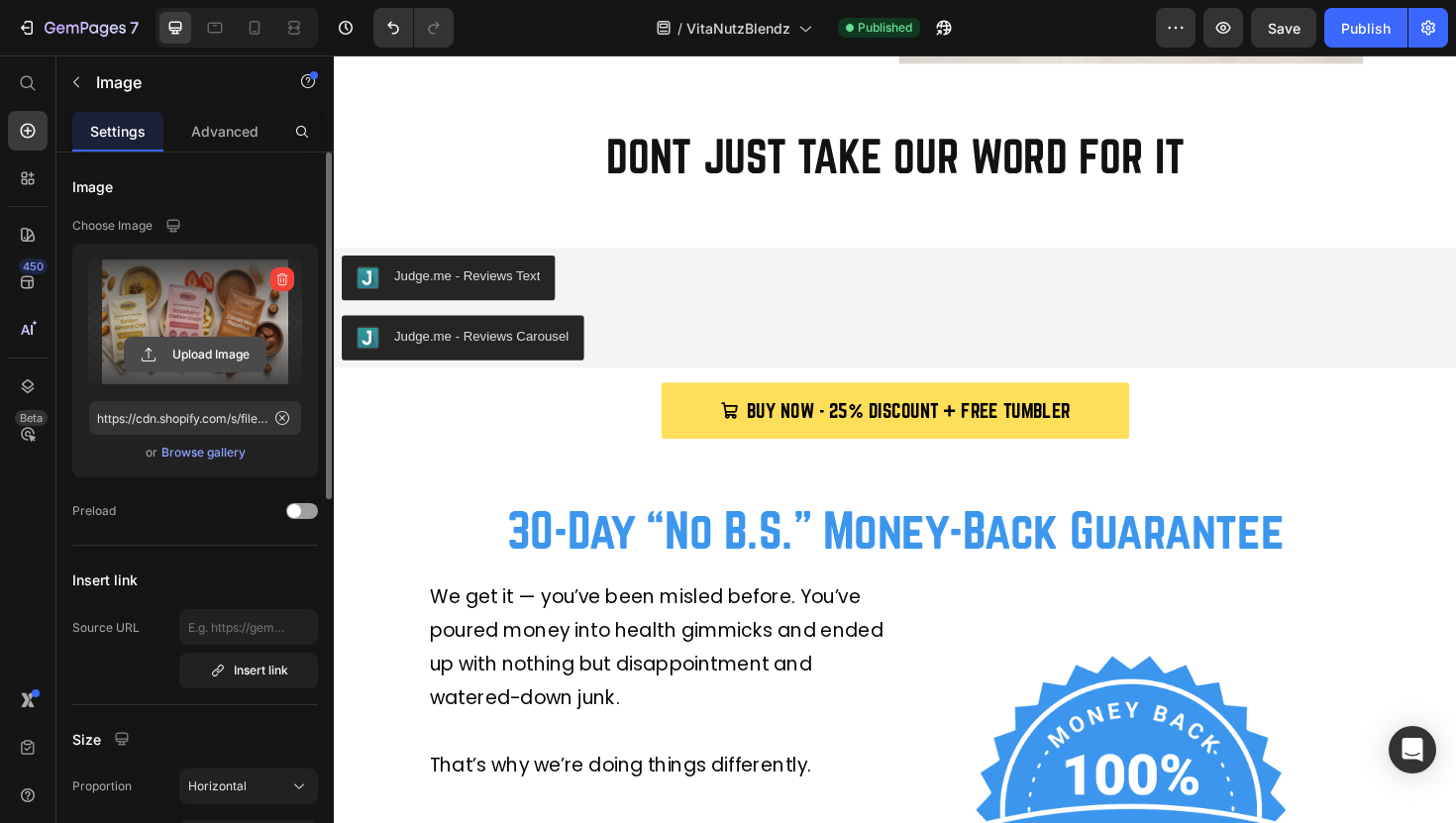 click 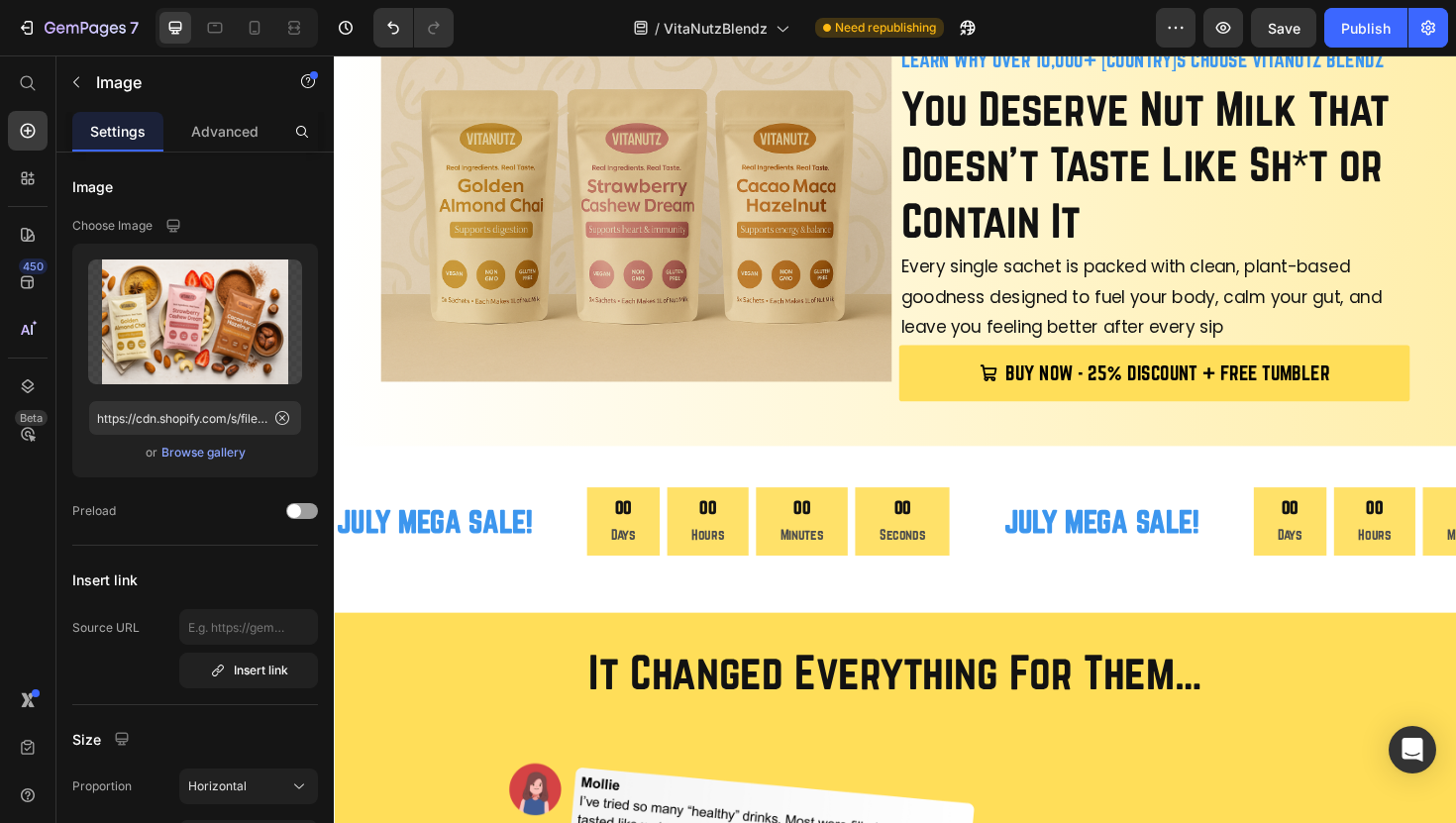 scroll, scrollTop: 0, scrollLeft: 0, axis: both 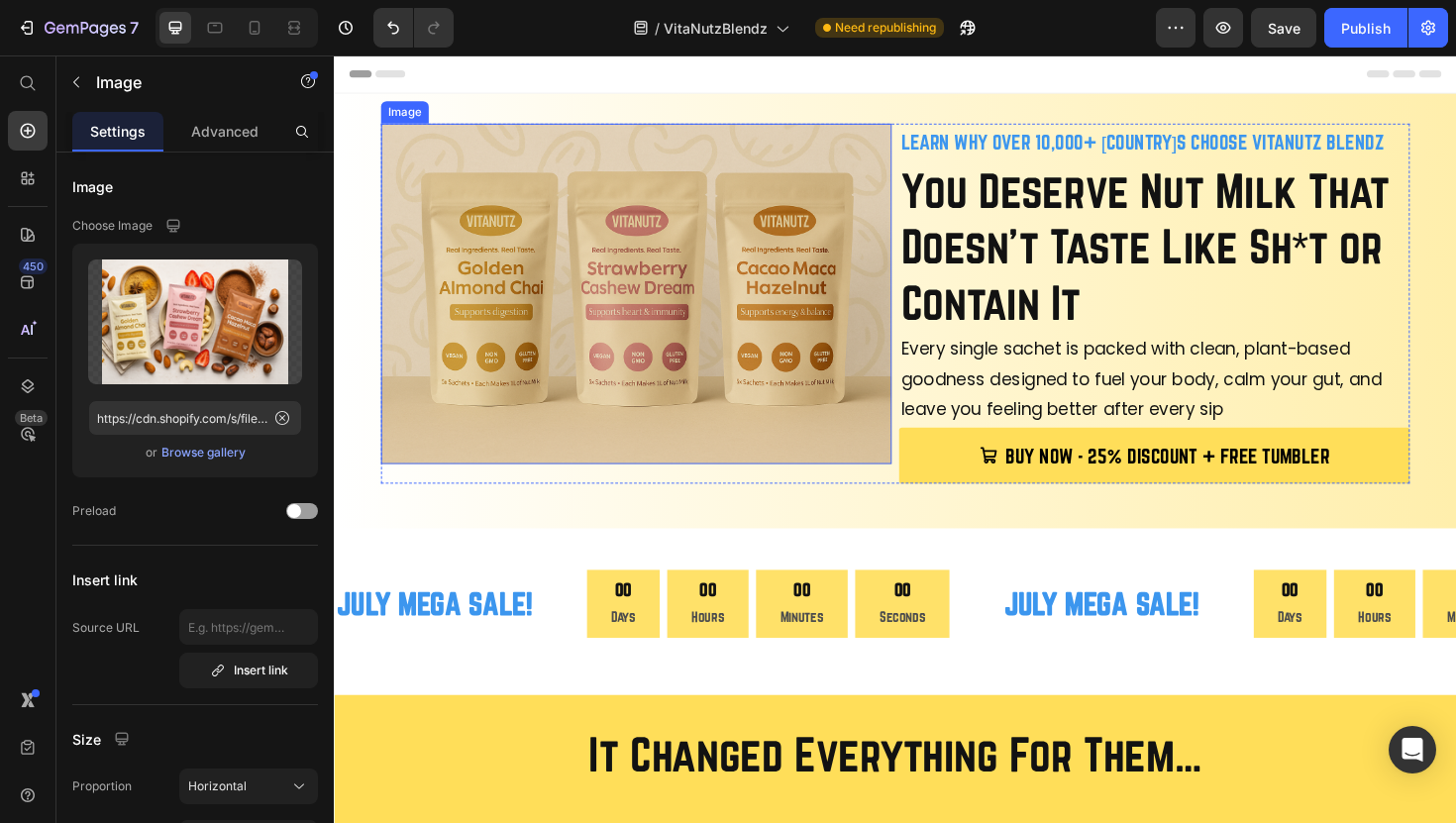 click at bounding box center (654, 308) 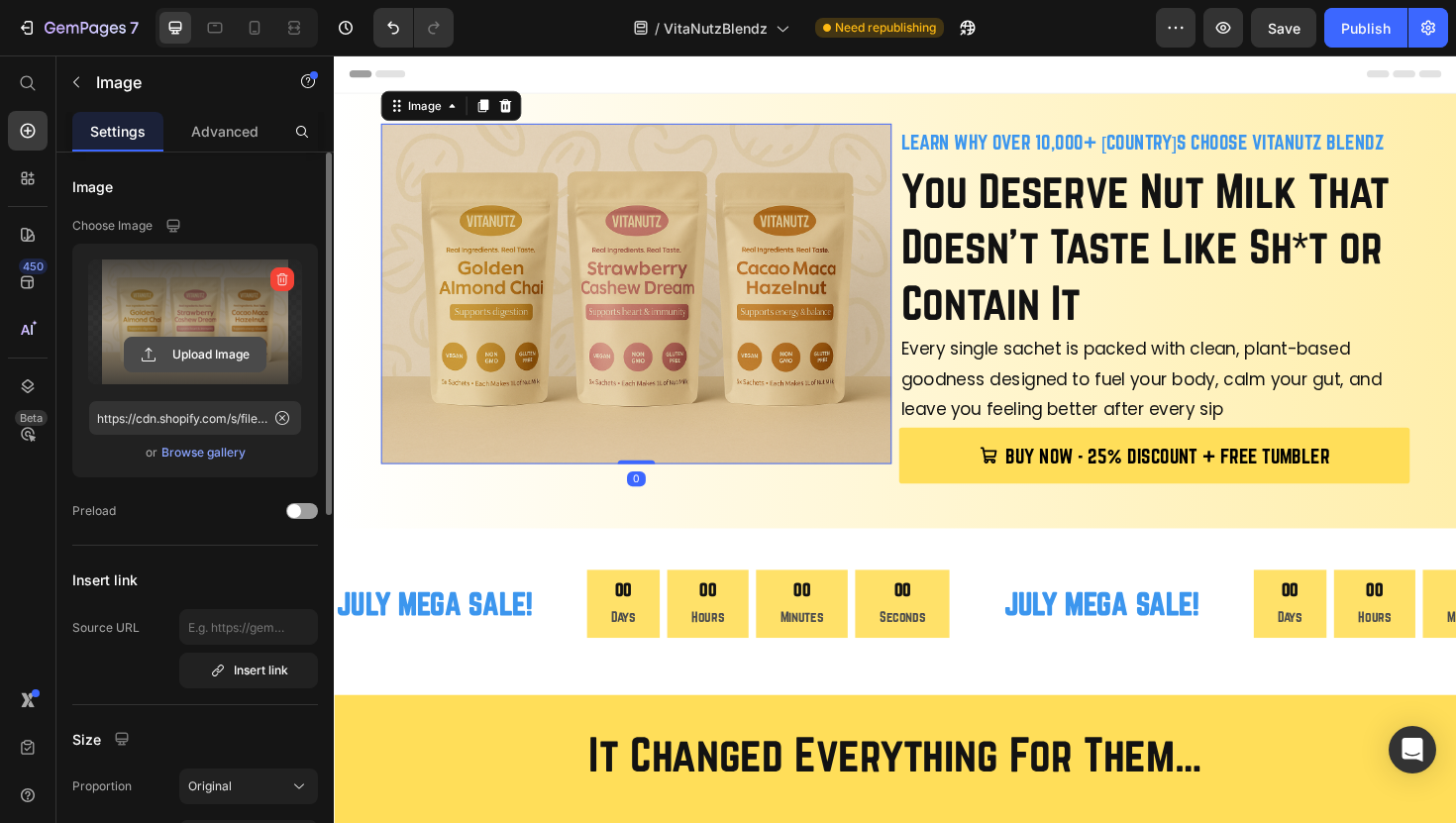 click 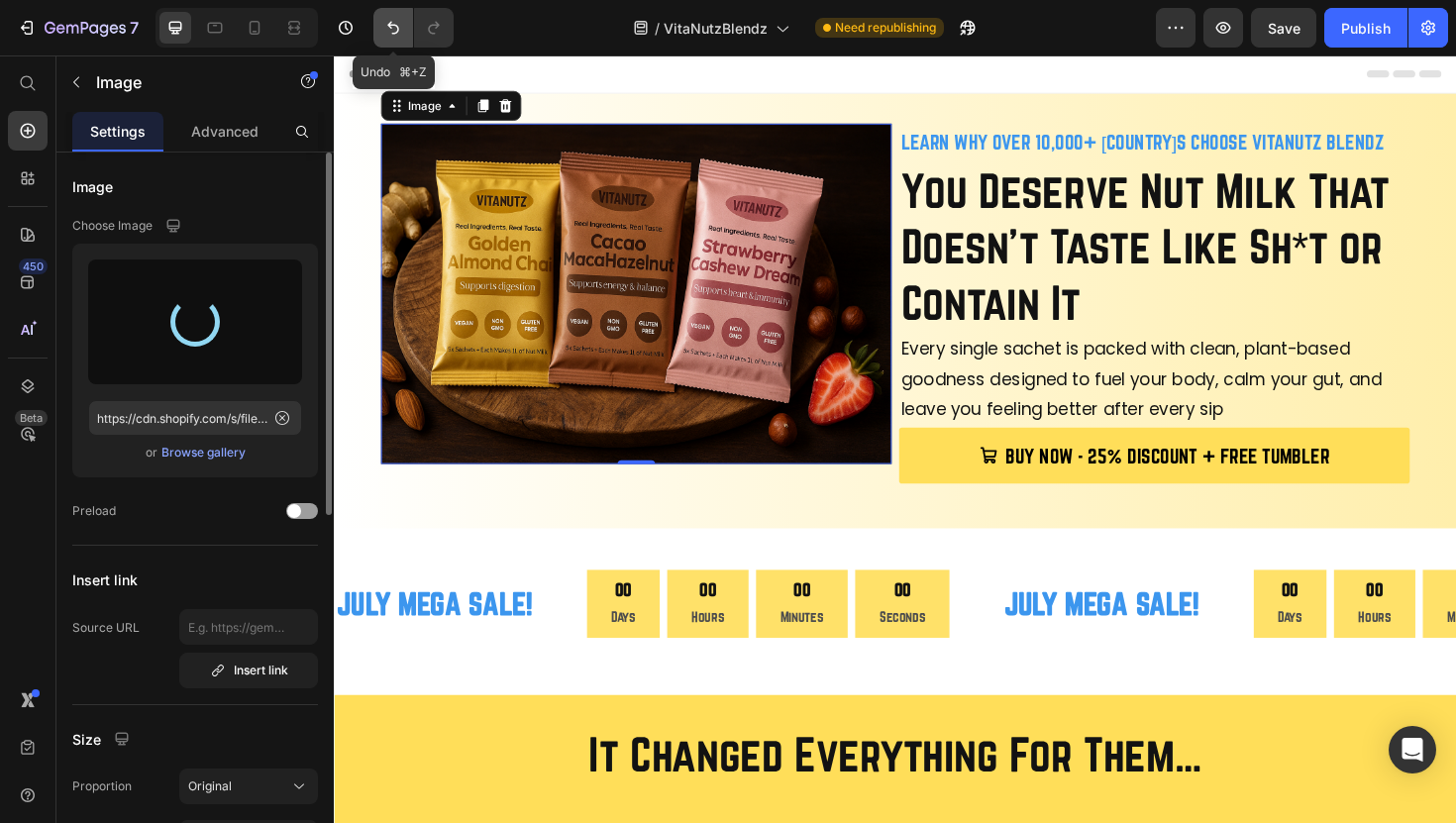 type on "https://cdn.shopify.com/s/files/1/0688/0958/8928/files/gempages_562501948989768614-593b2800-332f-4d56-8ea8-728804bcd2d7.png" 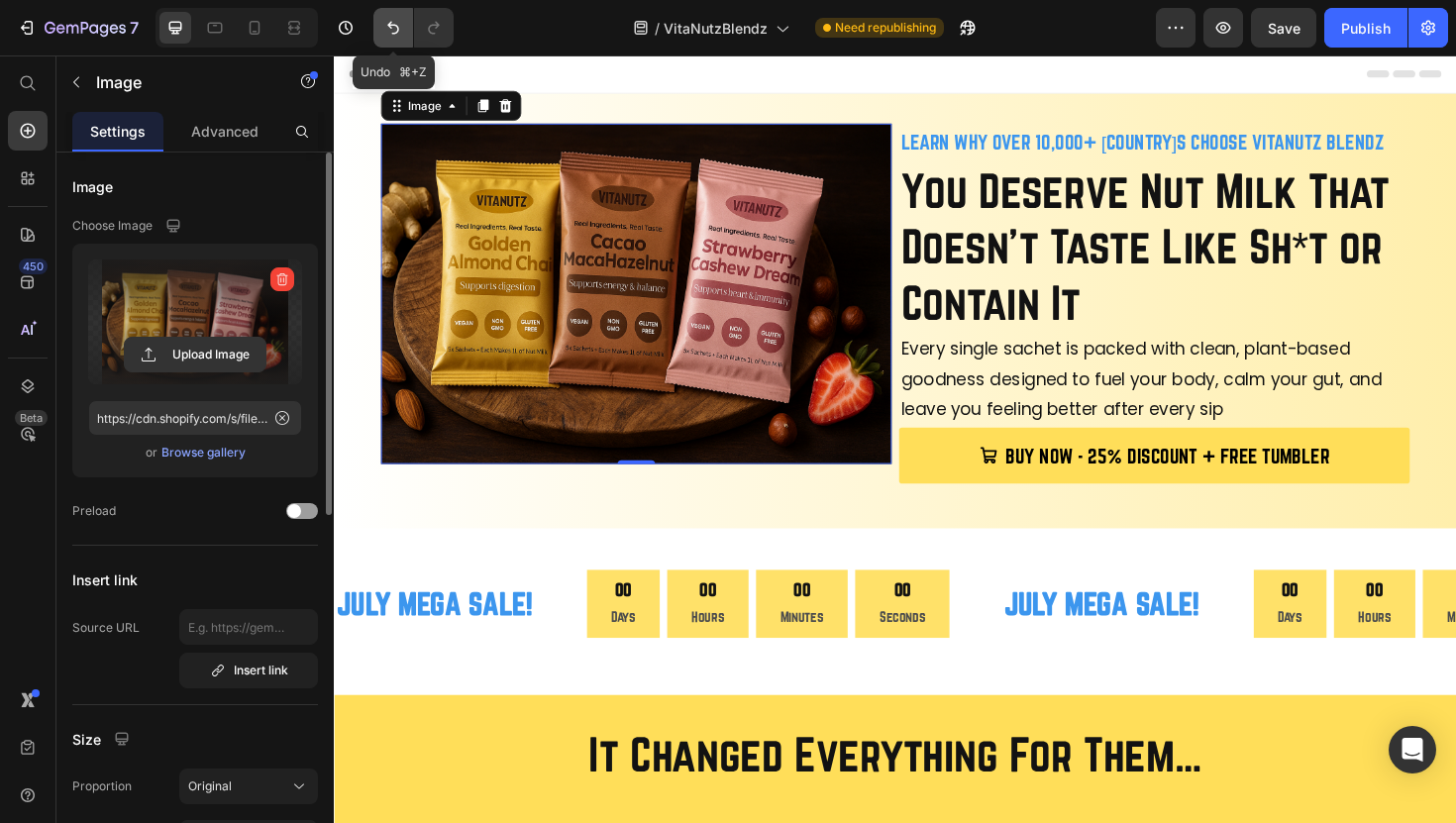 click 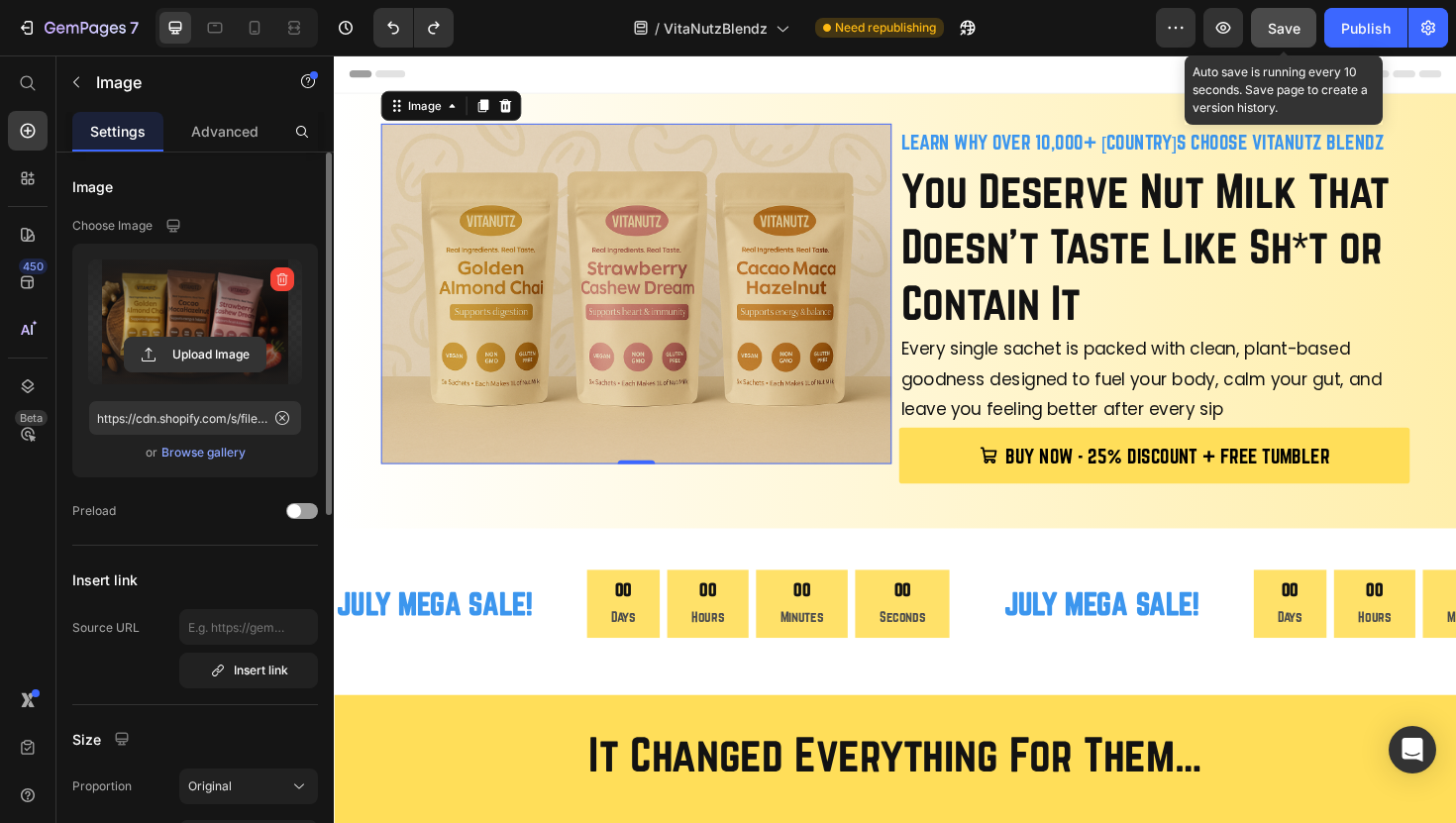 click on "Save" at bounding box center [1284, 28] 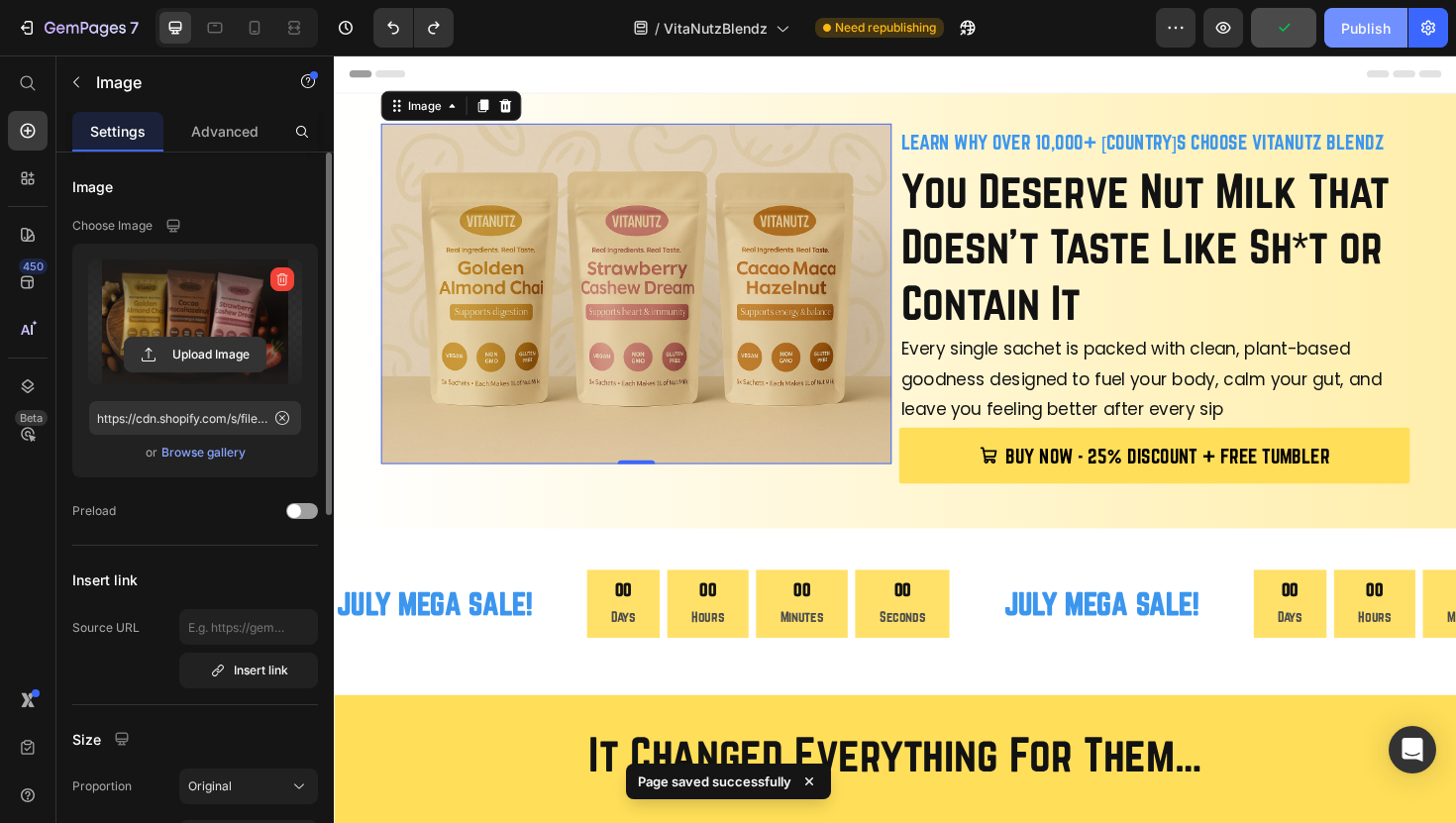 click on "Publish" 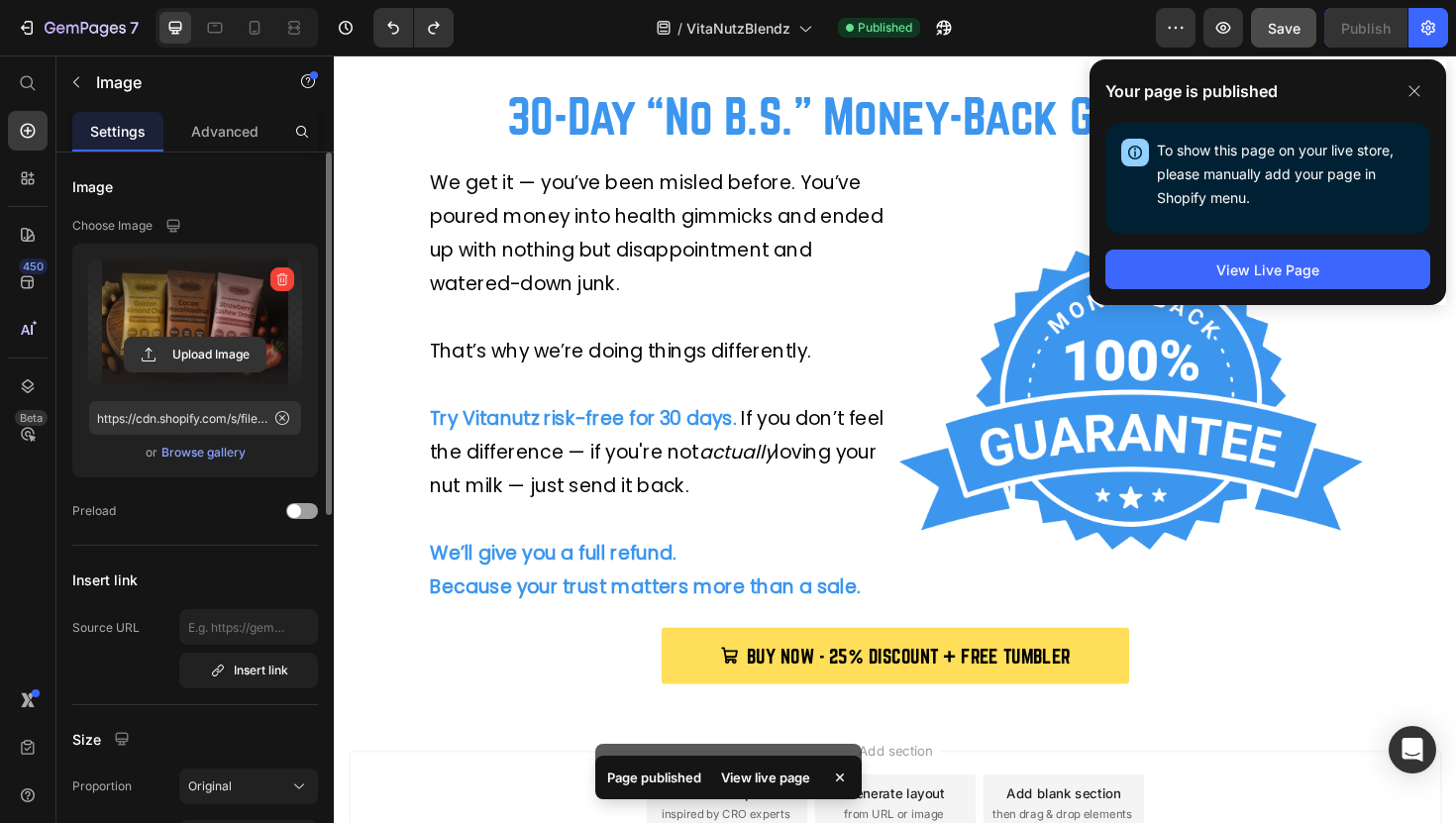 scroll, scrollTop: 3834, scrollLeft: 0, axis: vertical 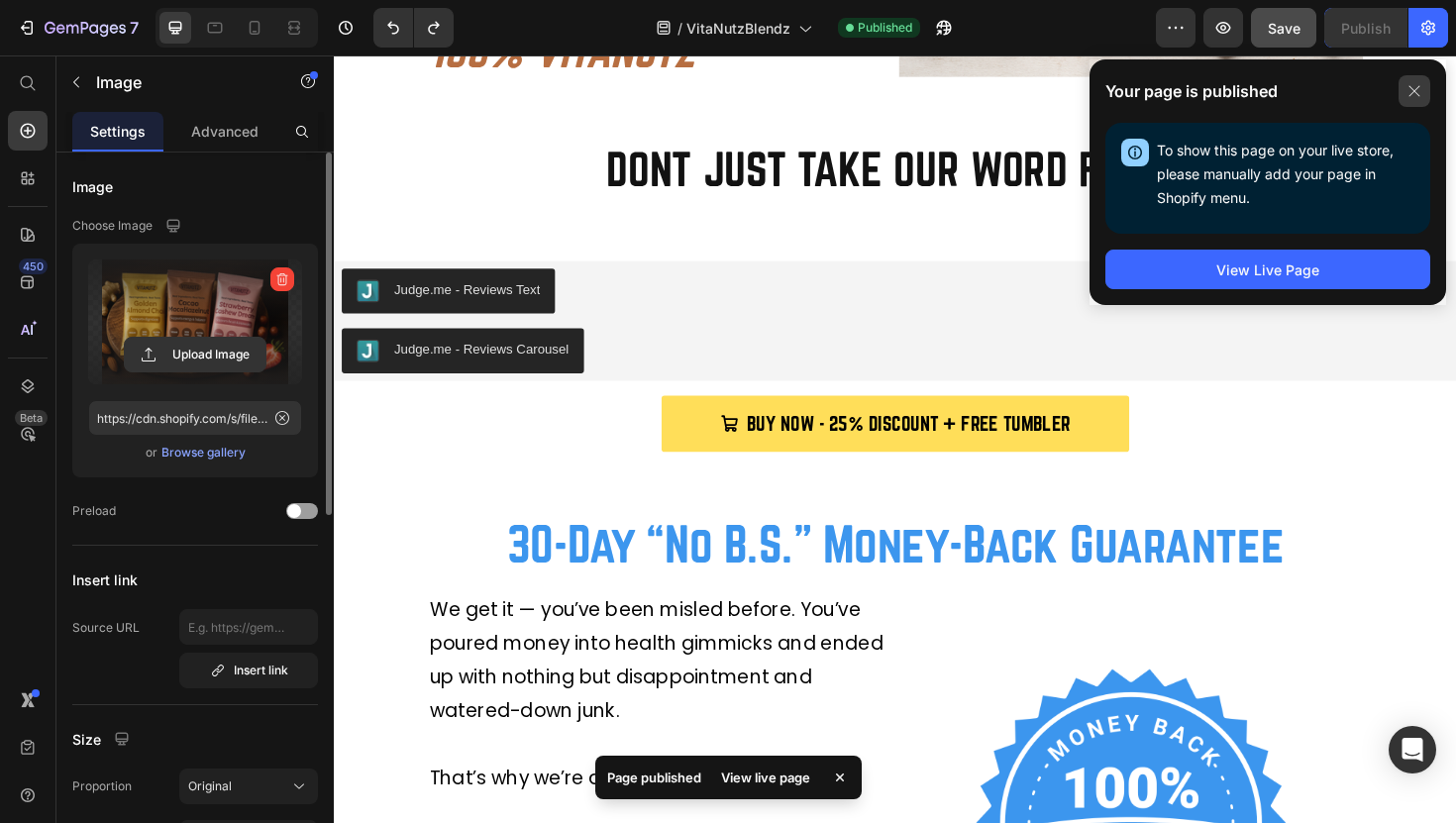 click 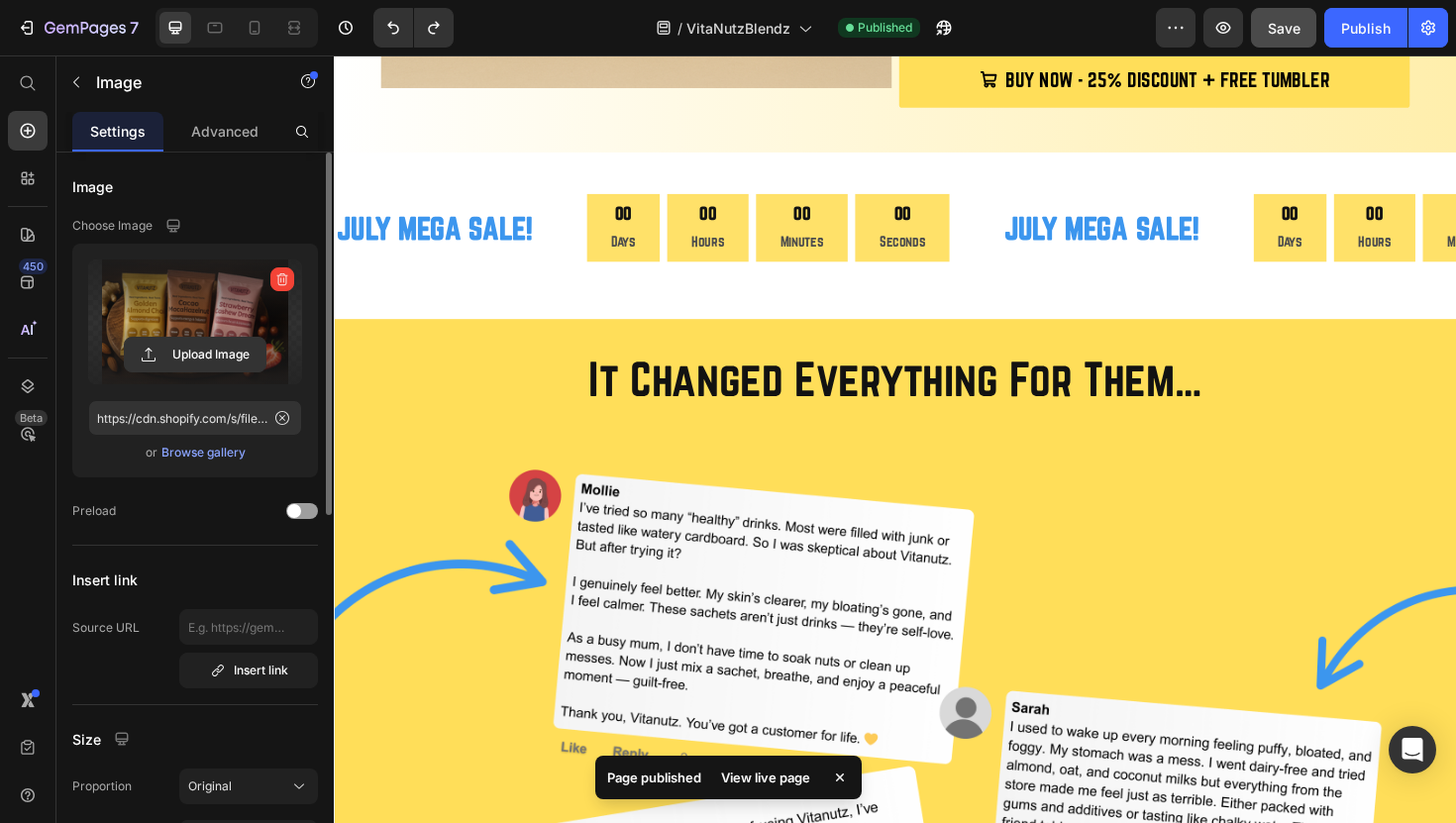 scroll, scrollTop: 0, scrollLeft: 0, axis: both 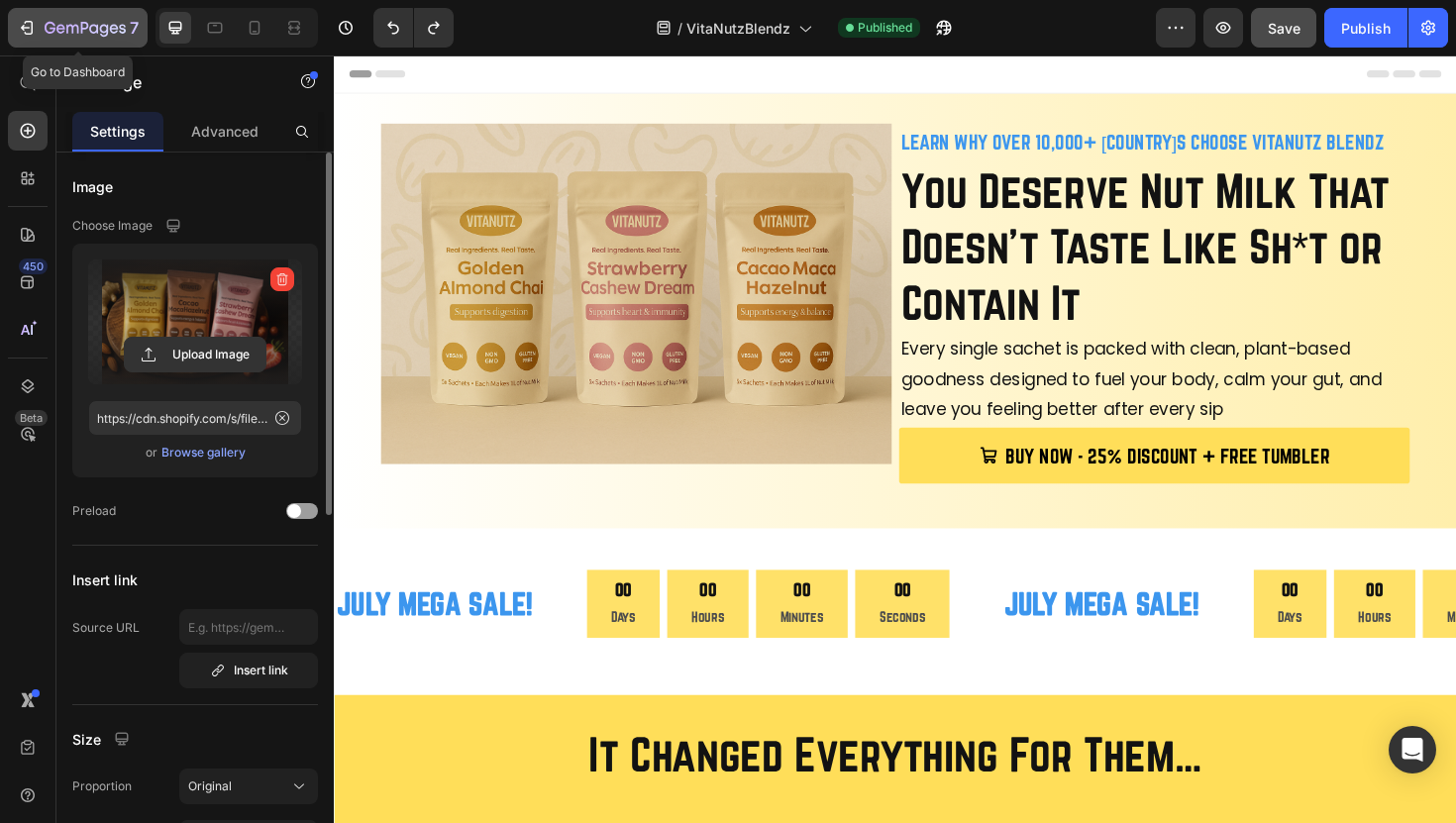 click 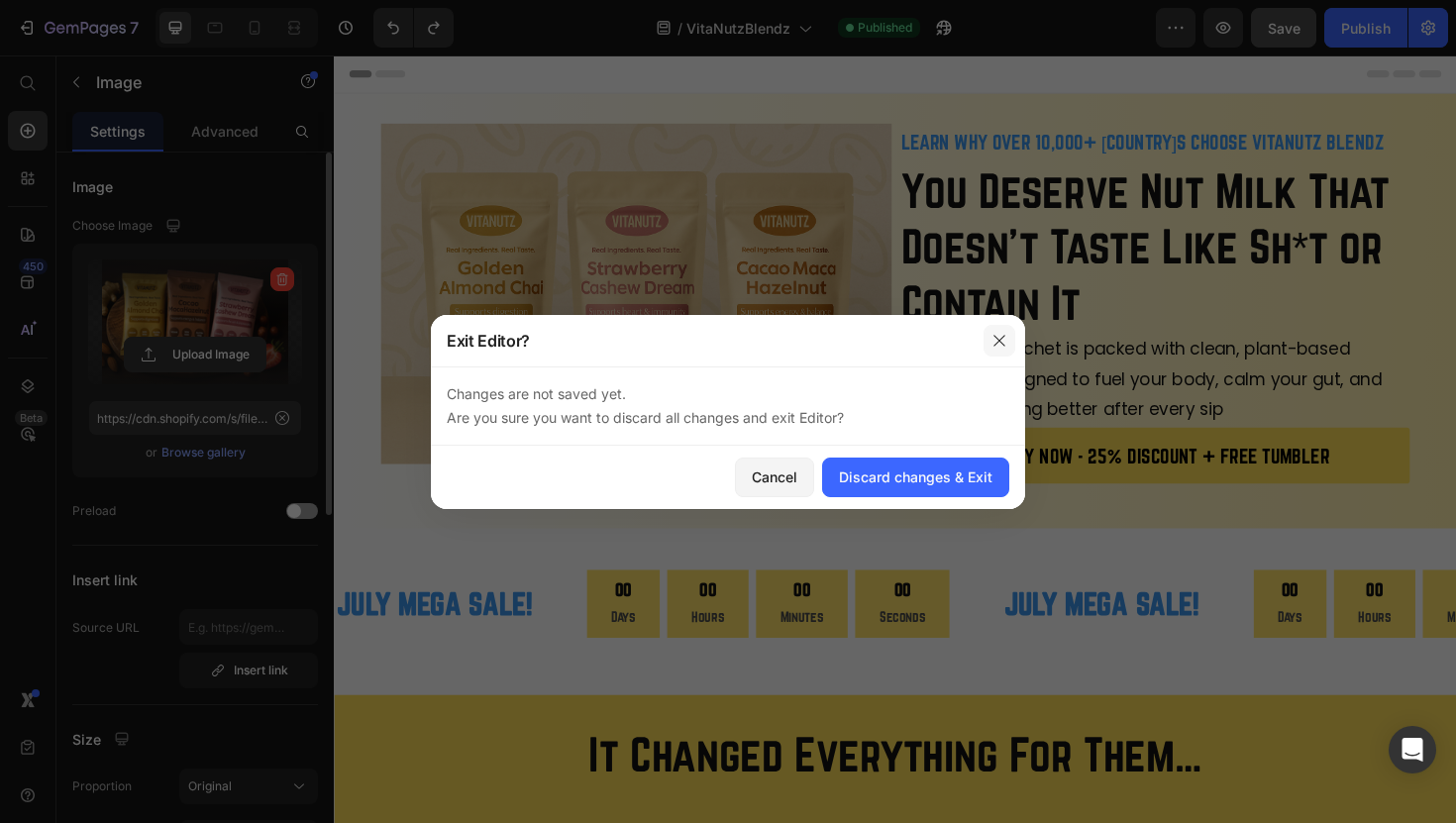 click at bounding box center (999, 341) 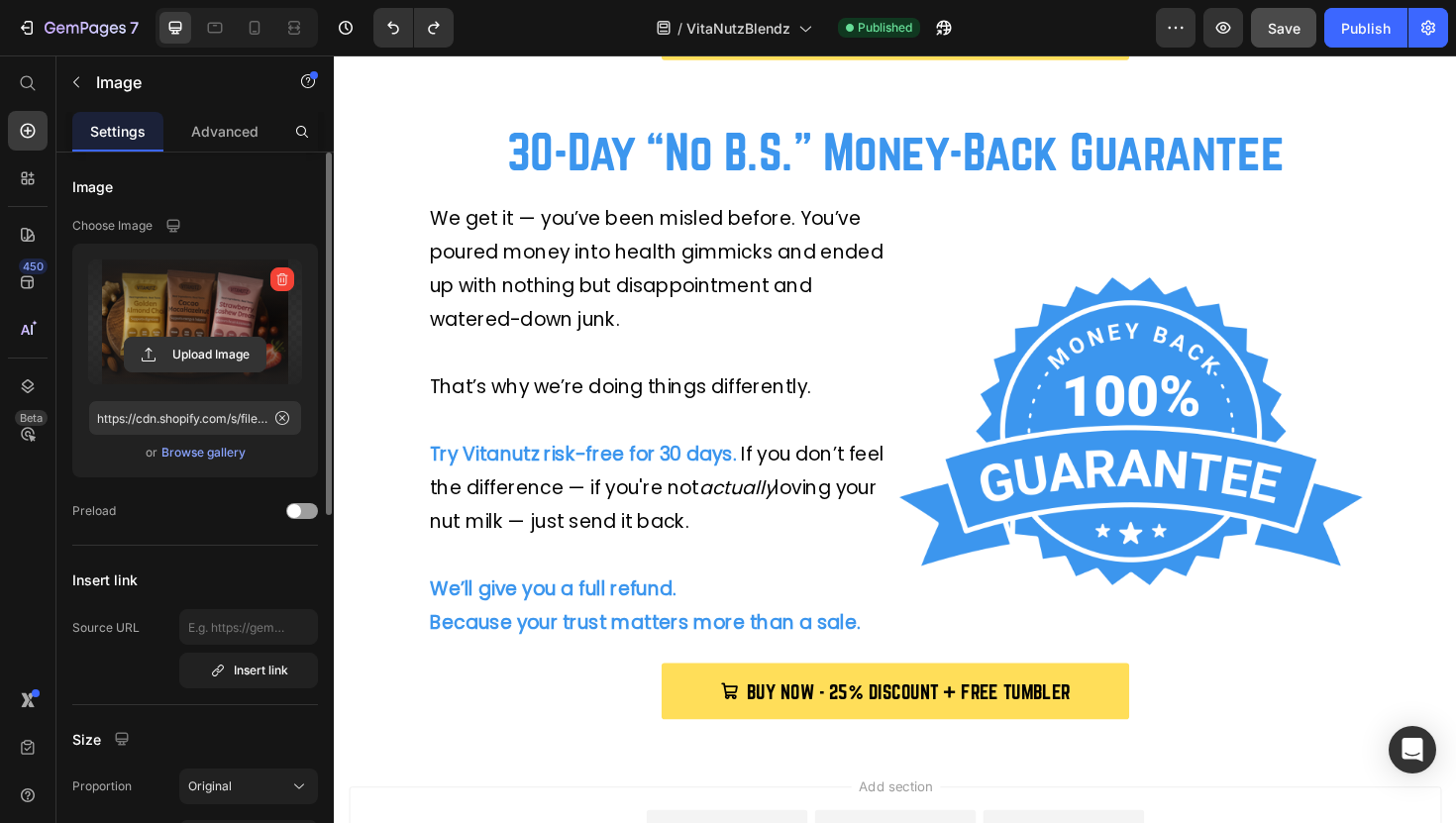 scroll, scrollTop: 4456, scrollLeft: 0, axis: vertical 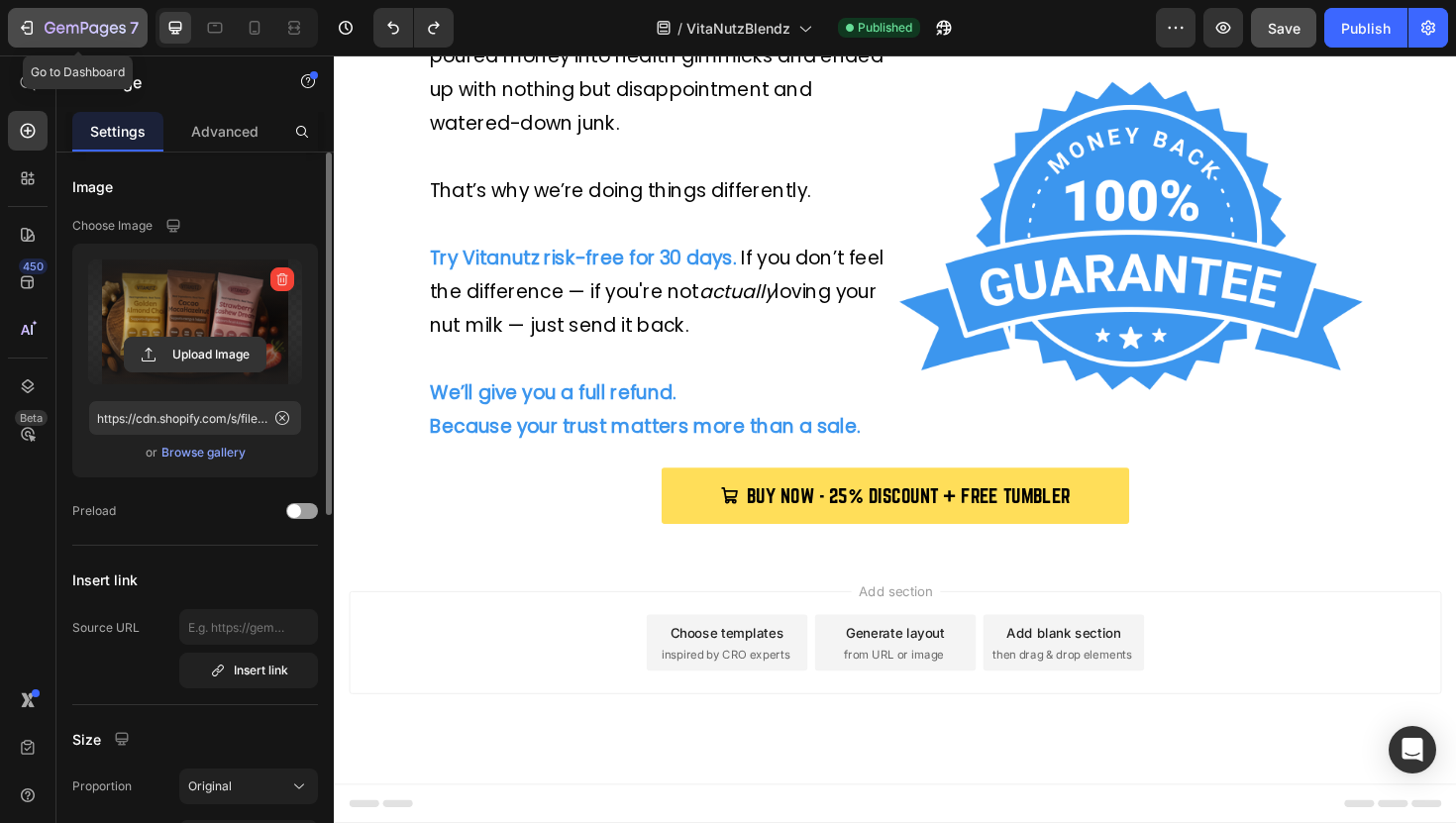 click 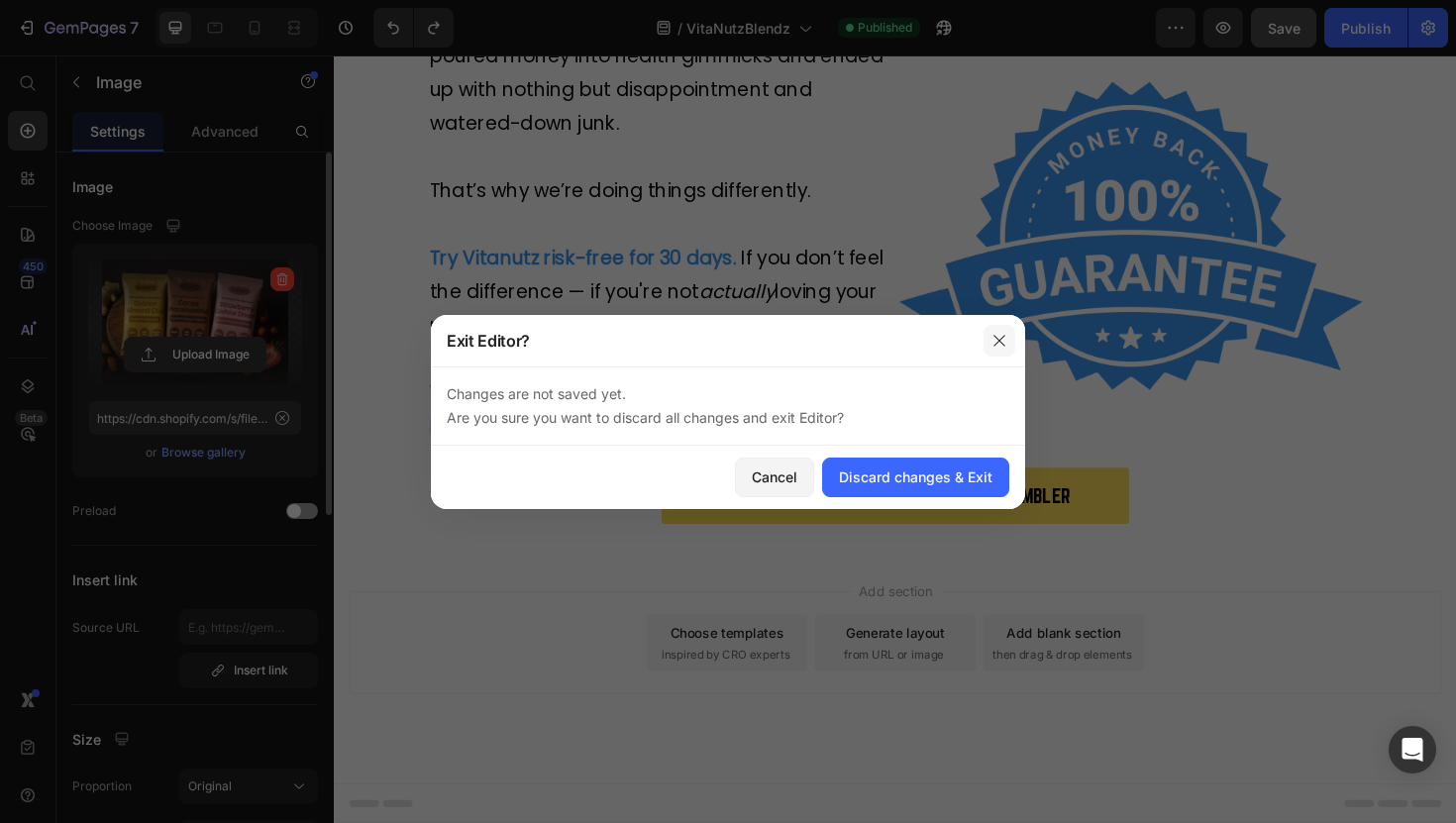 click 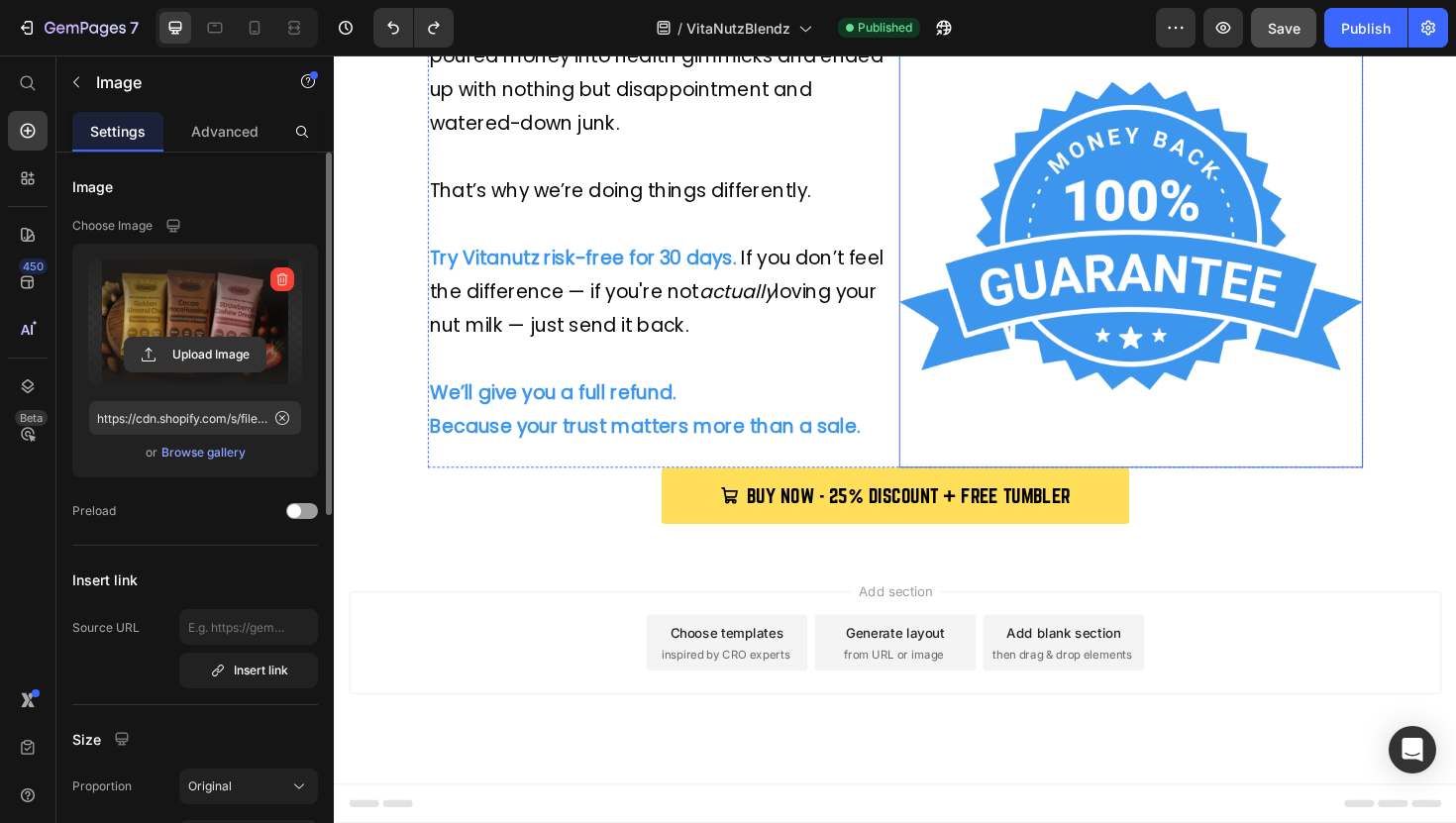 click on "7  Version history  /  VitaNutzBlendz Published Preview  Save   Publish" 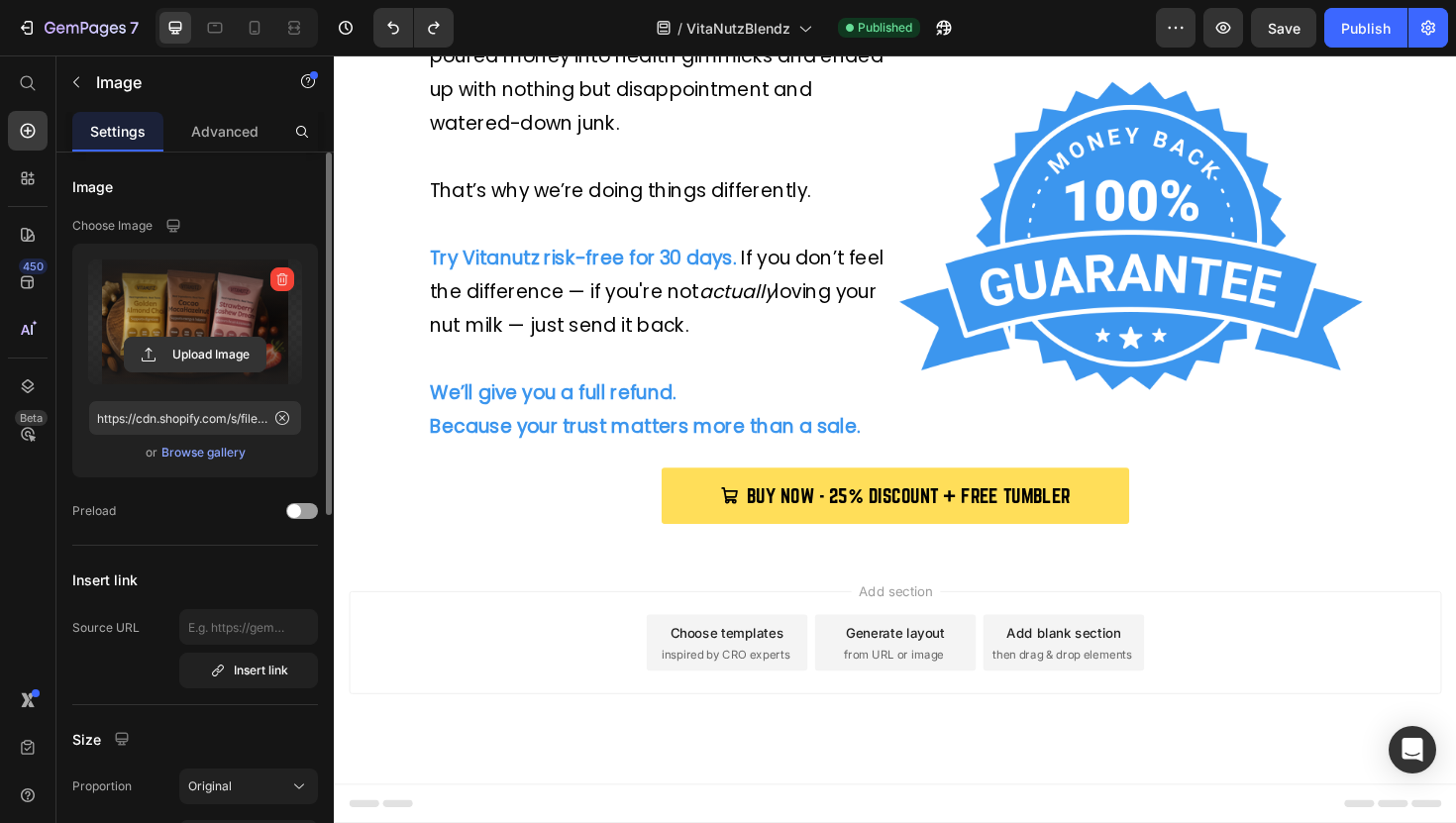 click on "Save" at bounding box center [1284, 28] 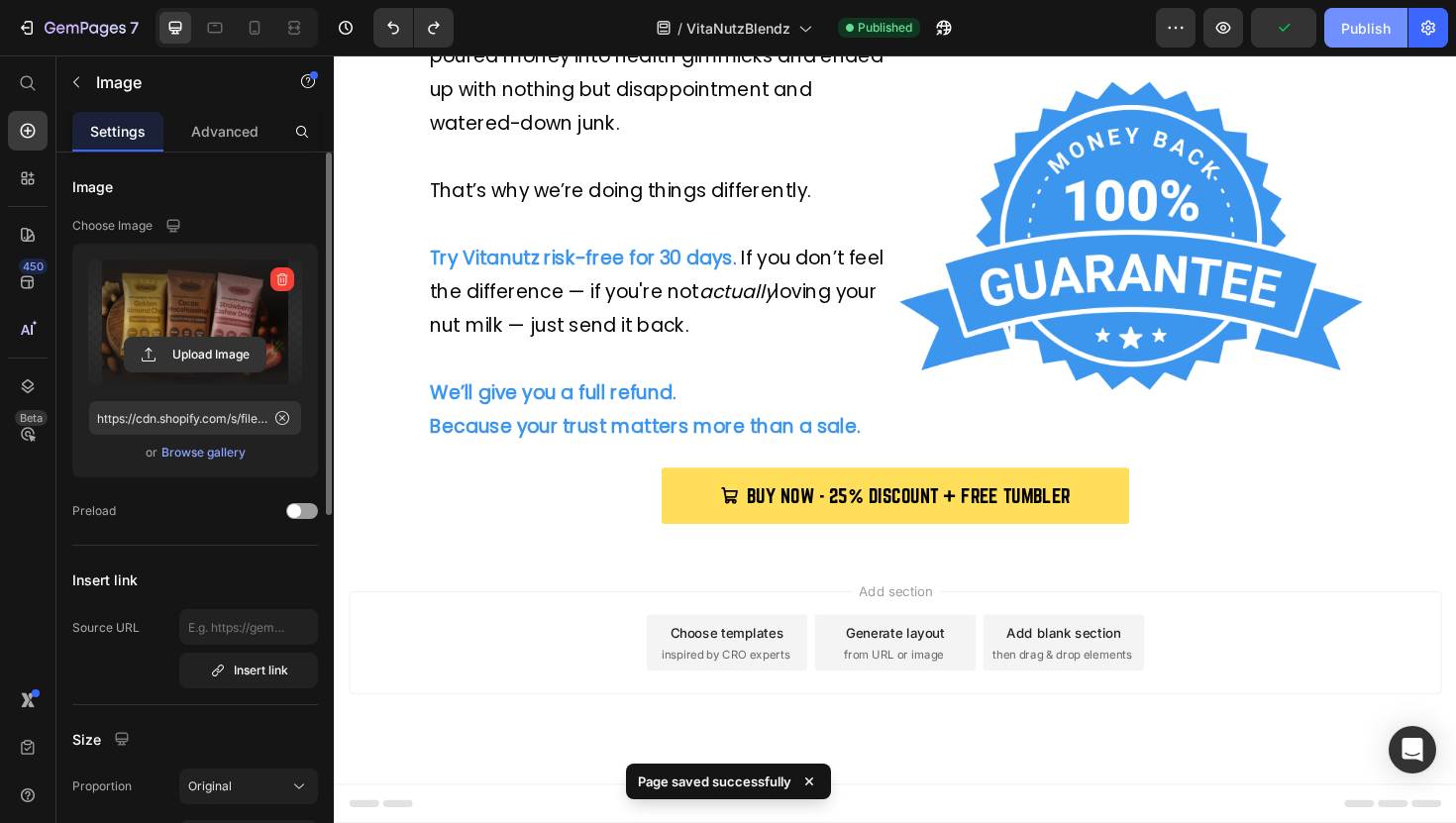 click on "Publish" at bounding box center [1366, 28] 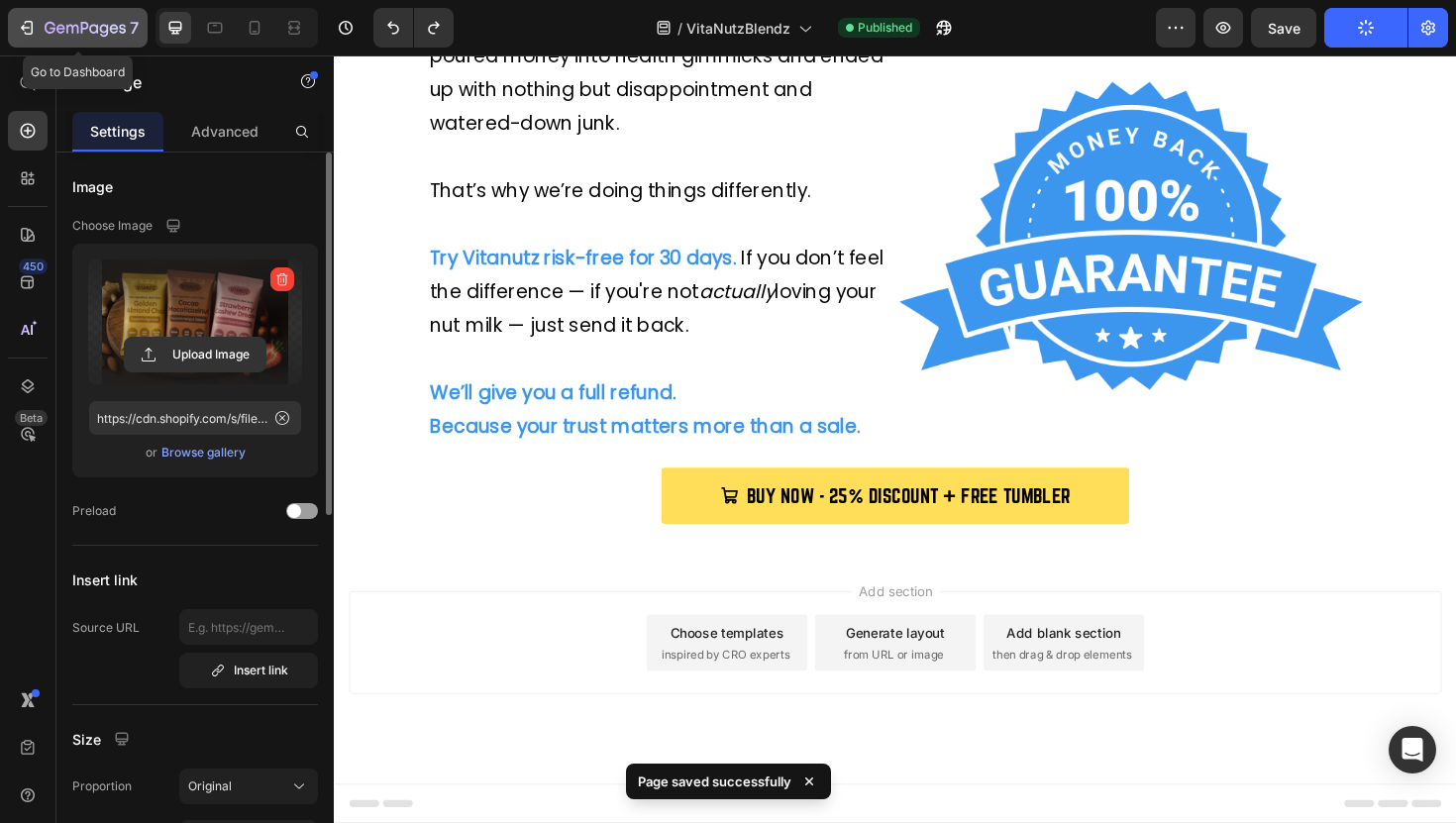 click on "7" 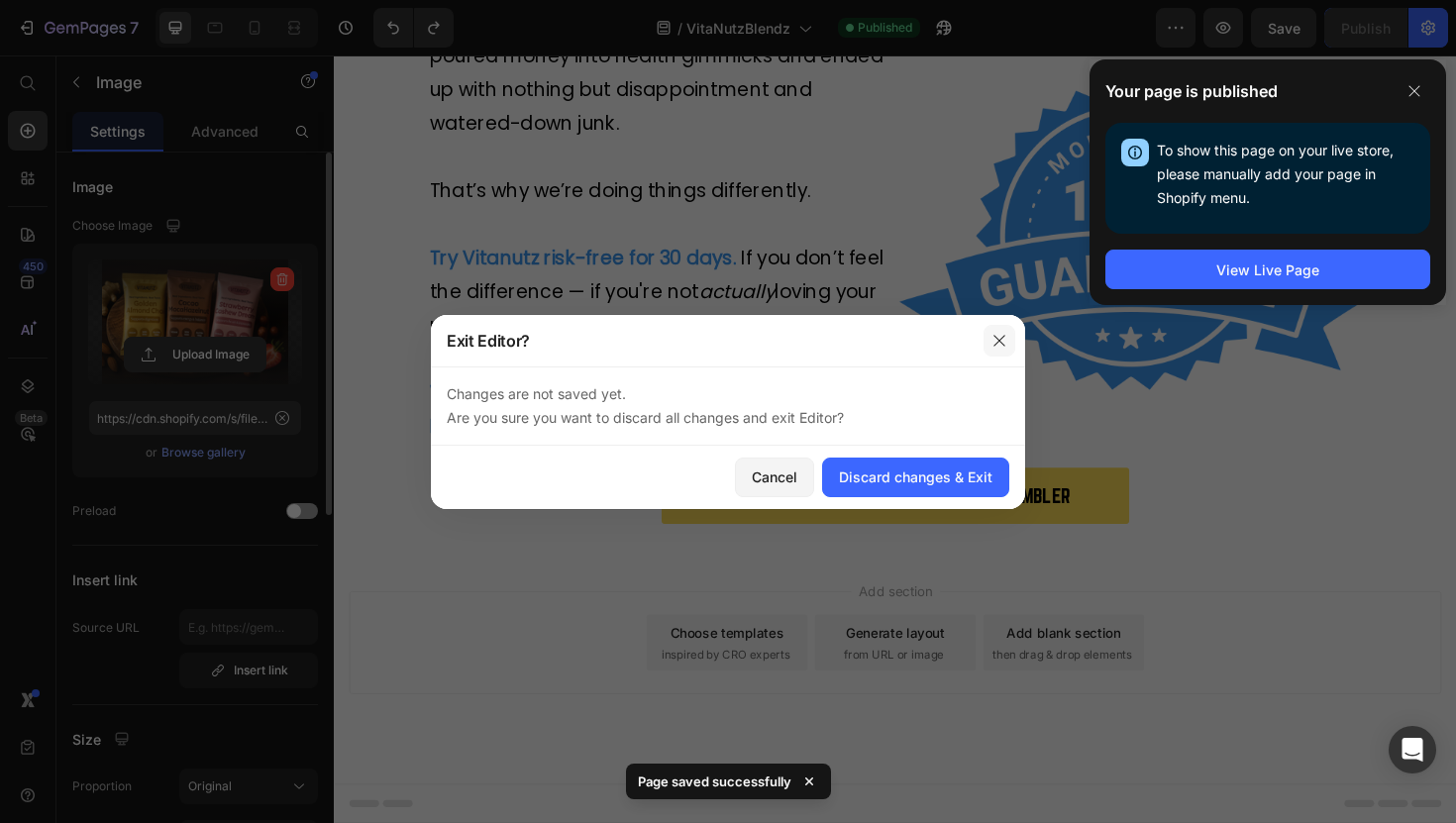 click 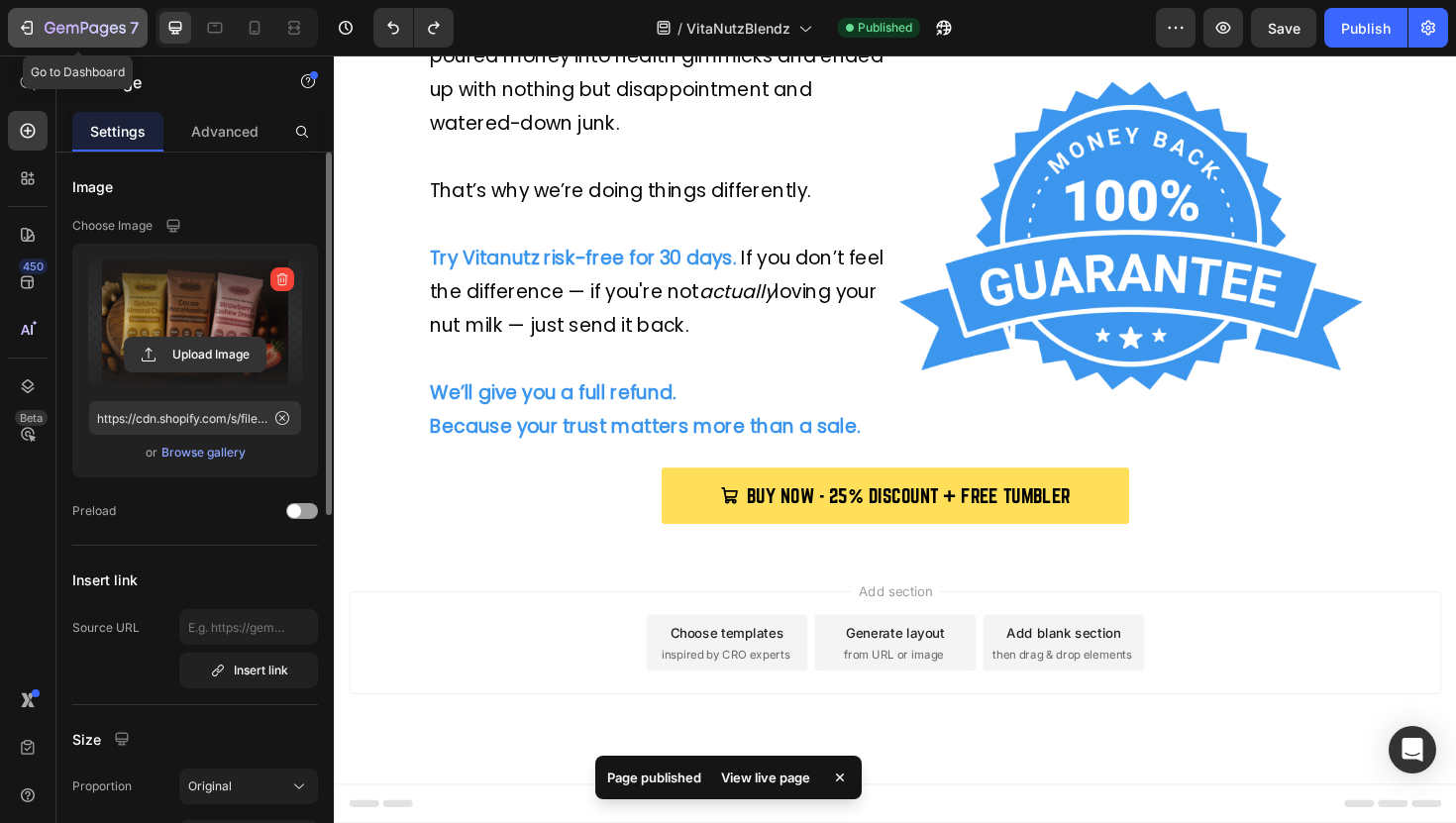 click 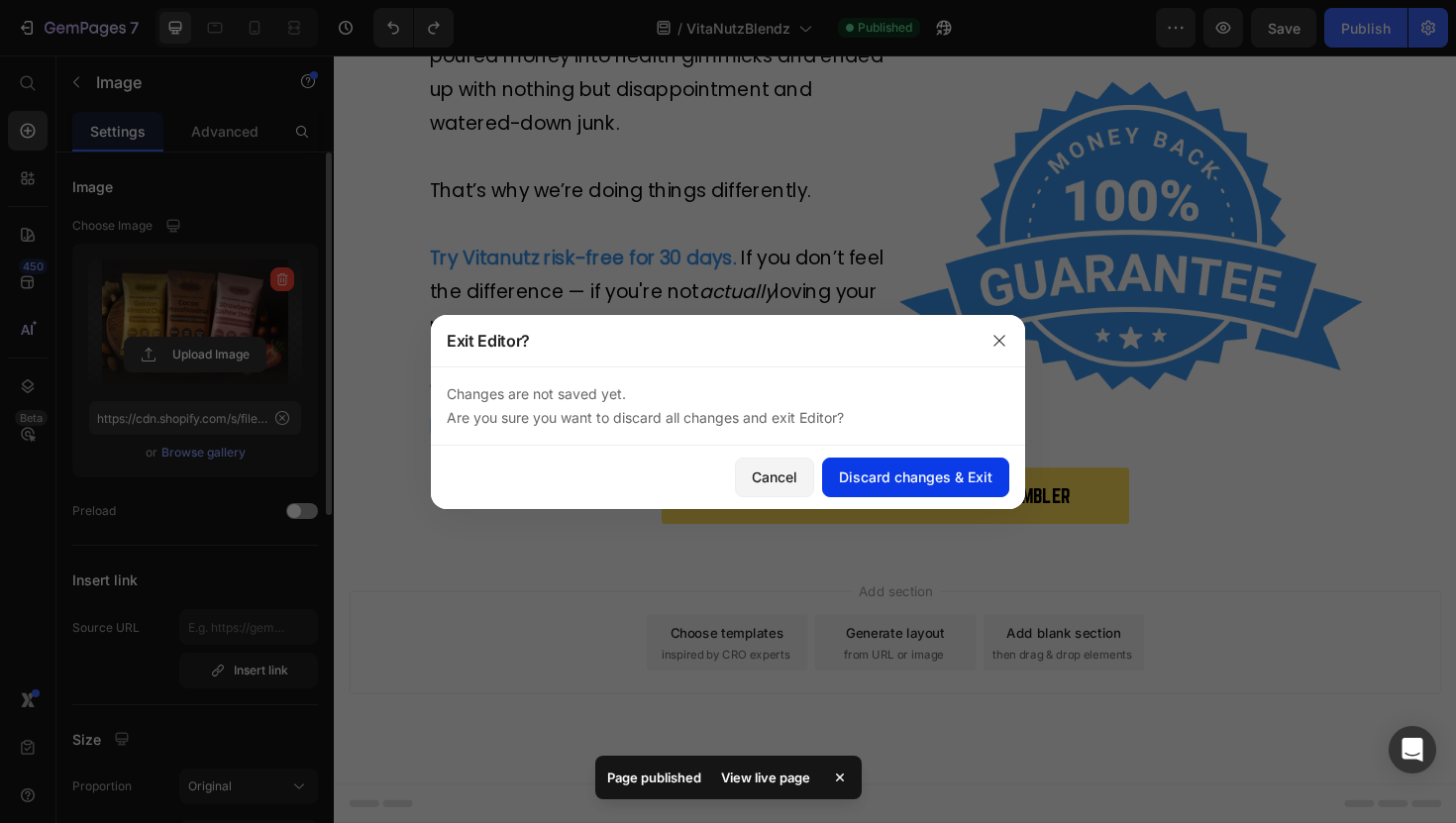 click on "Discard changes & Exit" at bounding box center (915, 476) 